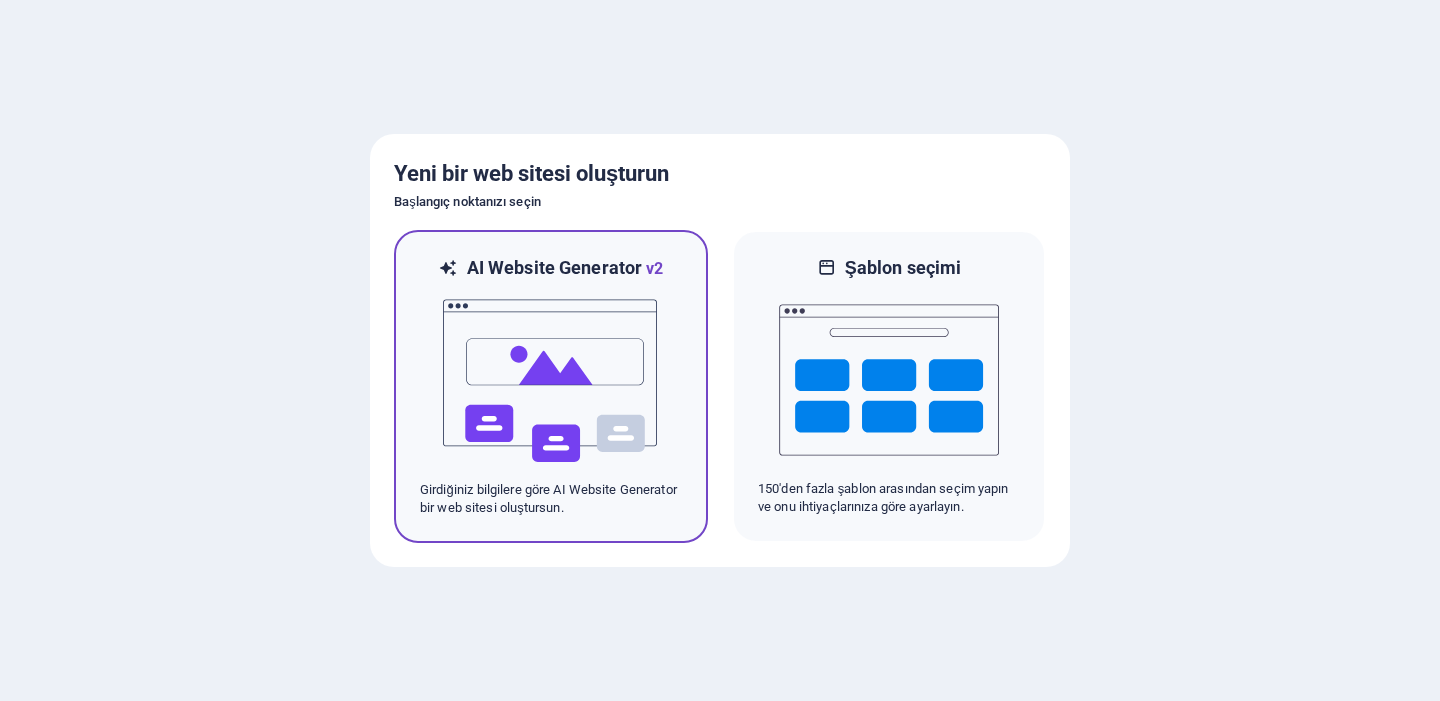 scroll, scrollTop: 0, scrollLeft: 0, axis: both 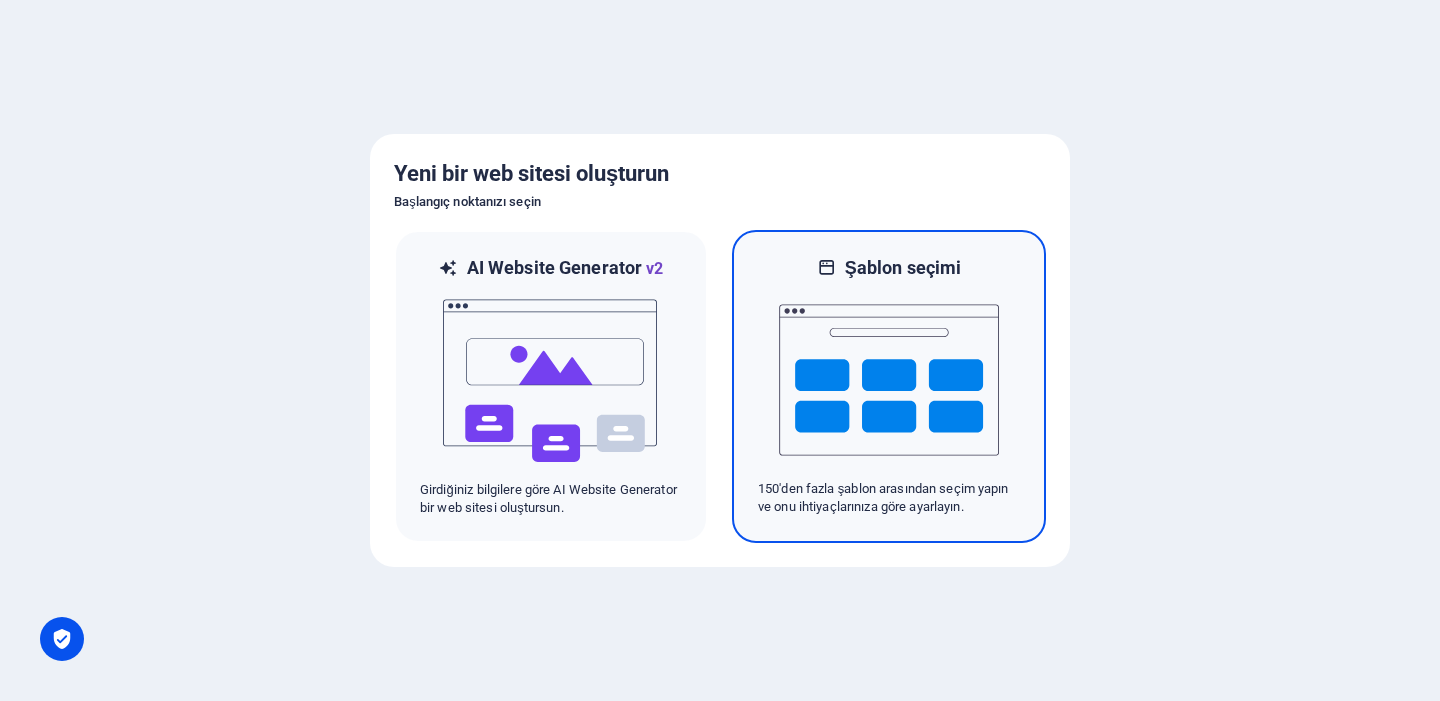 click at bounding box center (889, 380) 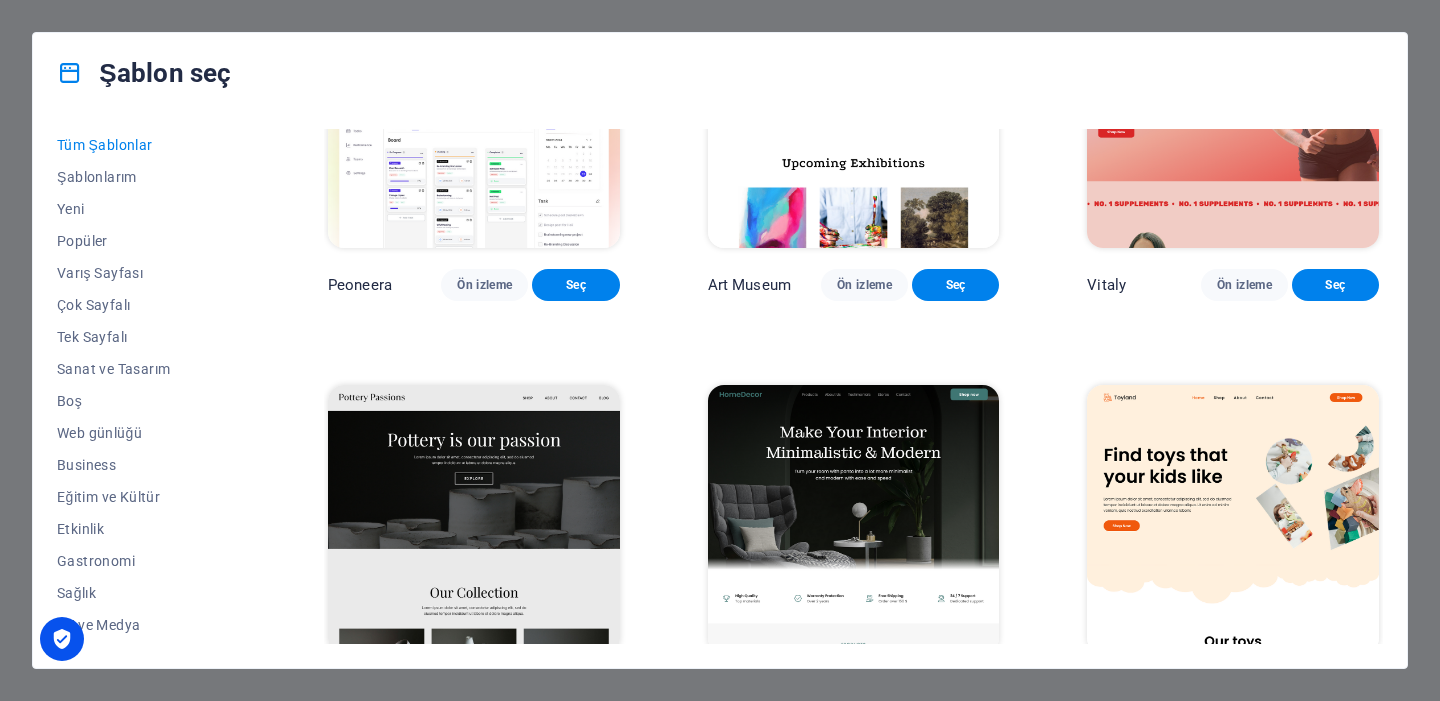 scroll, scrollTop: 176, scrollLeft: 0, axis: vertical 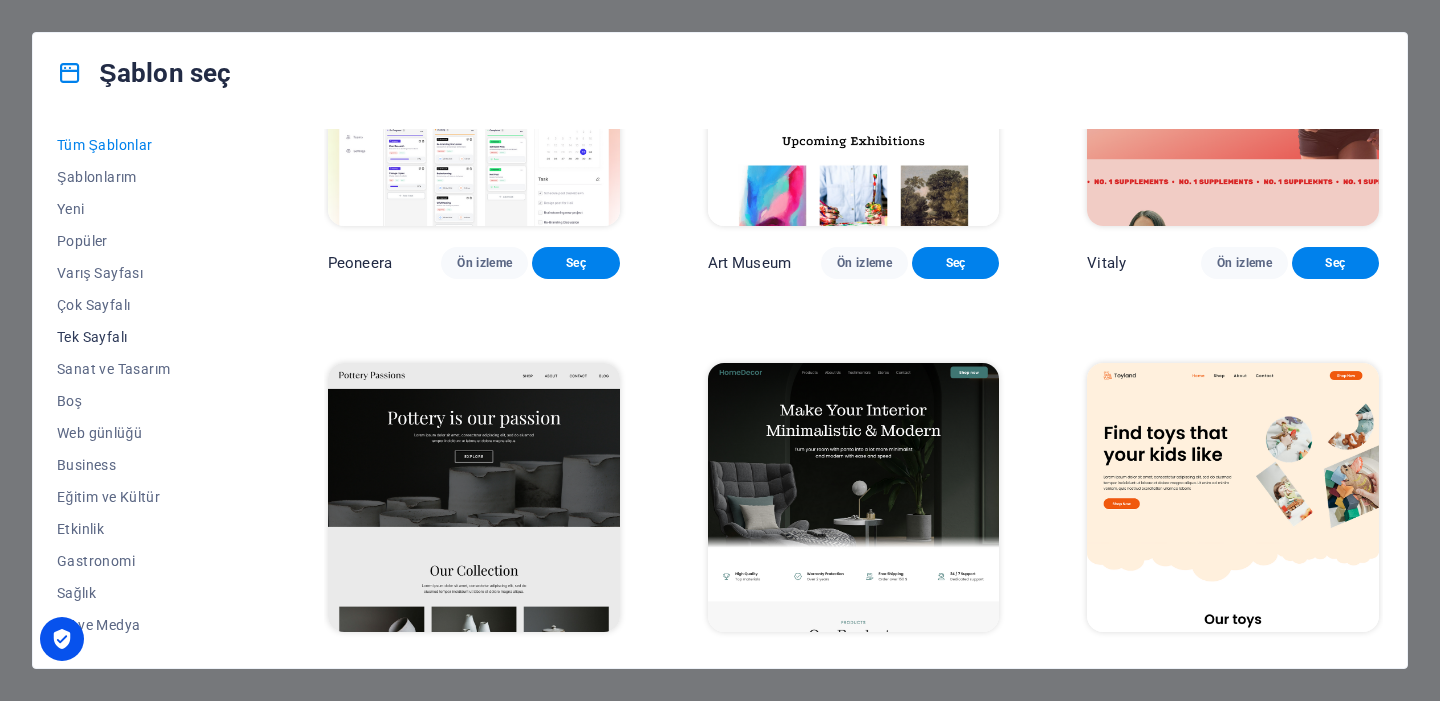 click on "Tek Sayfalı" at bounding box center [148, 337] 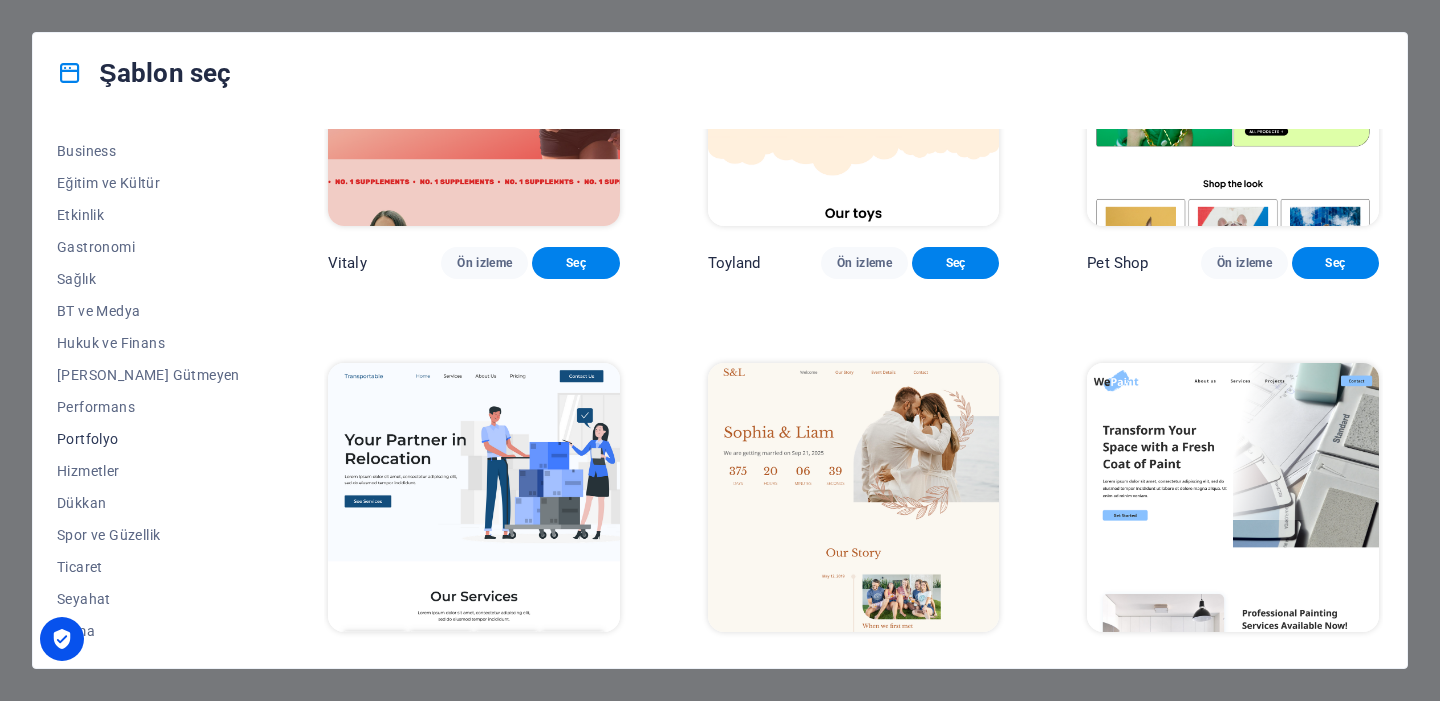 scroll, scrollTop: 317, scrollLeft: 0, axis: vertical 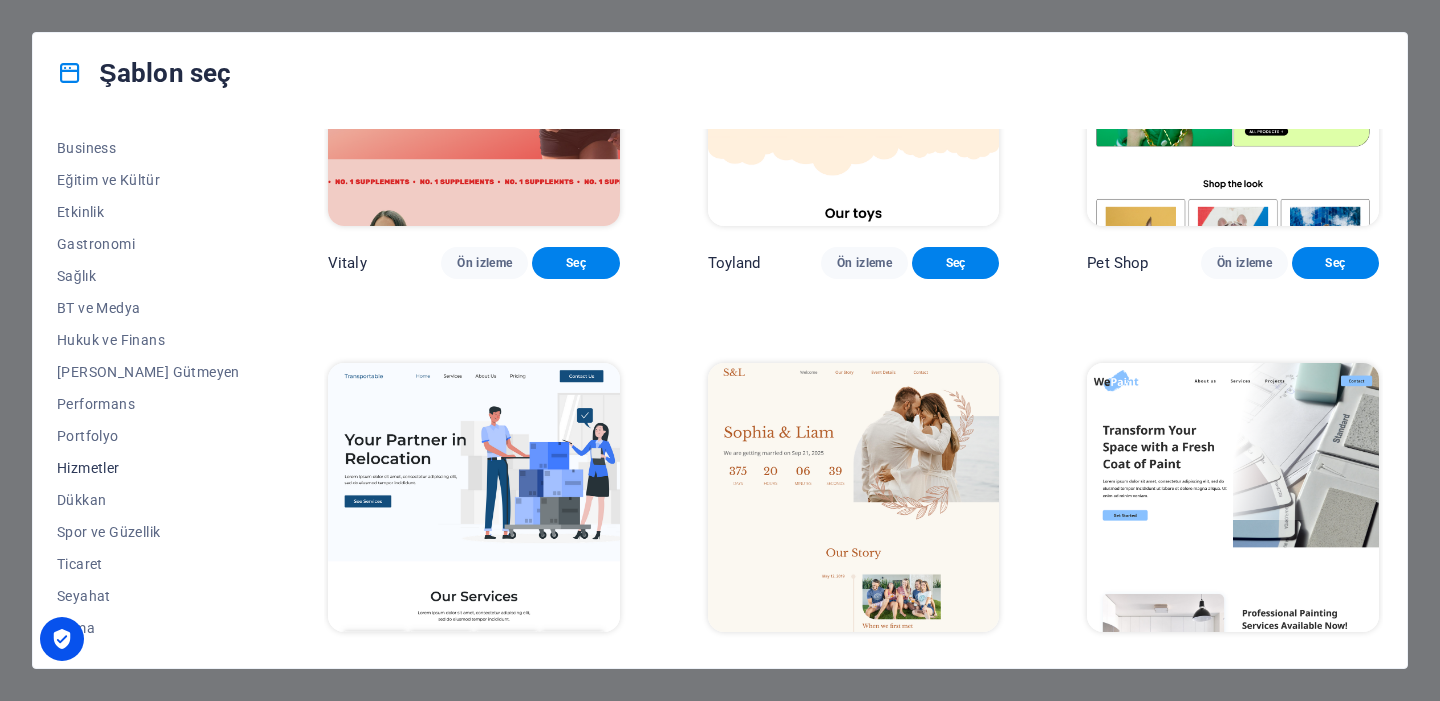 click on "Hizmetler" at bounding box center (148, 468) 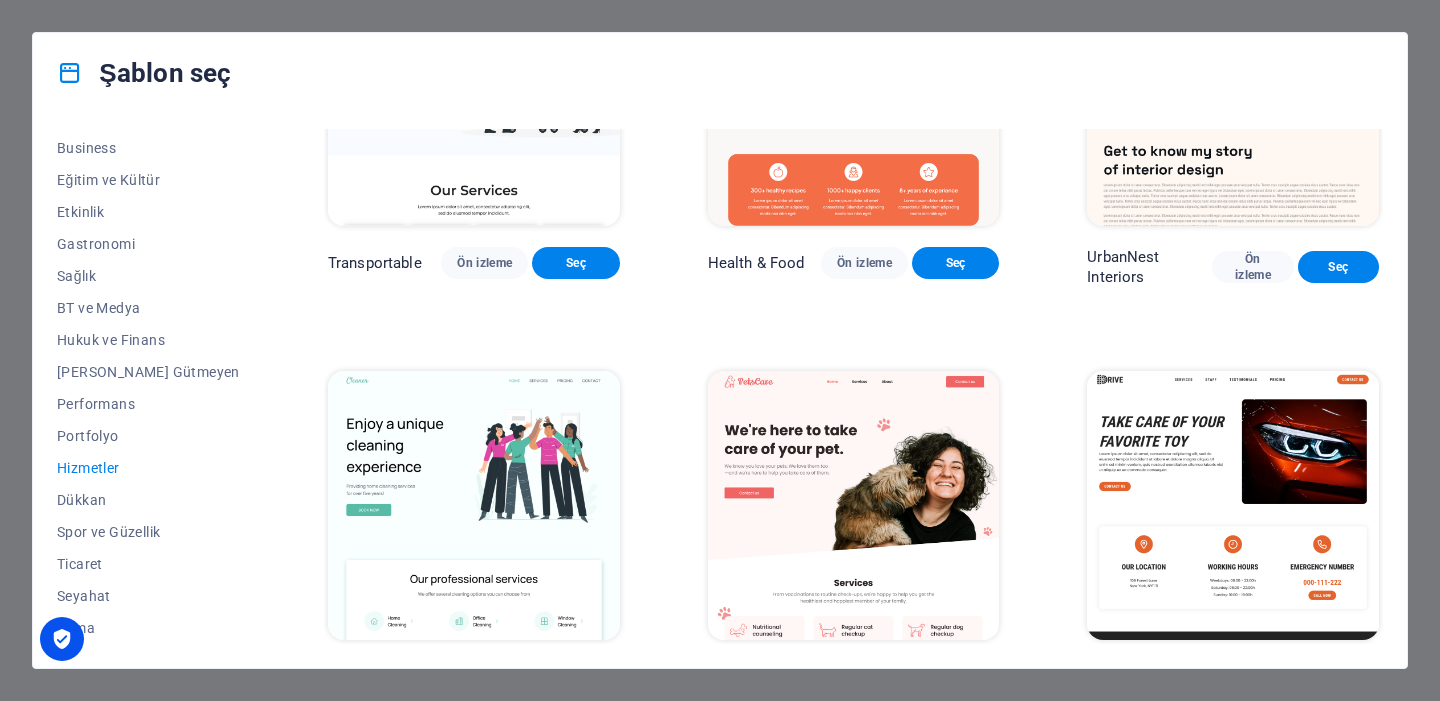 scroll, scrollTop: 0, scrollLeft: 0, axis: both 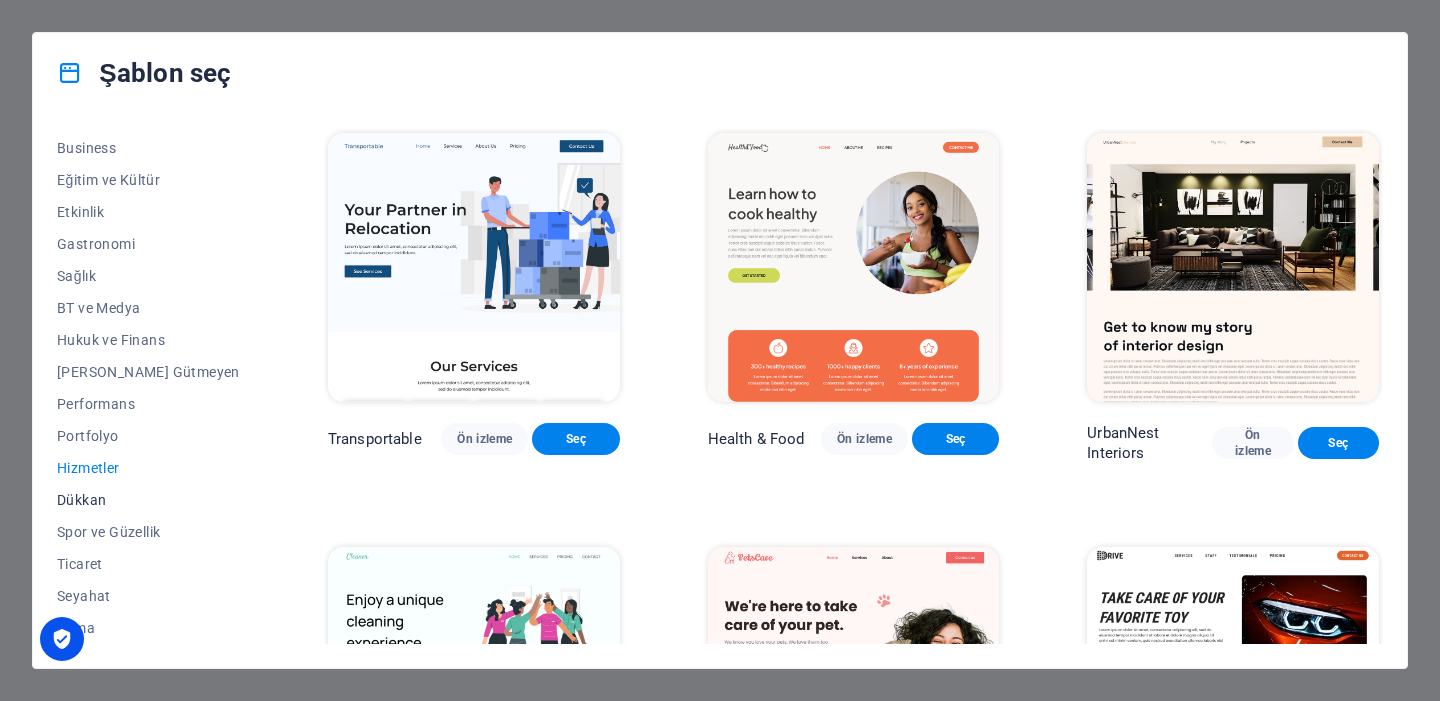 click on "Dükkan" at bounding box center (148, 500) 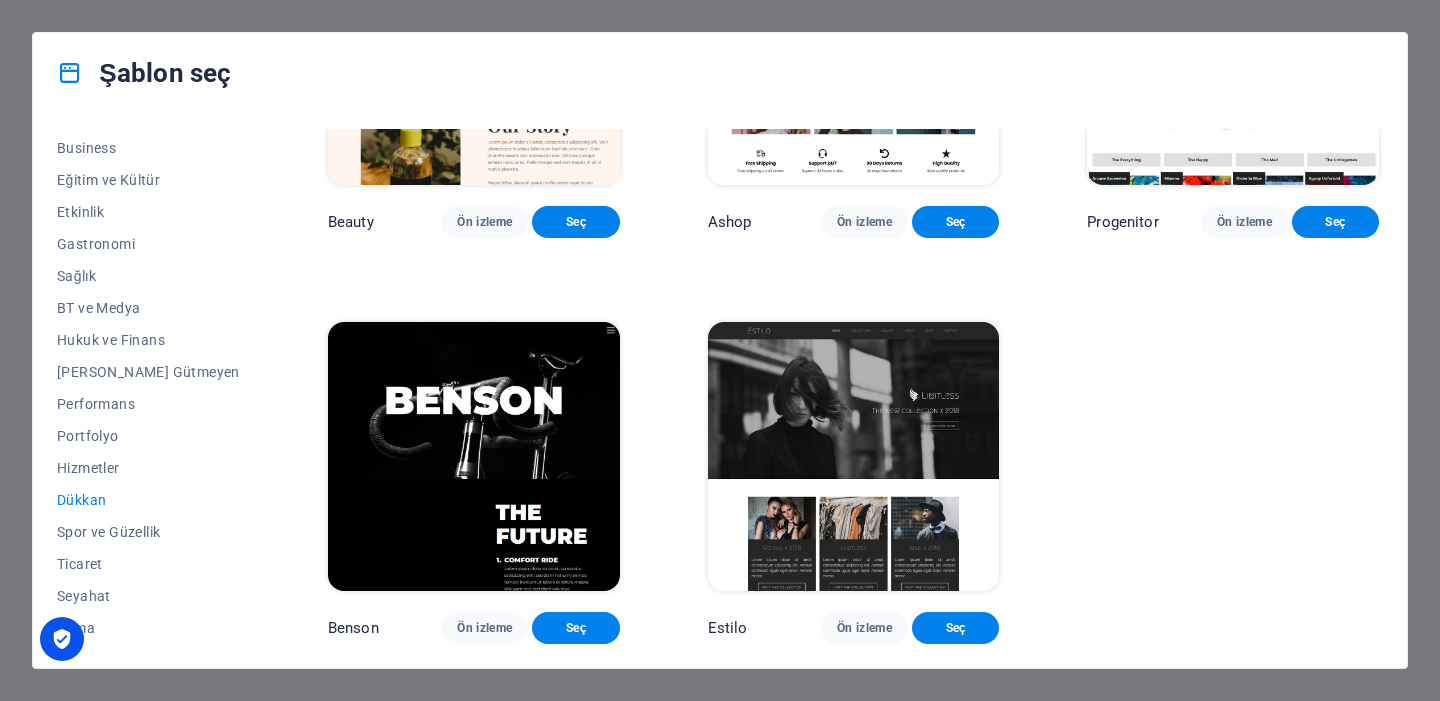 scroll, scrollTop: 1073, scrollLeft: 0, axis: vertical 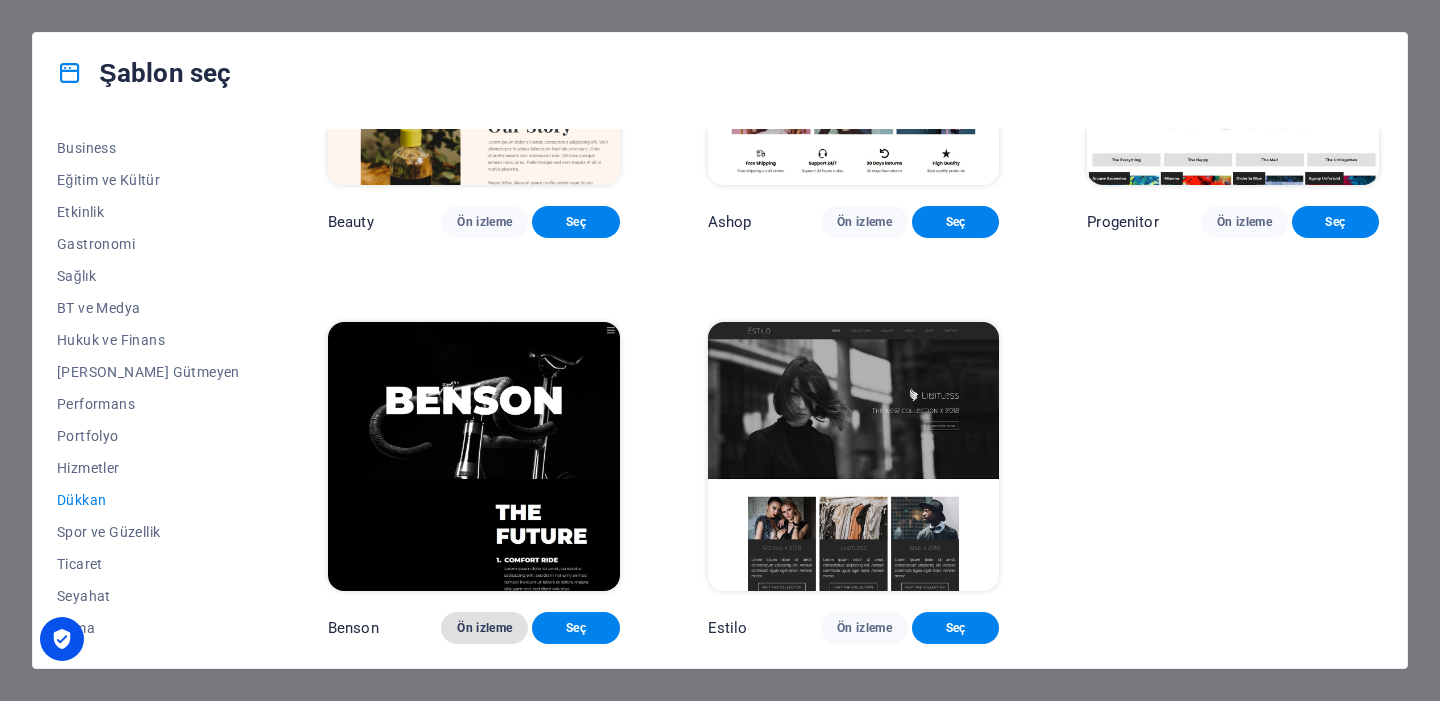 click on "Ön izleme" at bounding box center (484, 628) 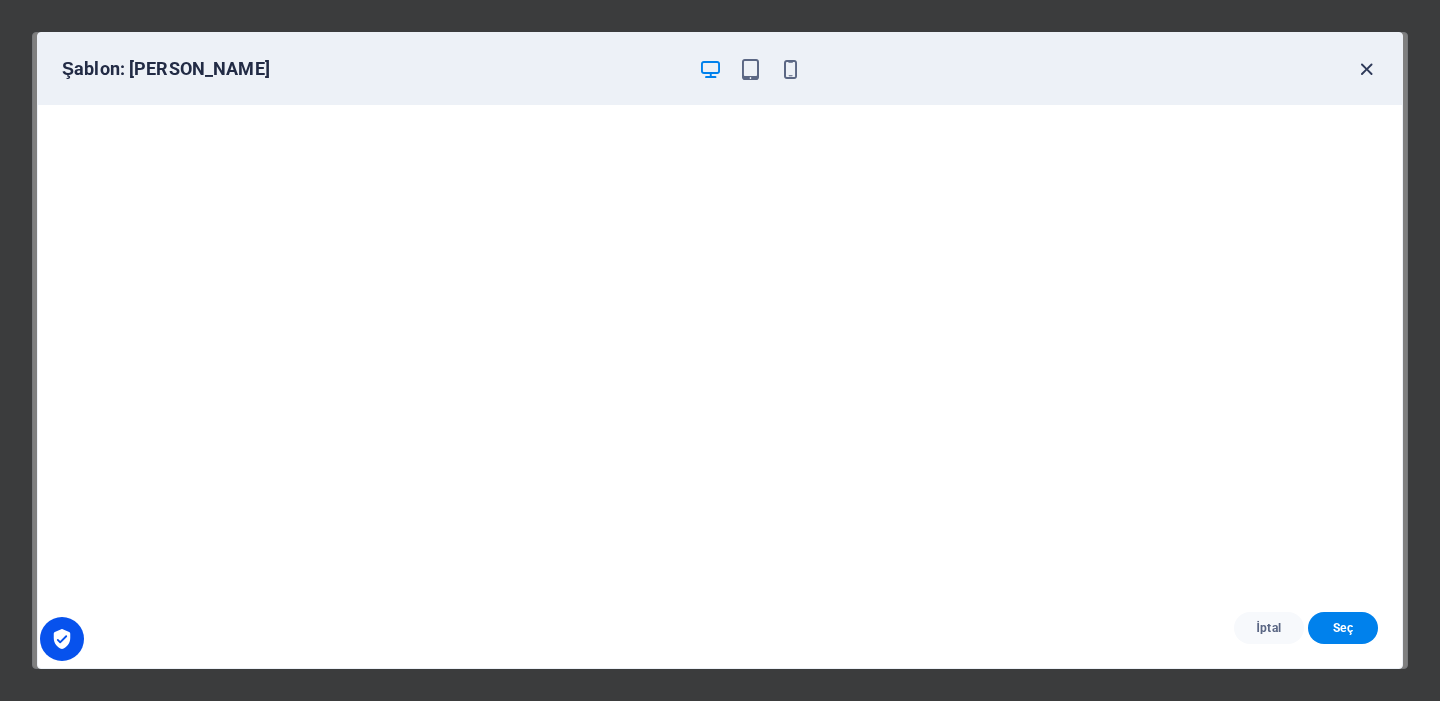 click at bounding box center [1366, 69] 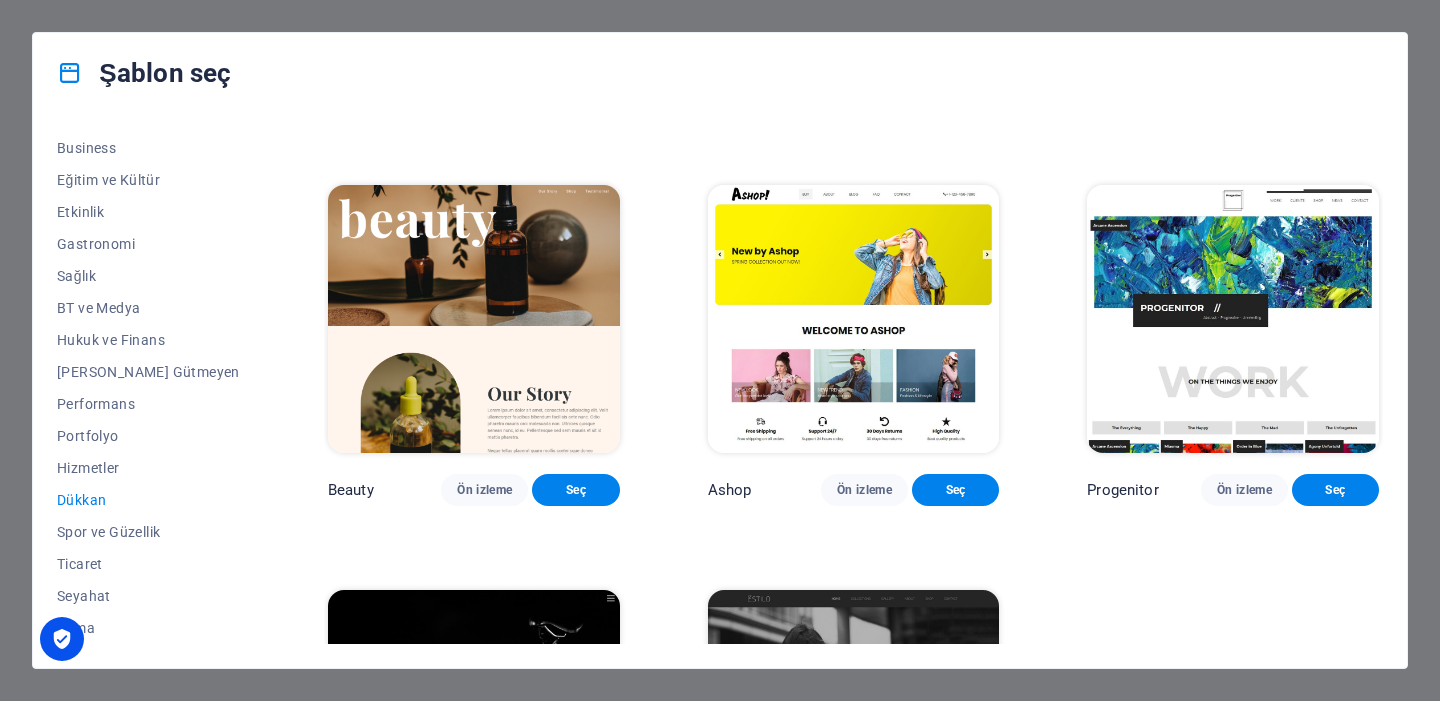 scroll, scrollTop: 716, scrollLeft: 0, axis: vertical 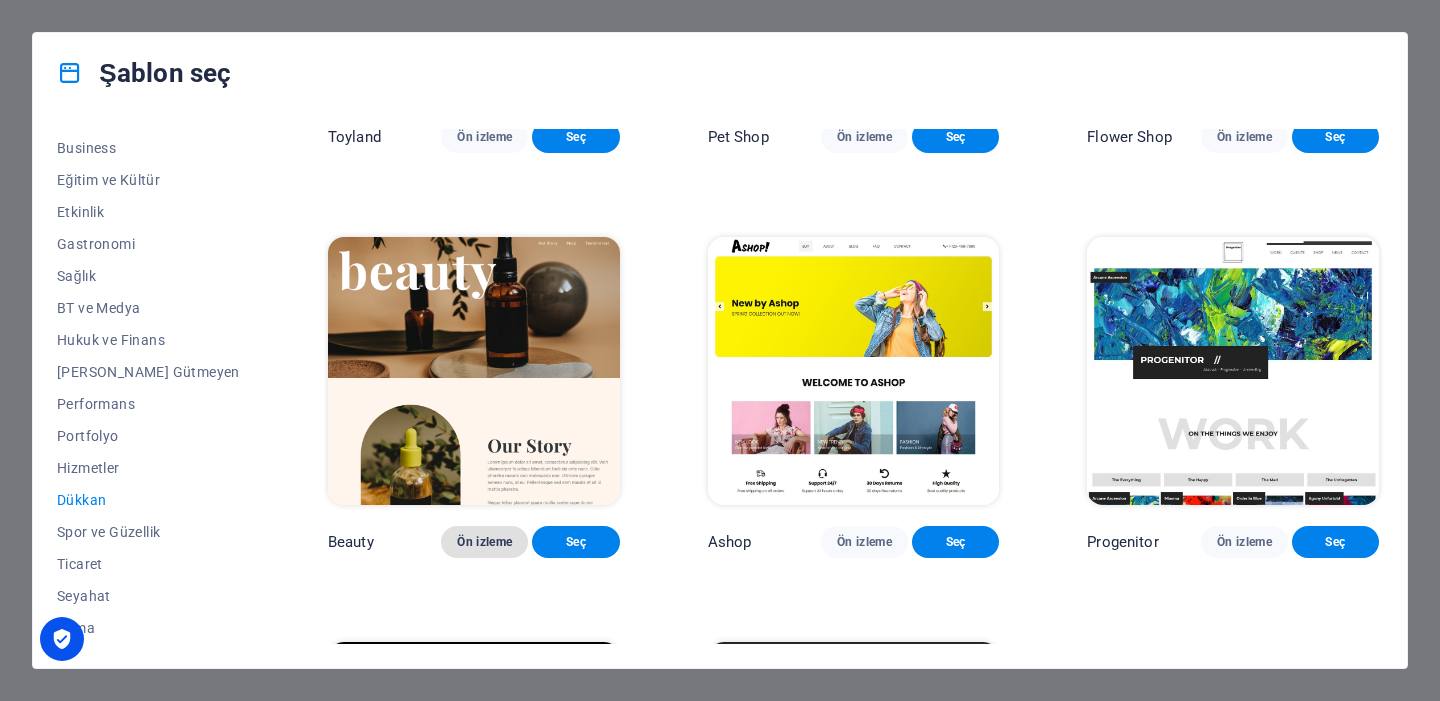 click on "Ön izleme" at bounding box center (484, 542) 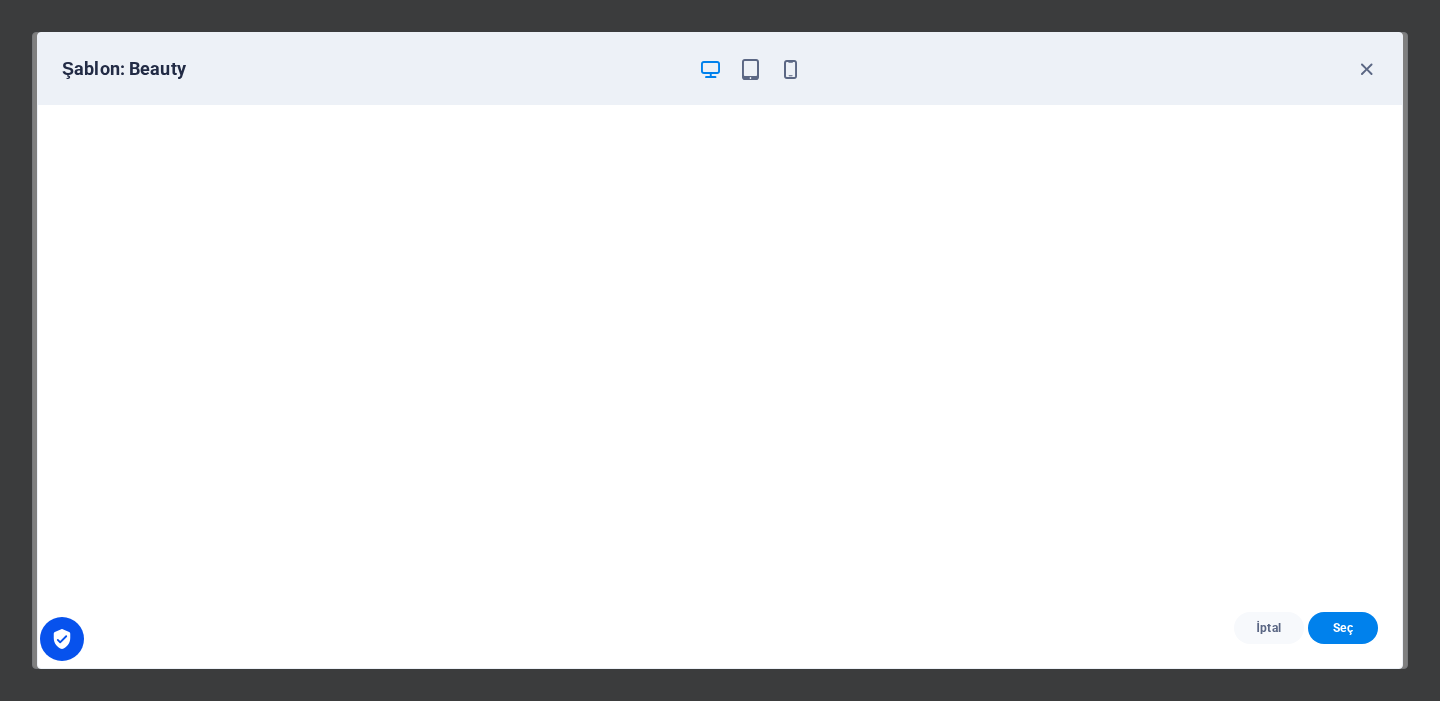 scroll, scrollTop: 5, scrollLeft: 0, axis: vertical 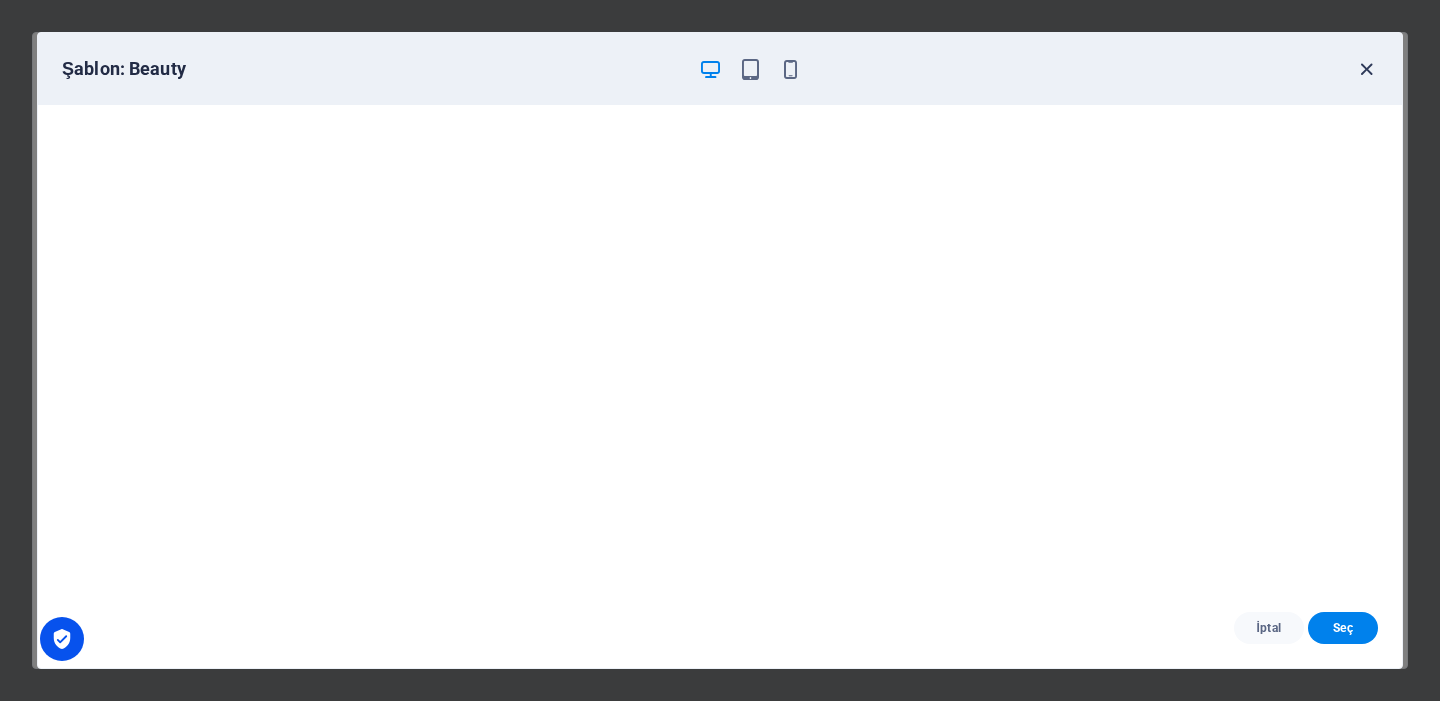click at bounding box center [1366, 69] 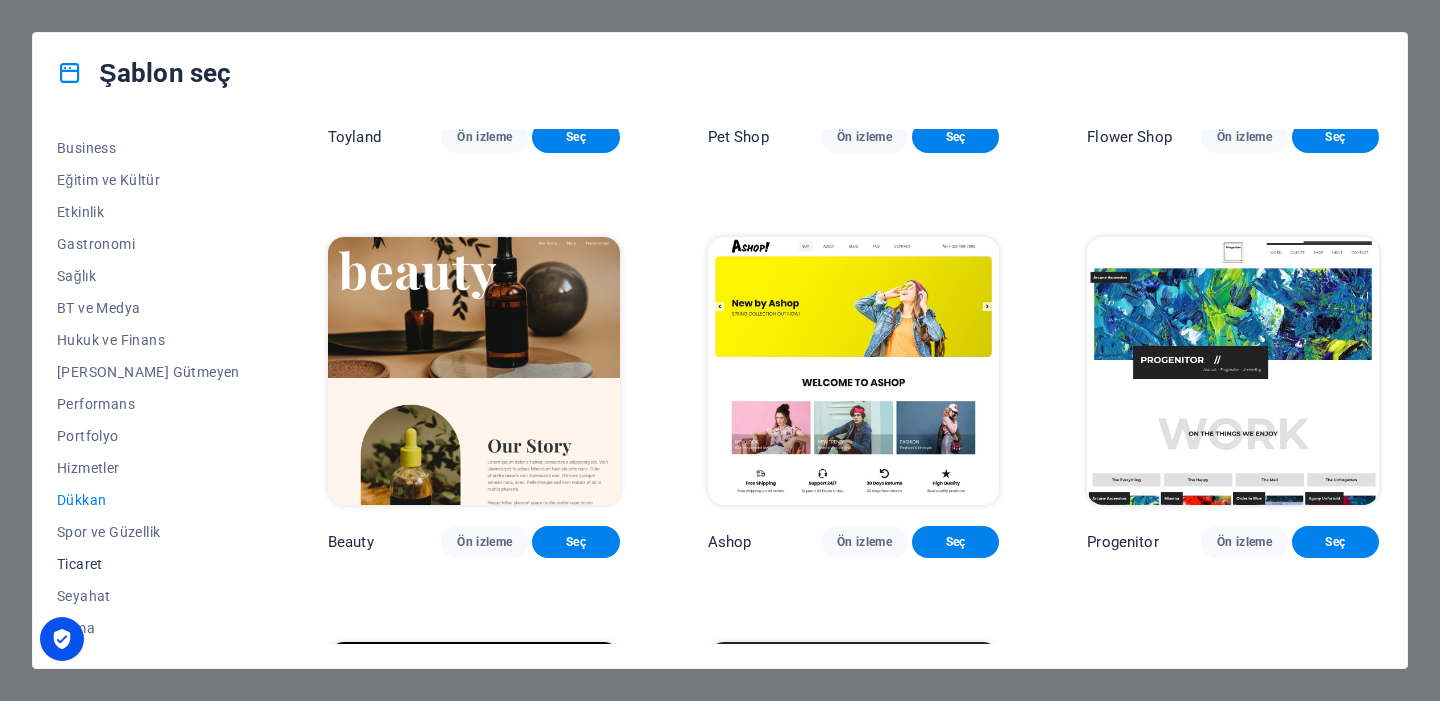 click on "Ticaret" at bounding box center [148, 564] 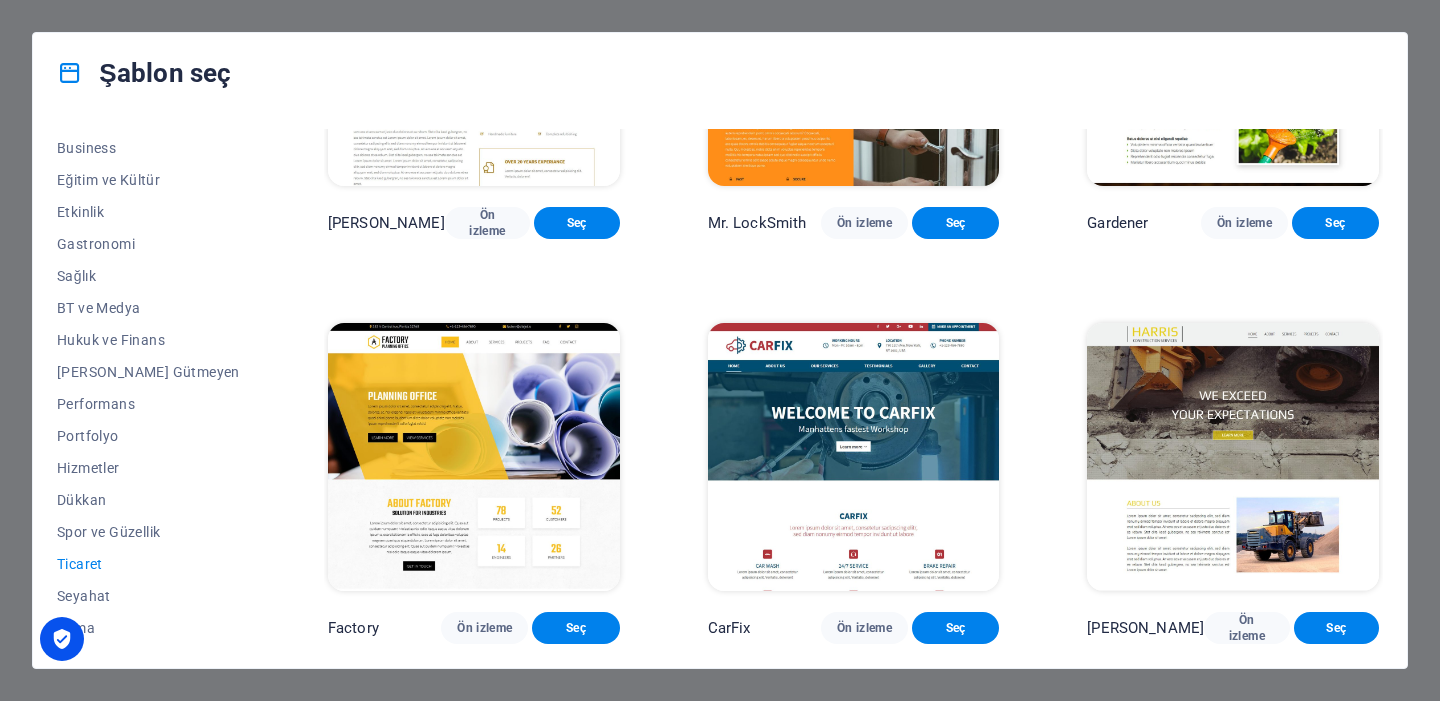 scroll, scrollTop: 0, scrollLeft: 0, axis: both 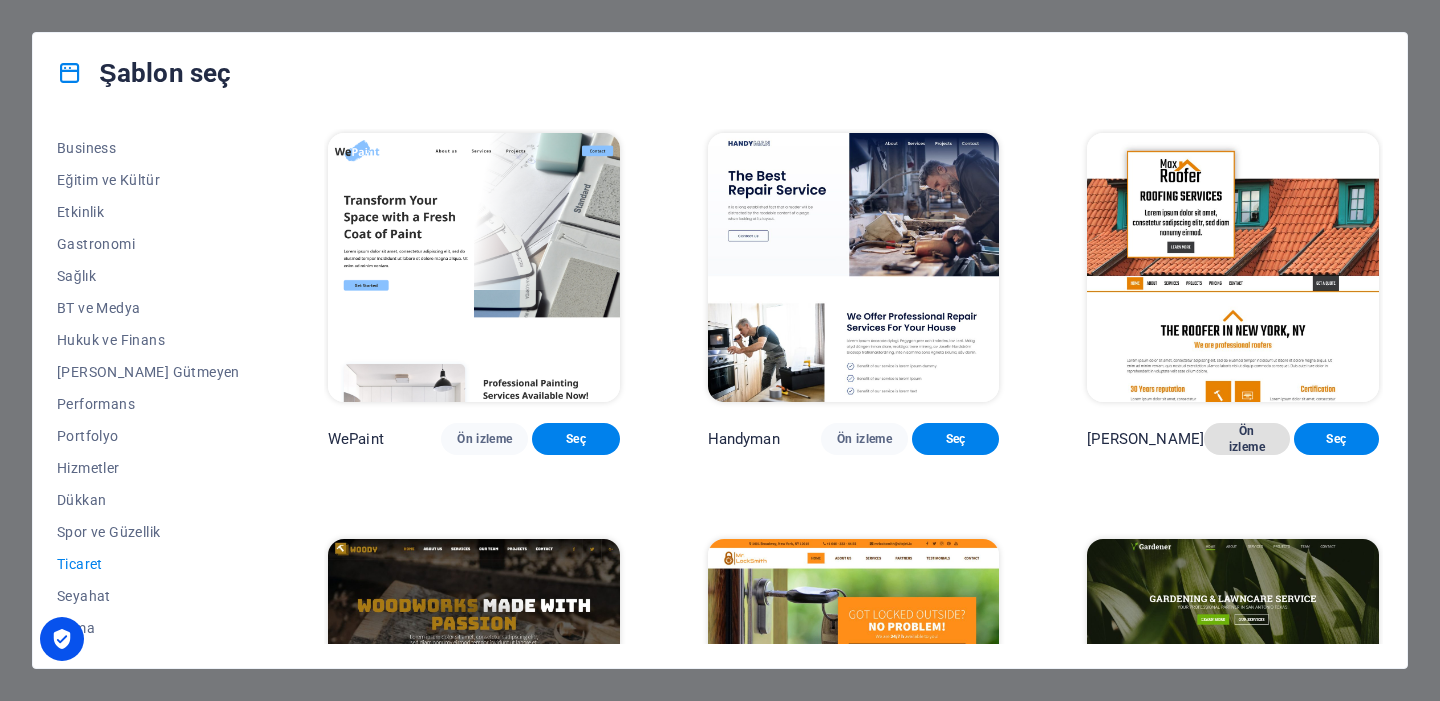 click on "Ön izleme" at bounding box center [1246, 439] 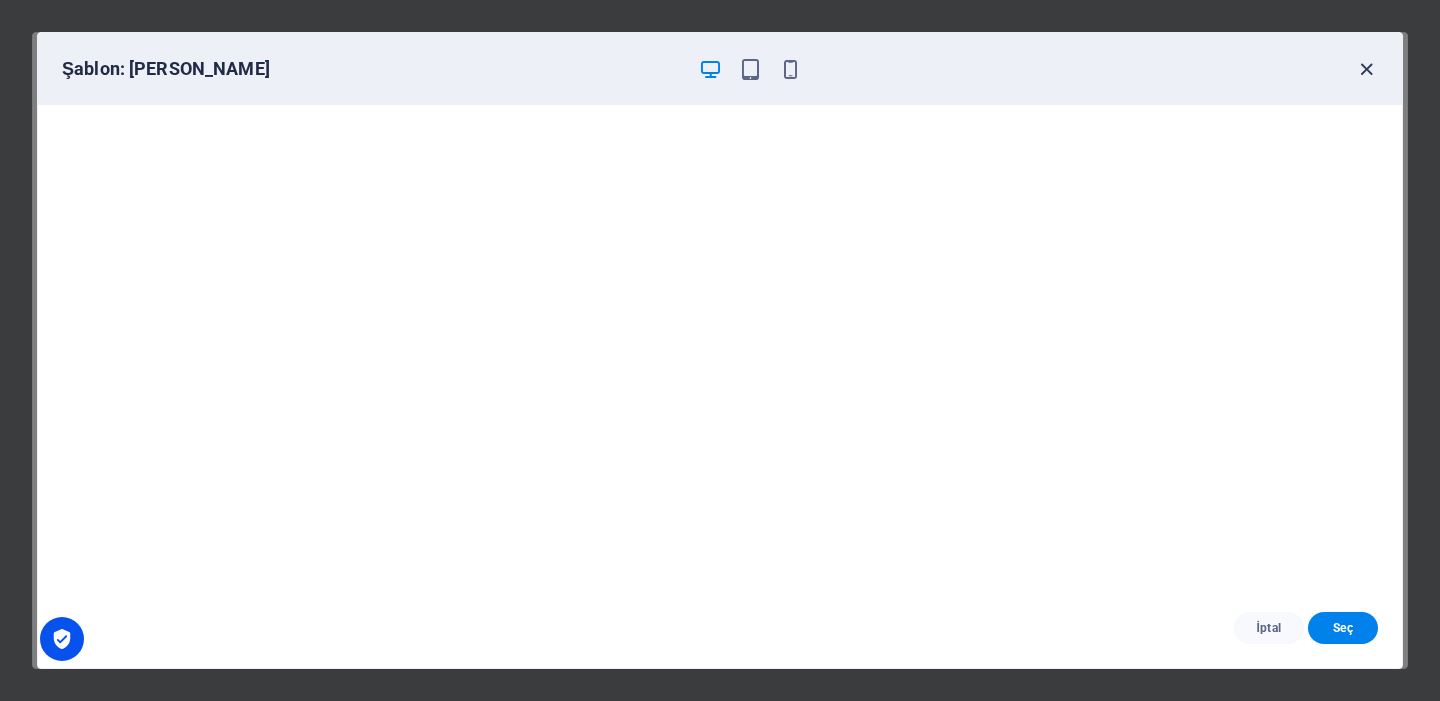 click at bounding box center (1366, 69) 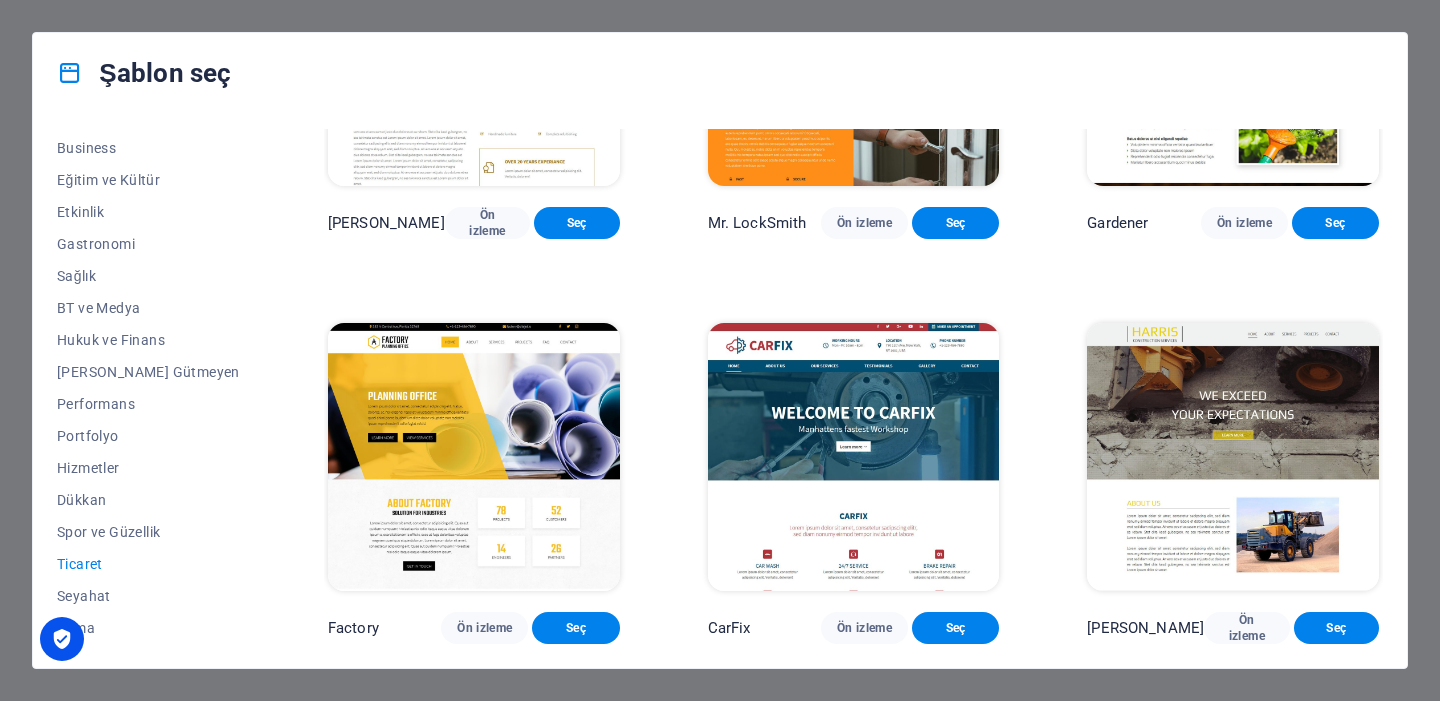scroll, scrollTop: 656, scrollLeft: 0, axis: vertical 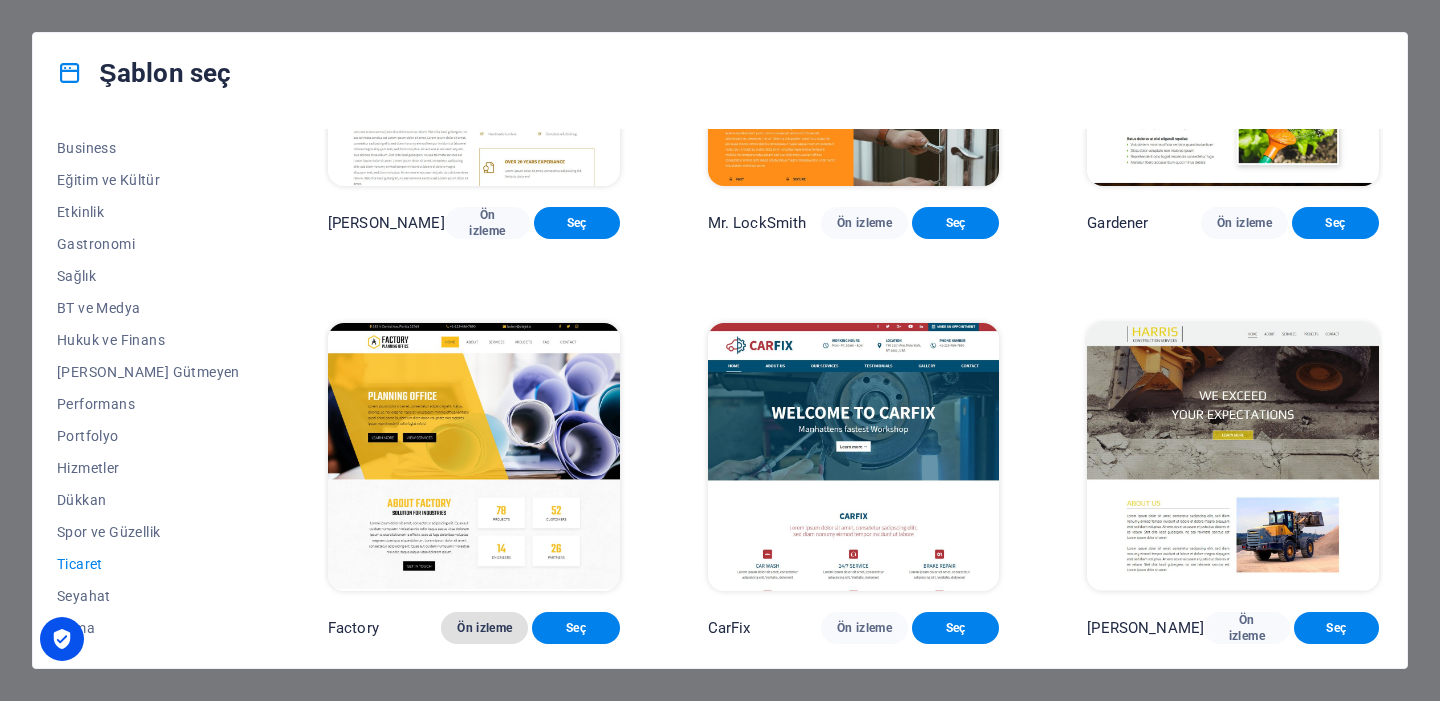 click on "Ön izleme" at bounding box center [484, 628] 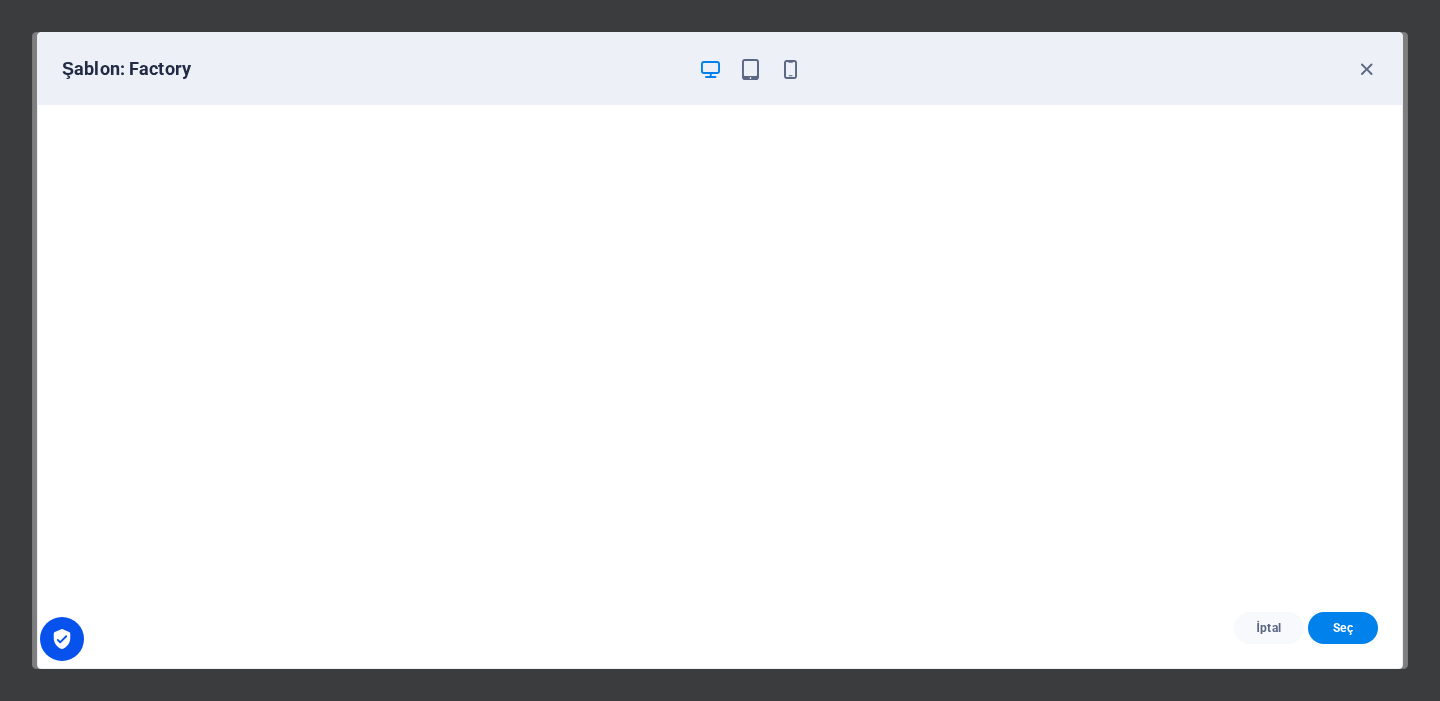 click at bounding box center (1366, 69) 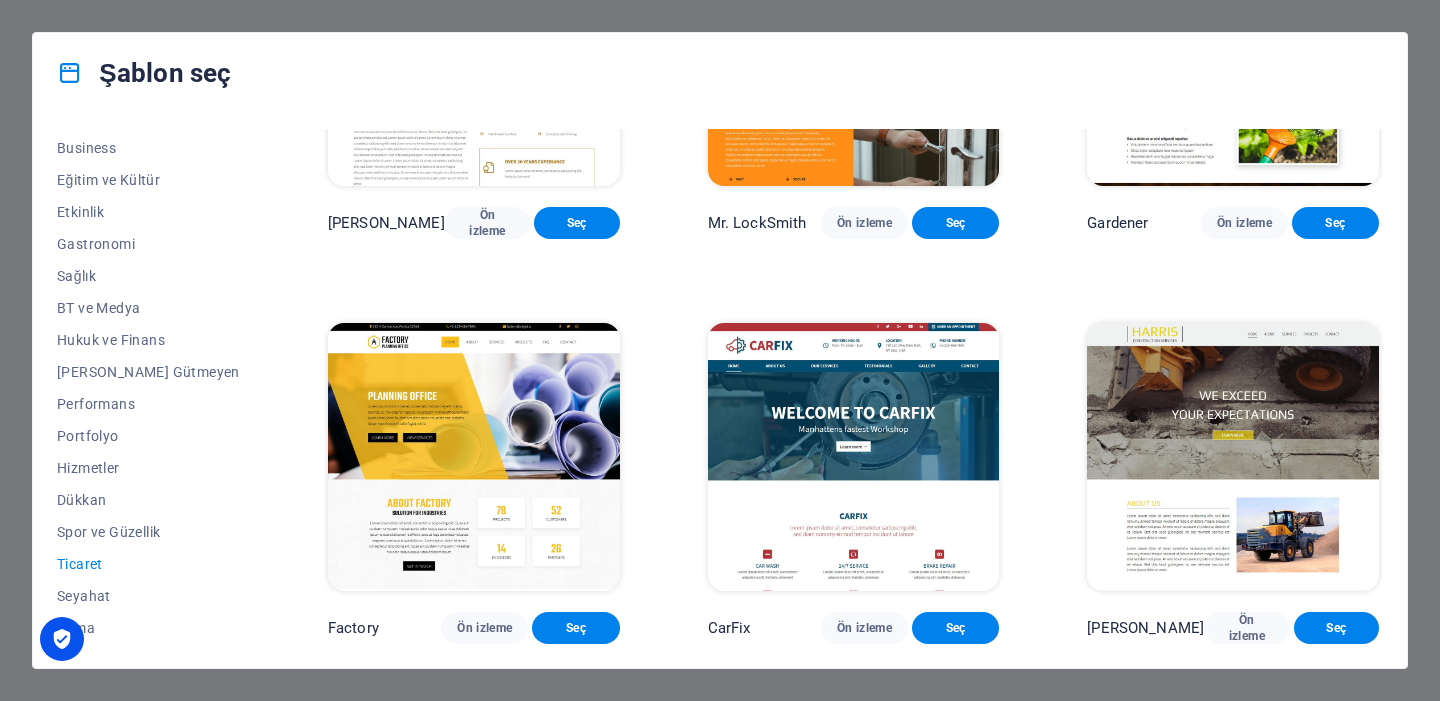 scroll, scrollTop: 77, scrollLeft: 0, axis: vertical 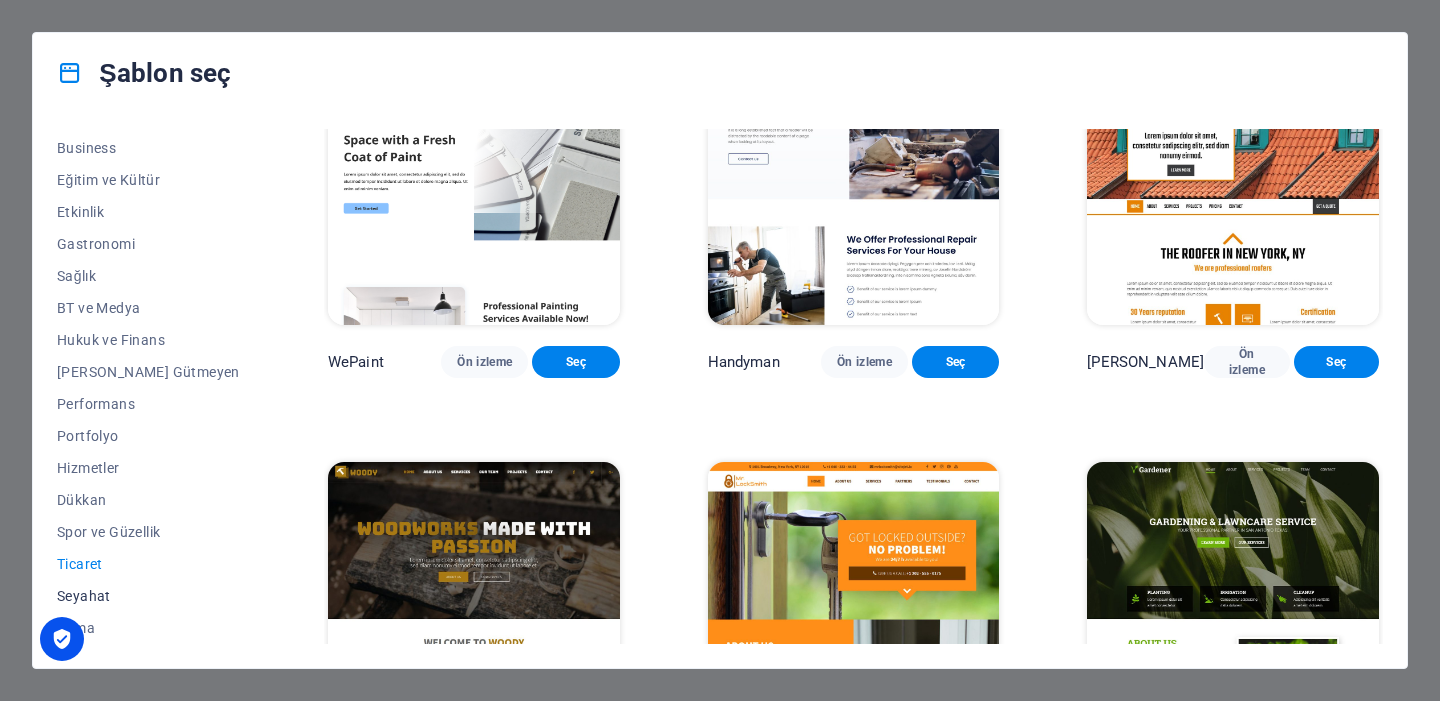click on "Seyahat" at bounding box center [148, 596] 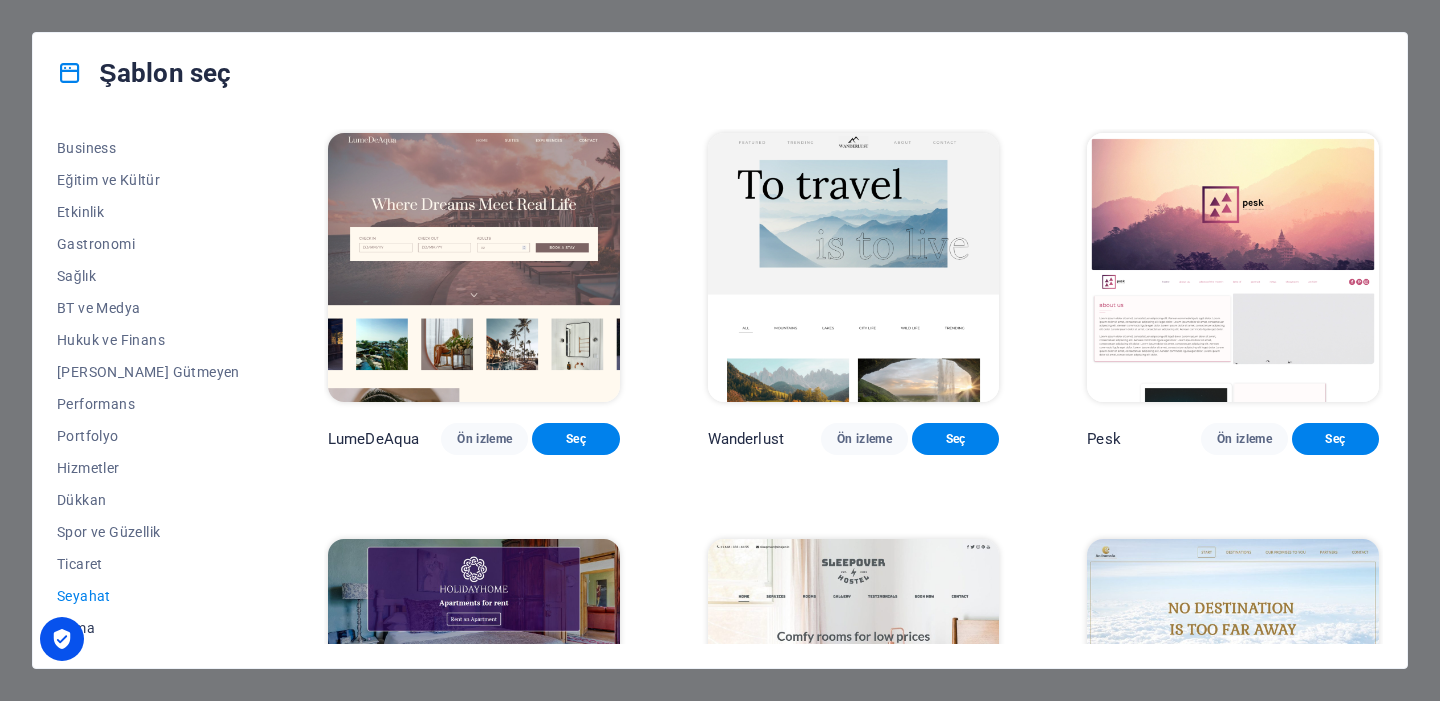 click on "Şema" at bounding box center [148, 628] 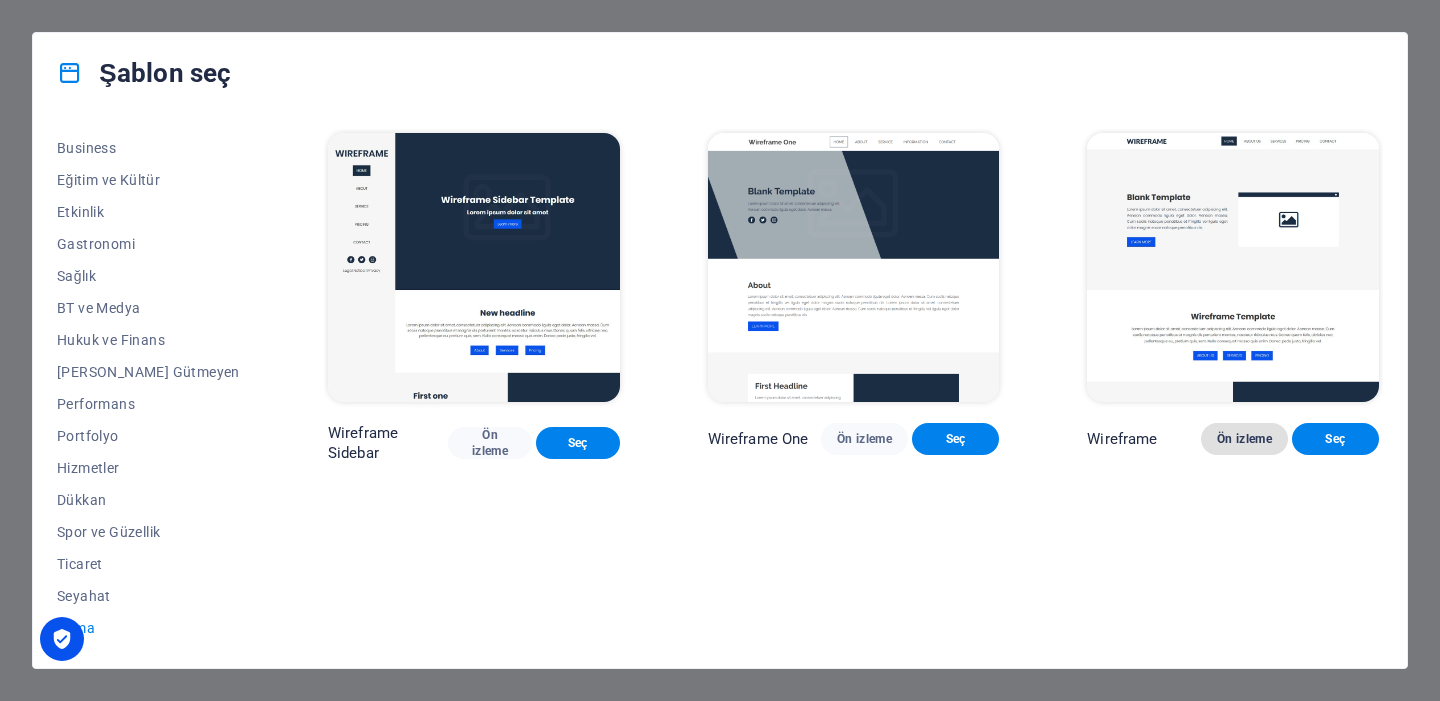 click on "Ön izleme" at bounding box center (1244, 439) 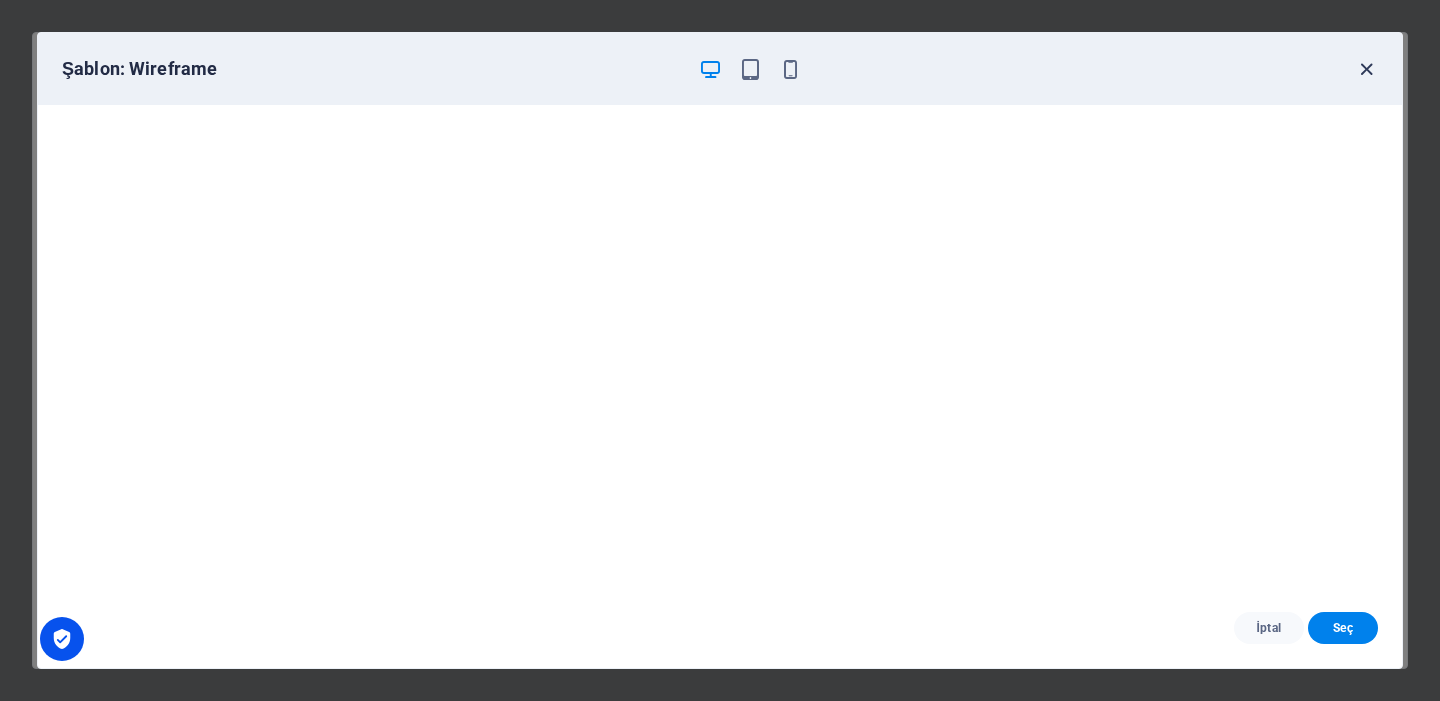 click at bounding box center (1366, 69) 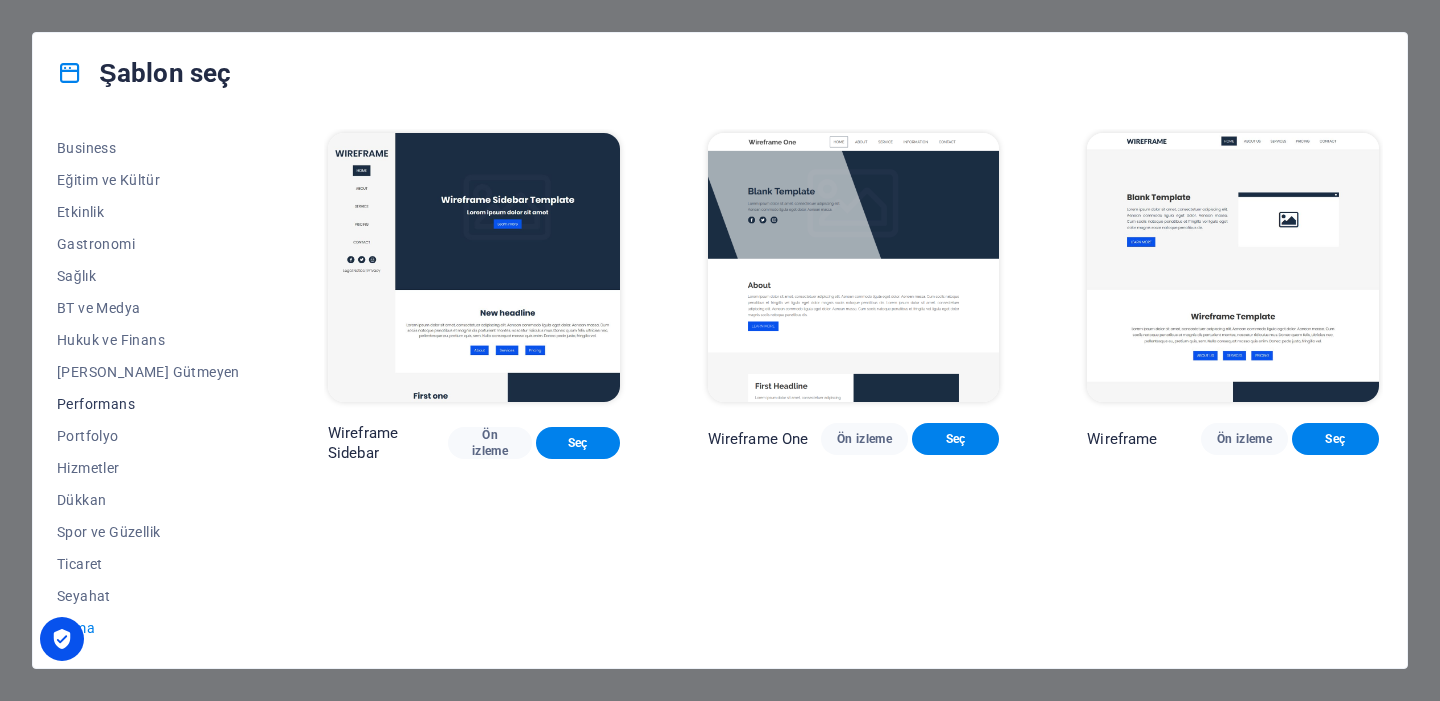 click on "Performans" at bounding box center (148, 404) 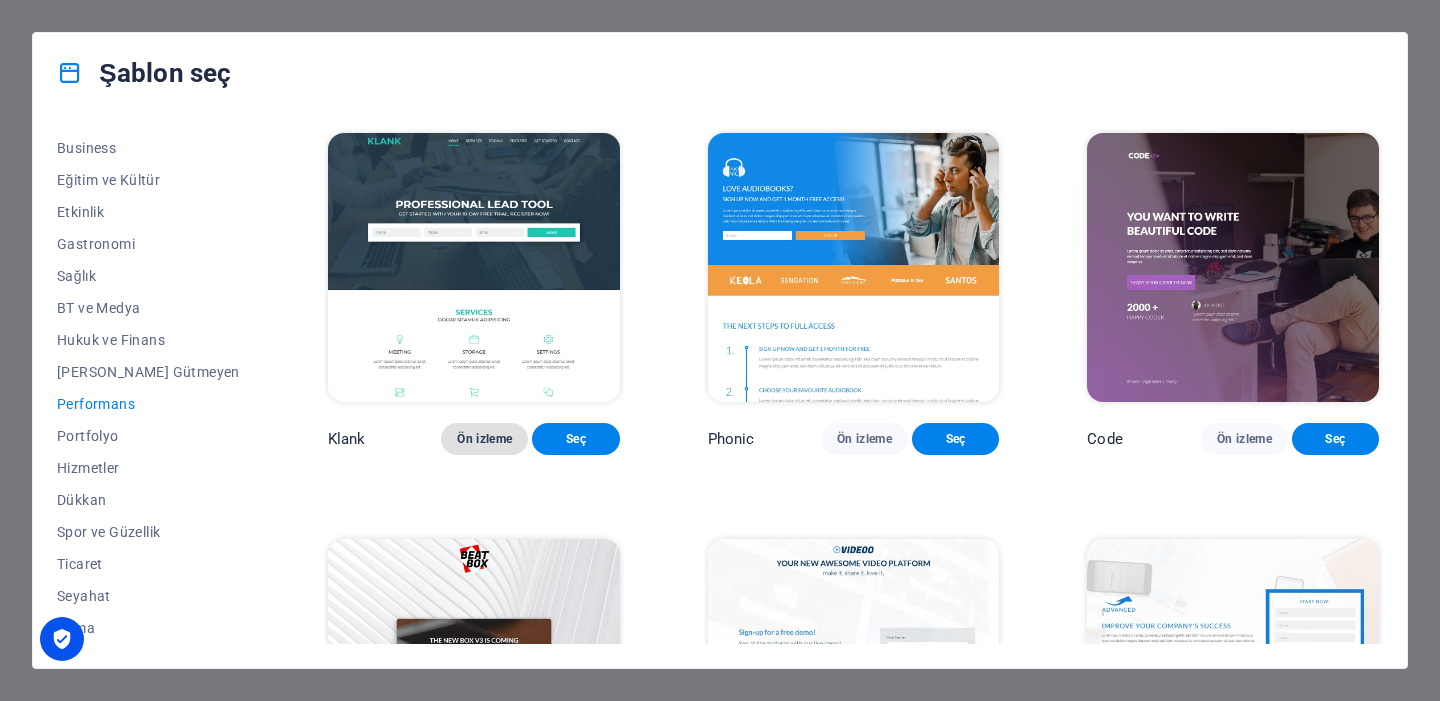 click on "Ön izleme" at bounding box center [484, 439] 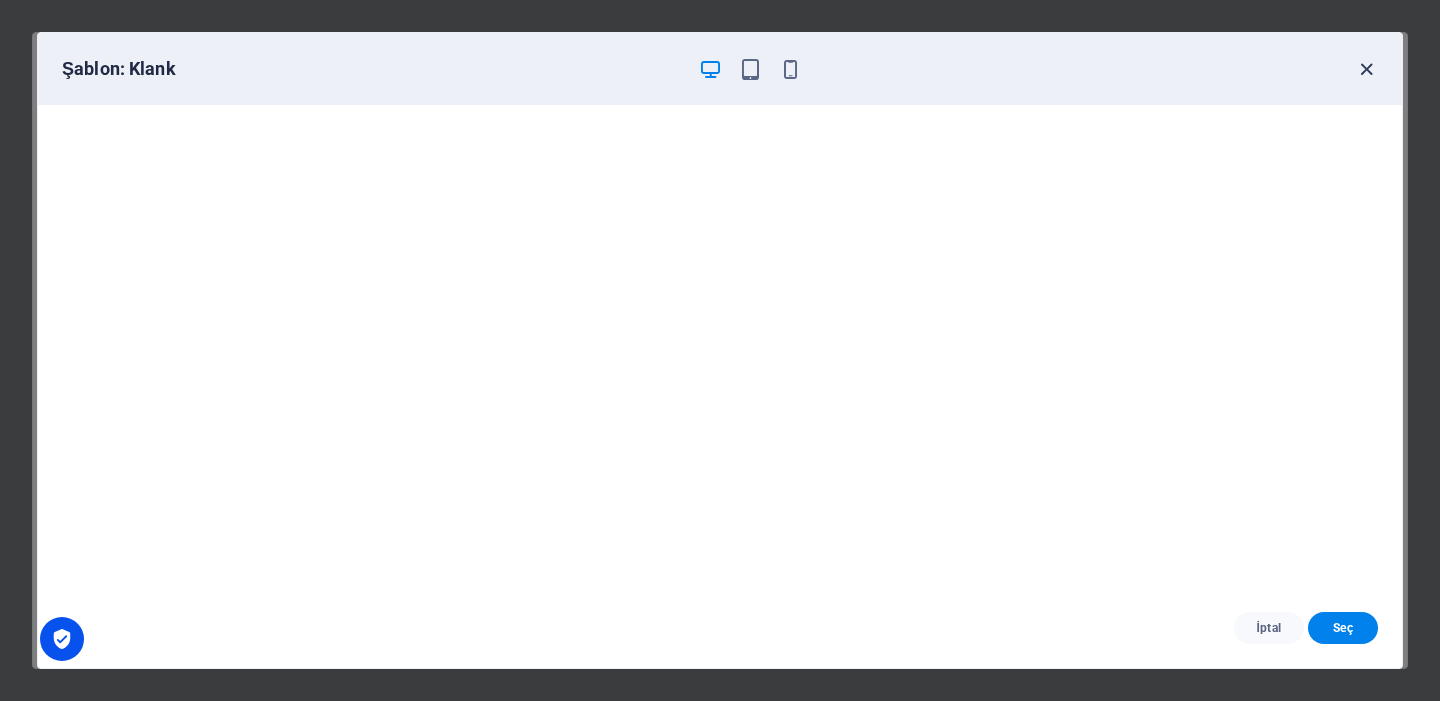 click at bounding box center [1366, 69] 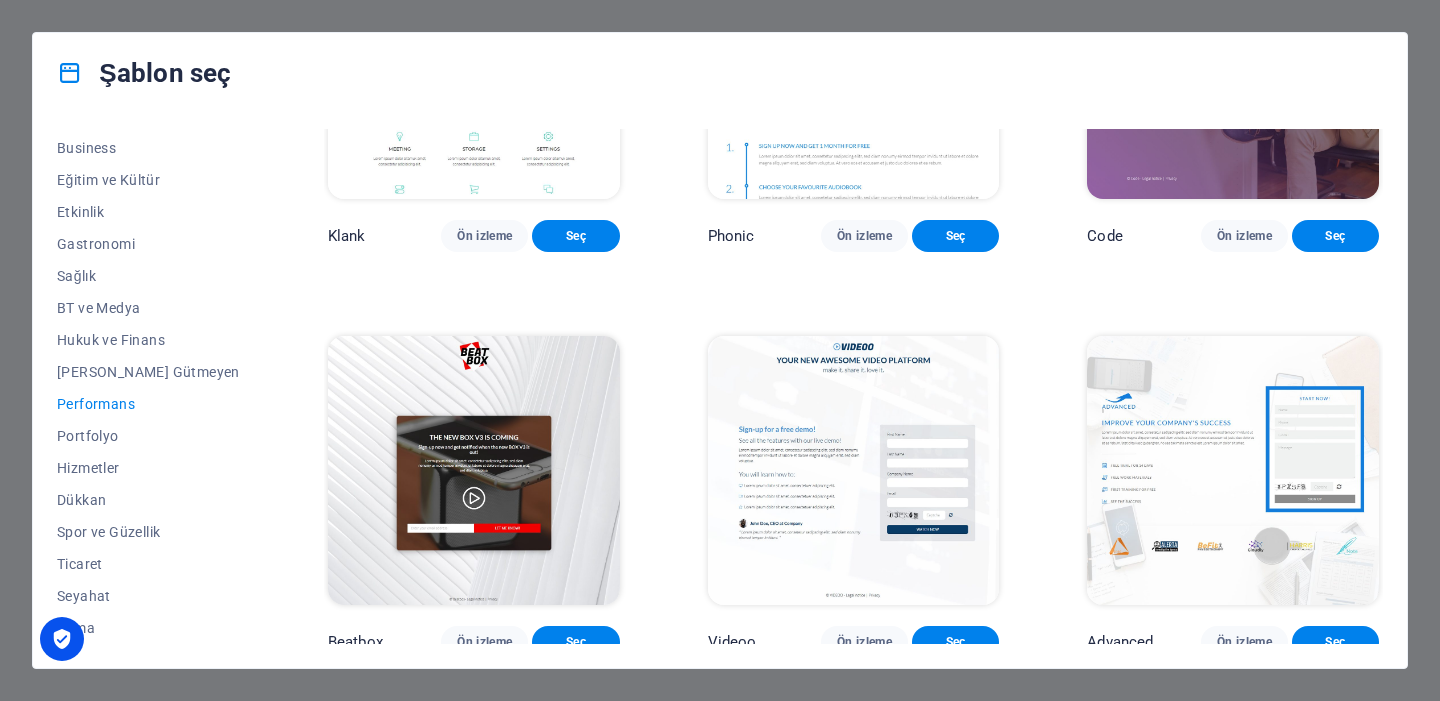 scroll, scrollTop: 424, scrollLeft: 0, axis: vertical 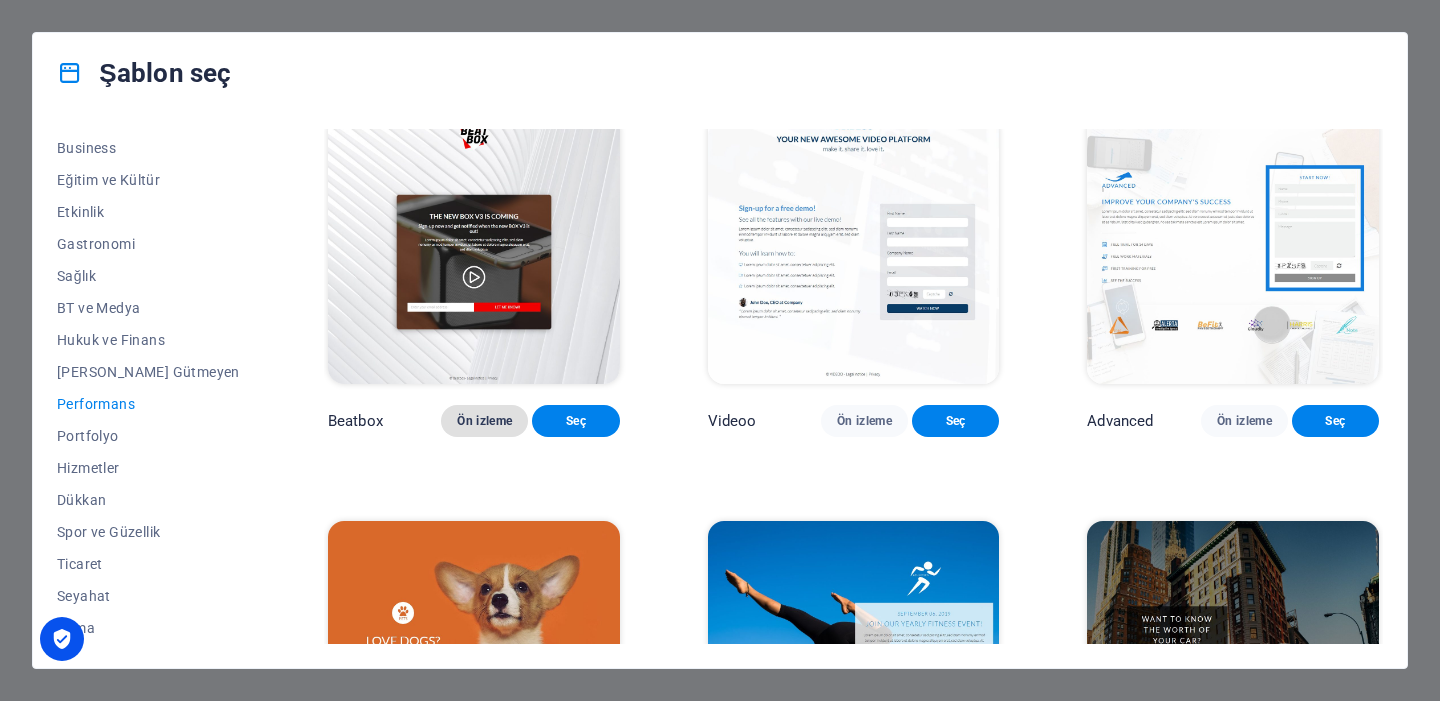 click on "Ön izleme" at bounding box center [484, 421] 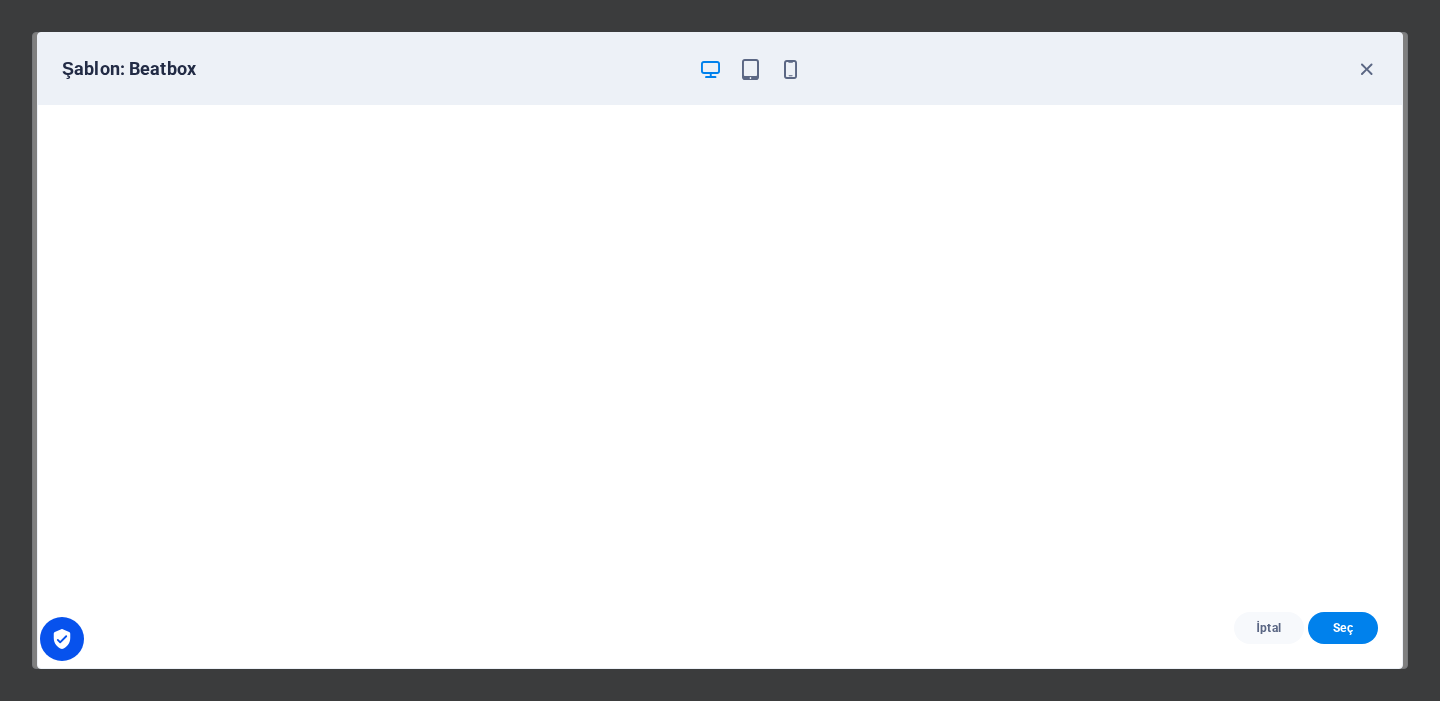 scroll, scrollTop: 5, scrollLeft: 0, axis: vertical 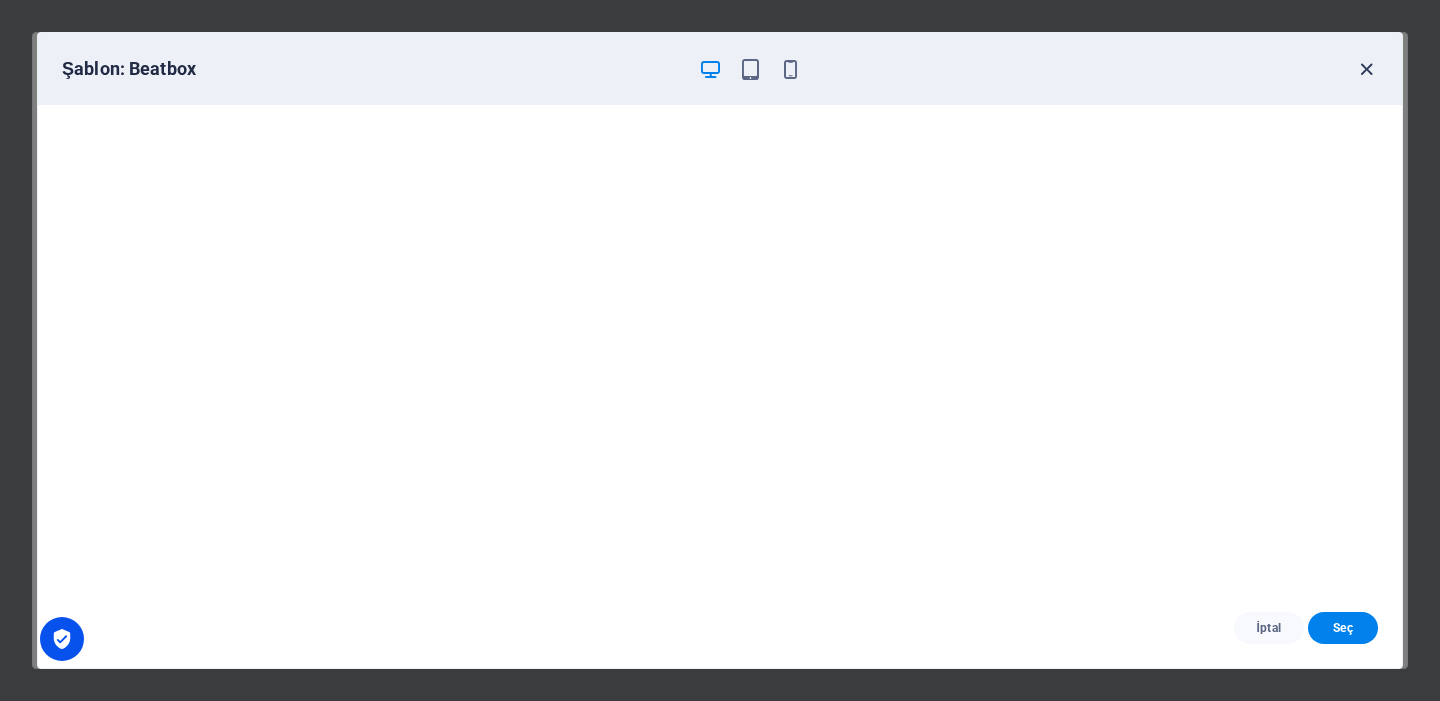 click at bounding box center [1366, 69] 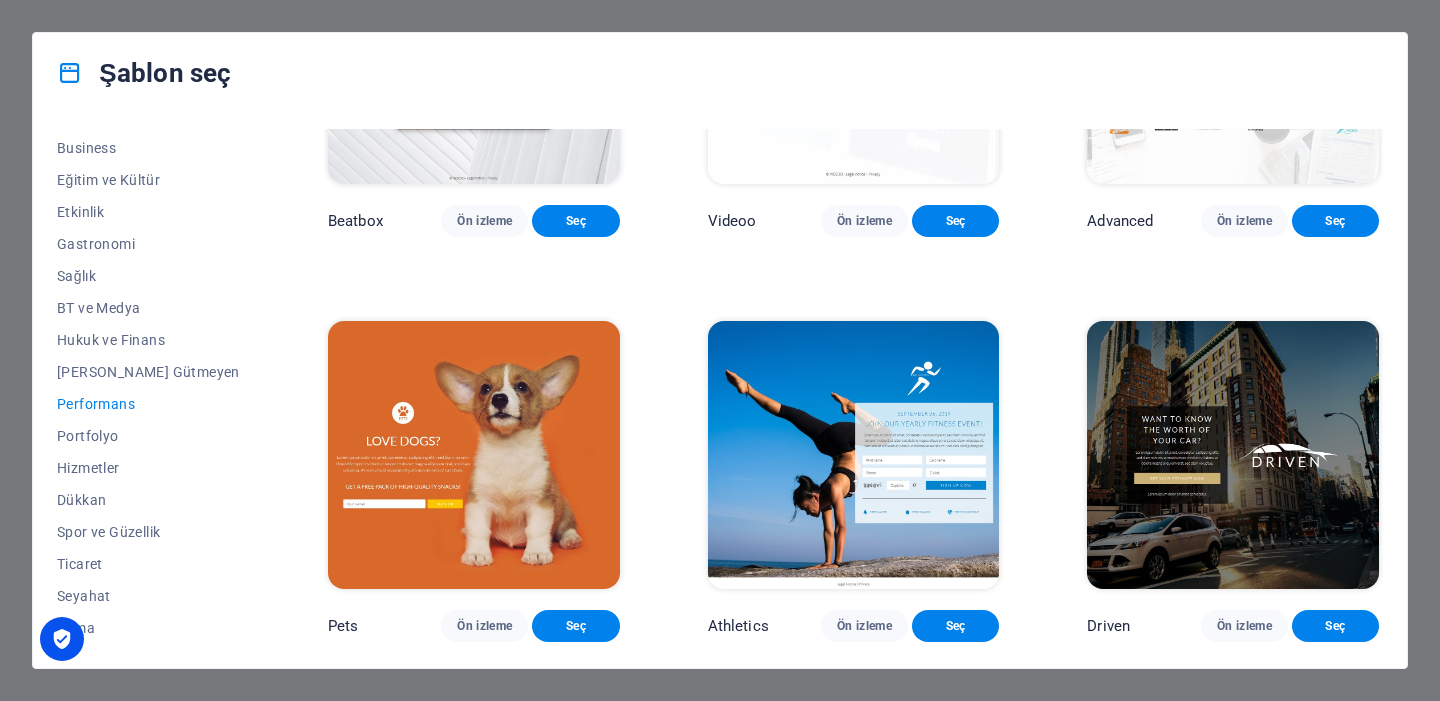 scroll, scrollTop: 845, scrollLeft: 0, axis: vertical 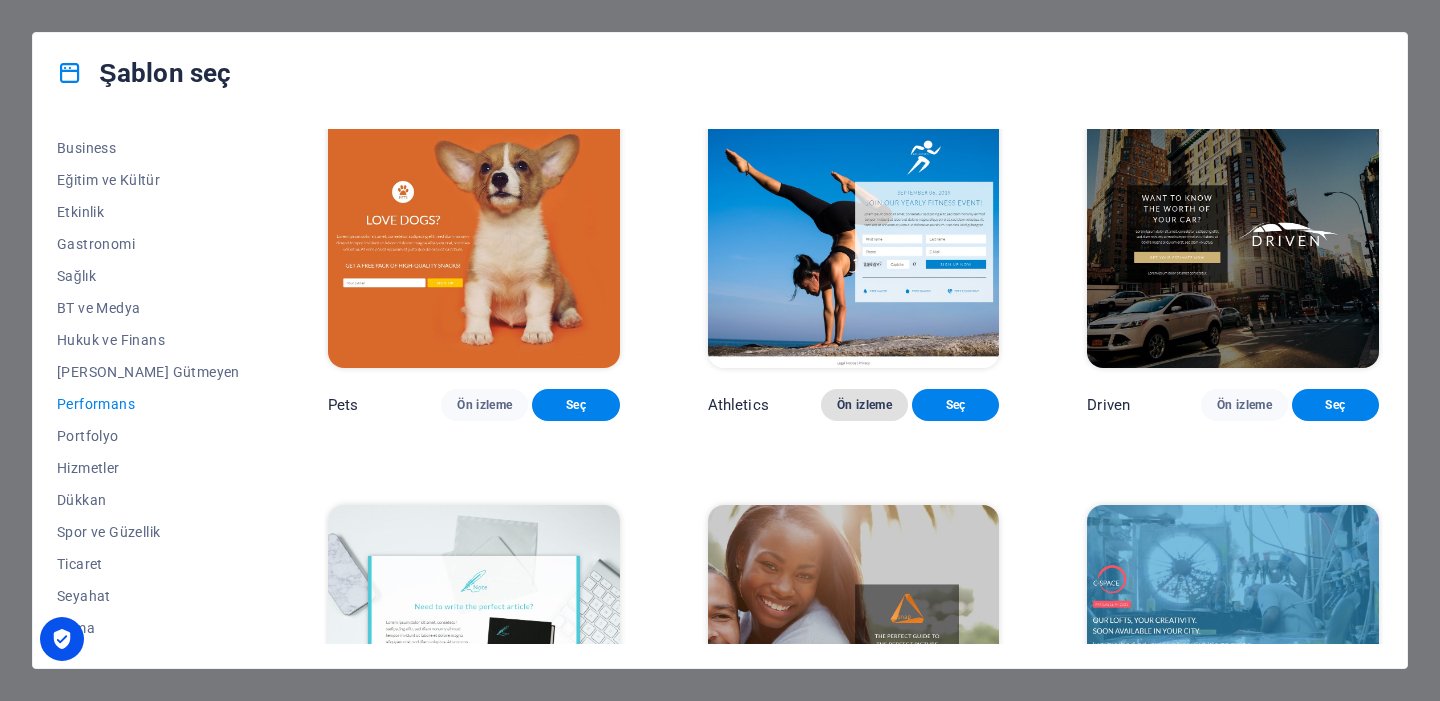 click on "Ön izleme" at bounding box center [864, 405] 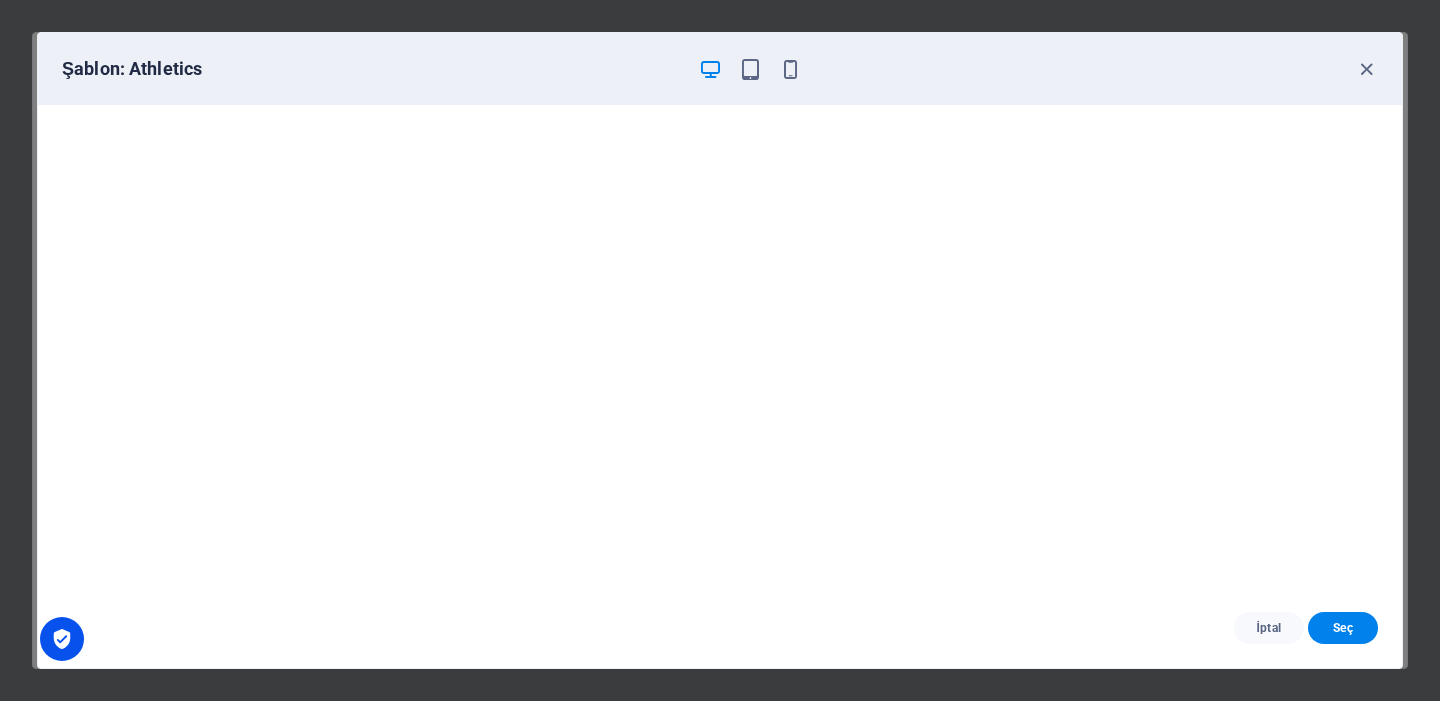 scroll, scrollTop: 5, scrollLeft: 0, axis: vertical 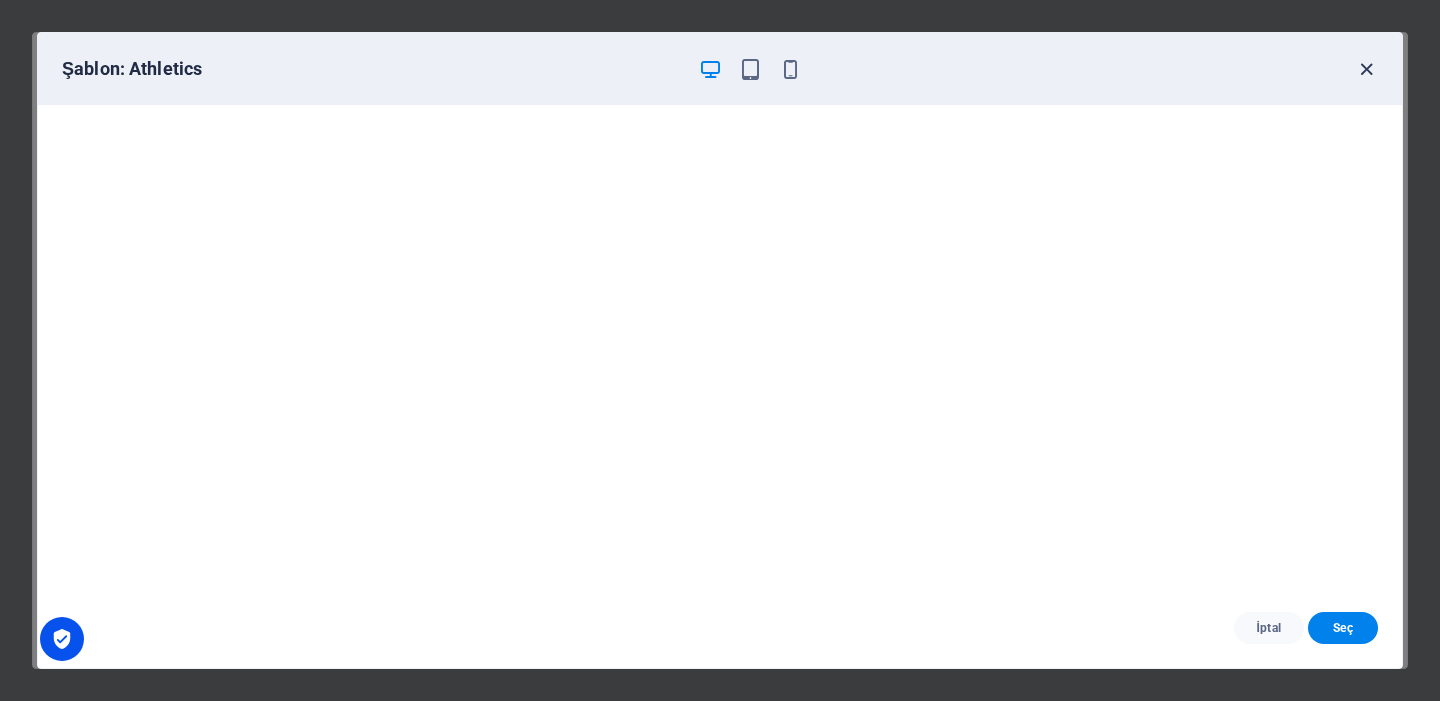 click at bounding box center [1366, 69] 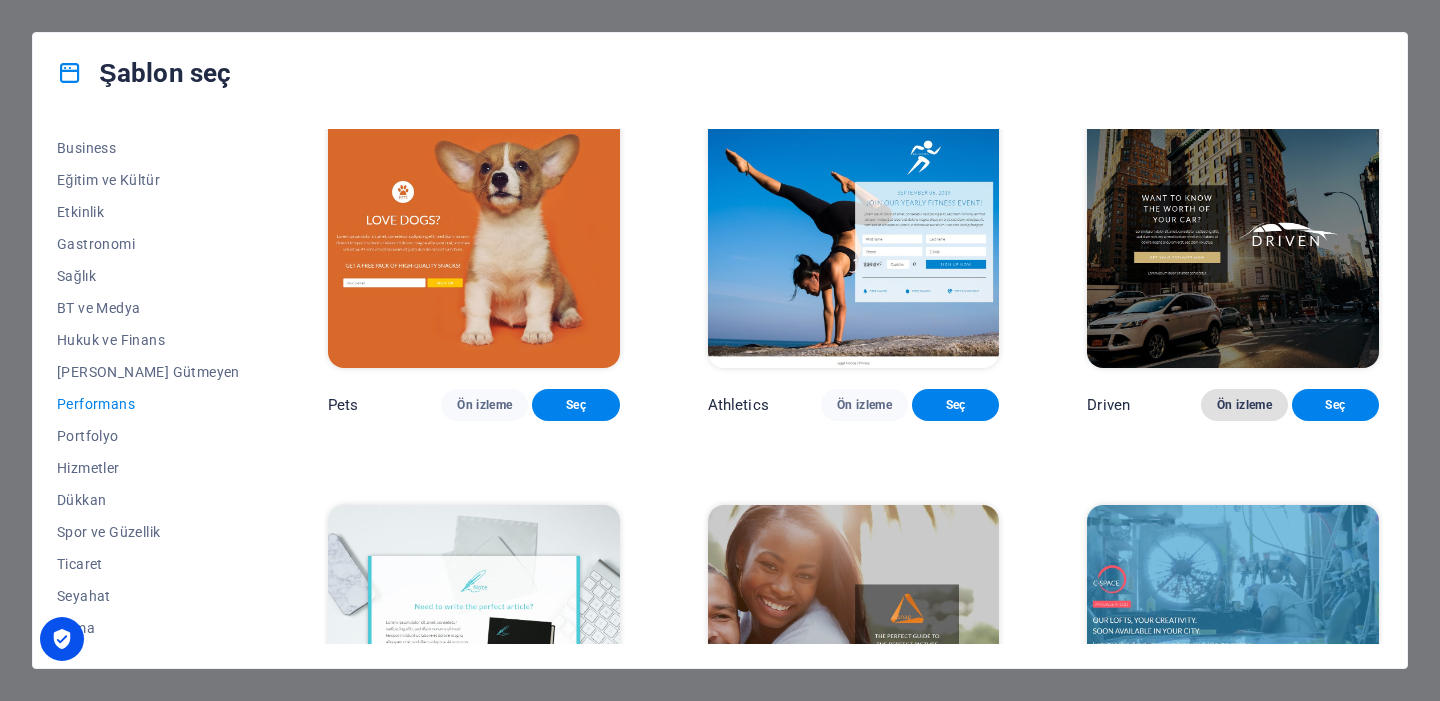 click on "Ön izleme" at bounding box center [1244, 405] 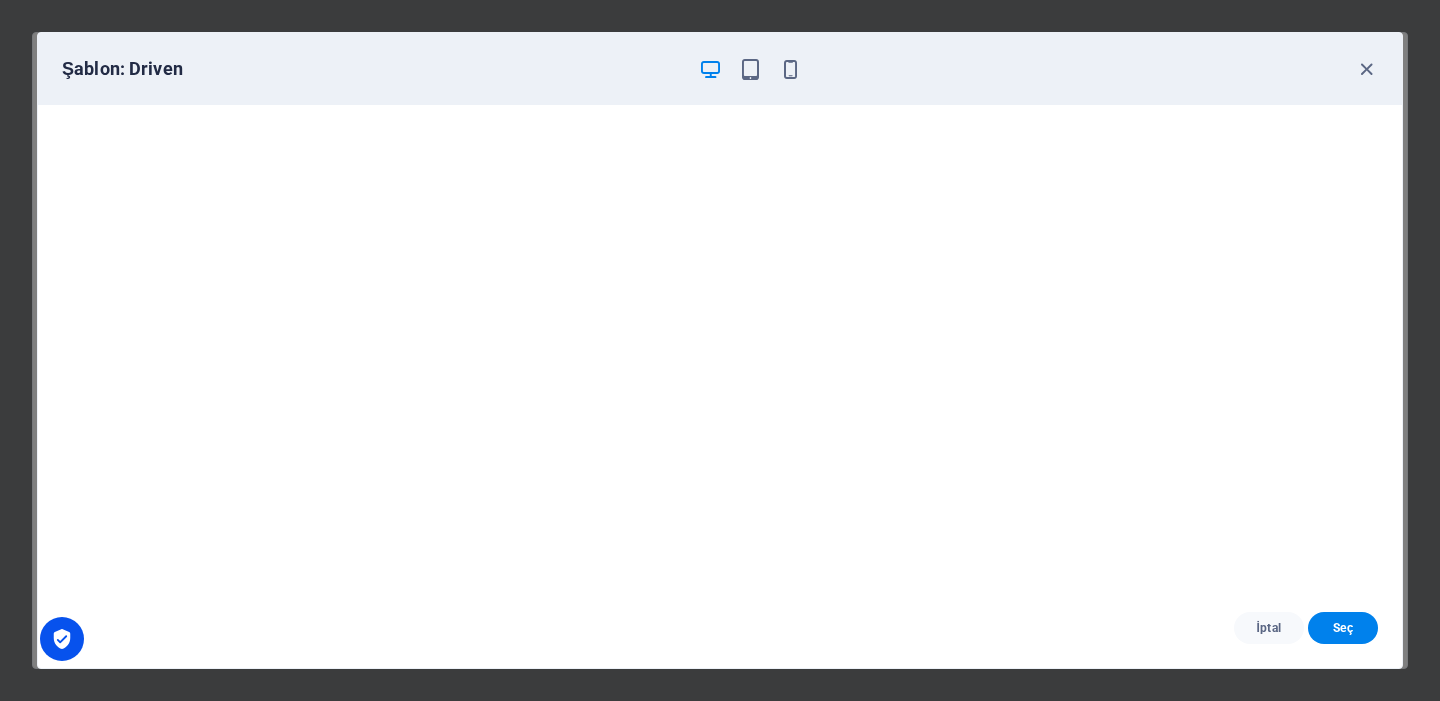 scroll, scrollTop: 5, scrollLeft: 0, axis: vertical 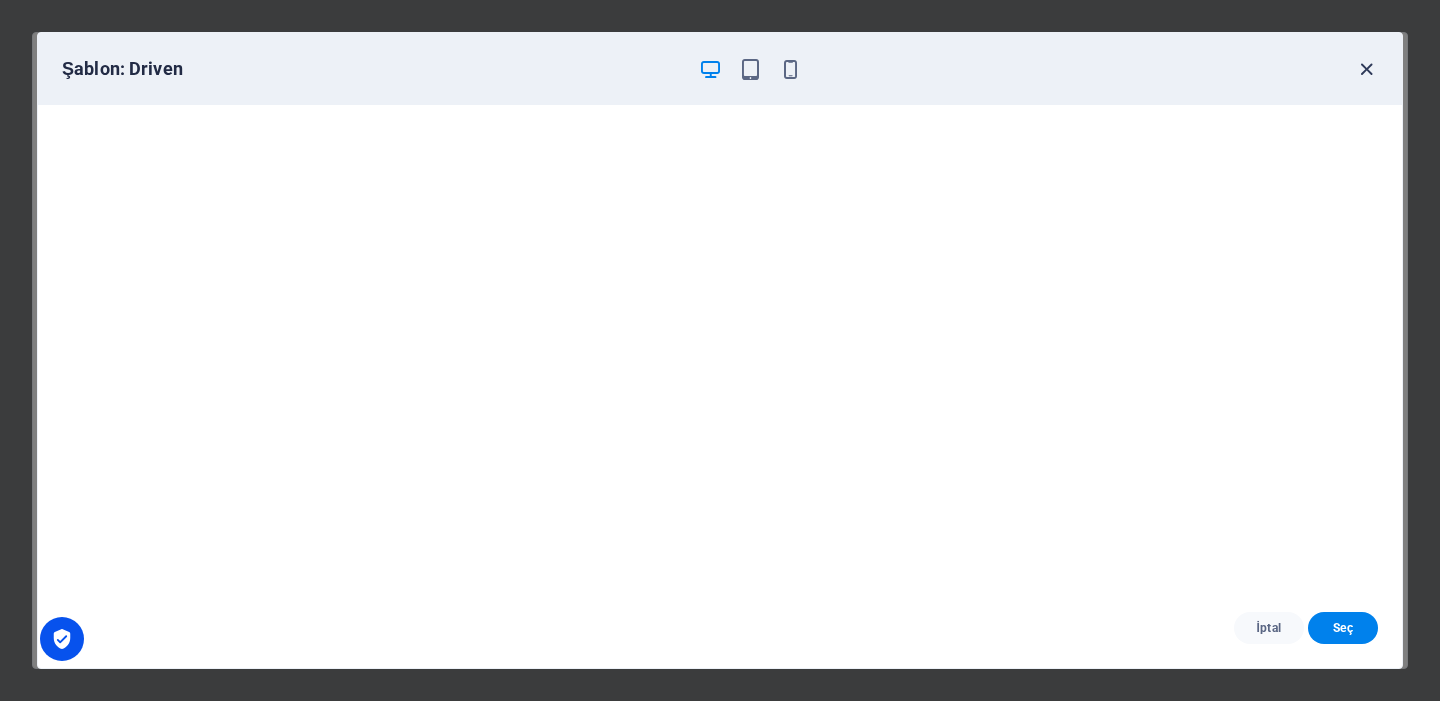 click at bounding box center (1366, 69) 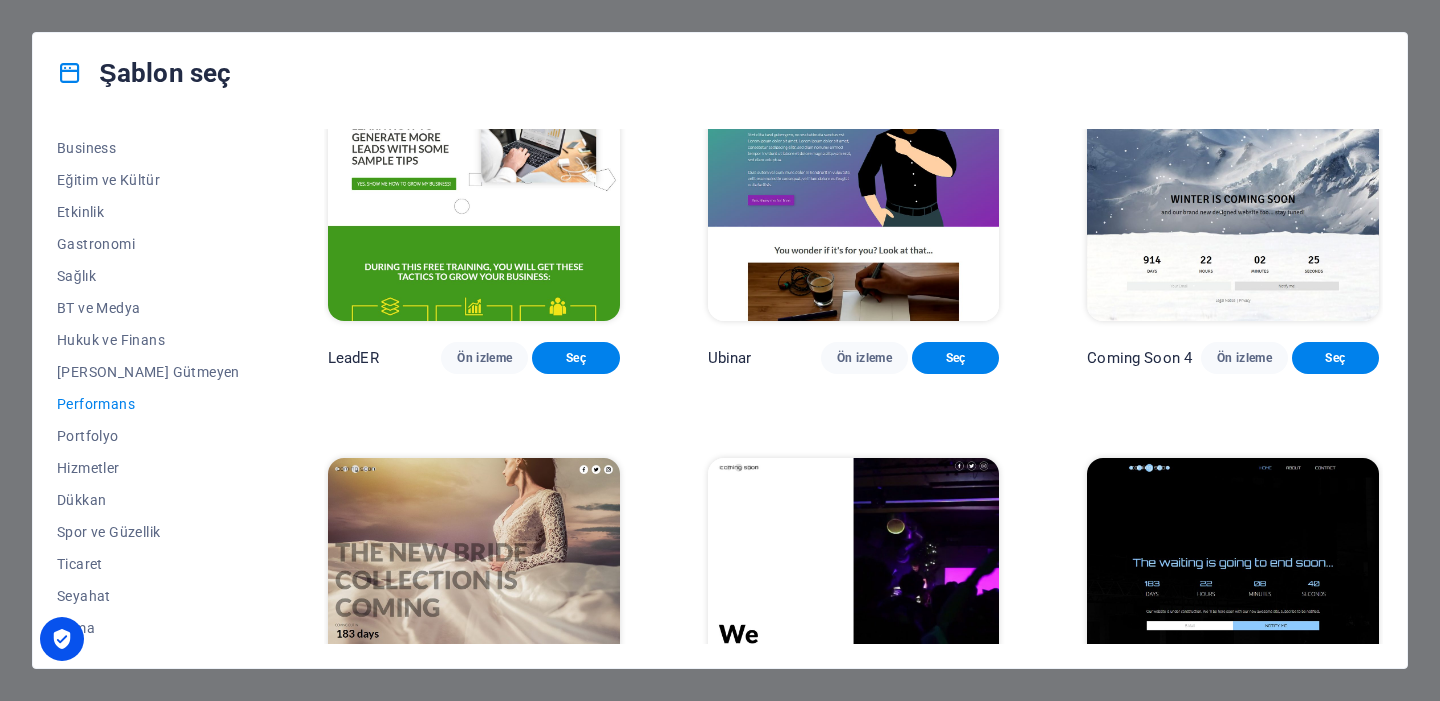 scroll, scrollTop: 1710, scrollLeft: 0, axis: vertical 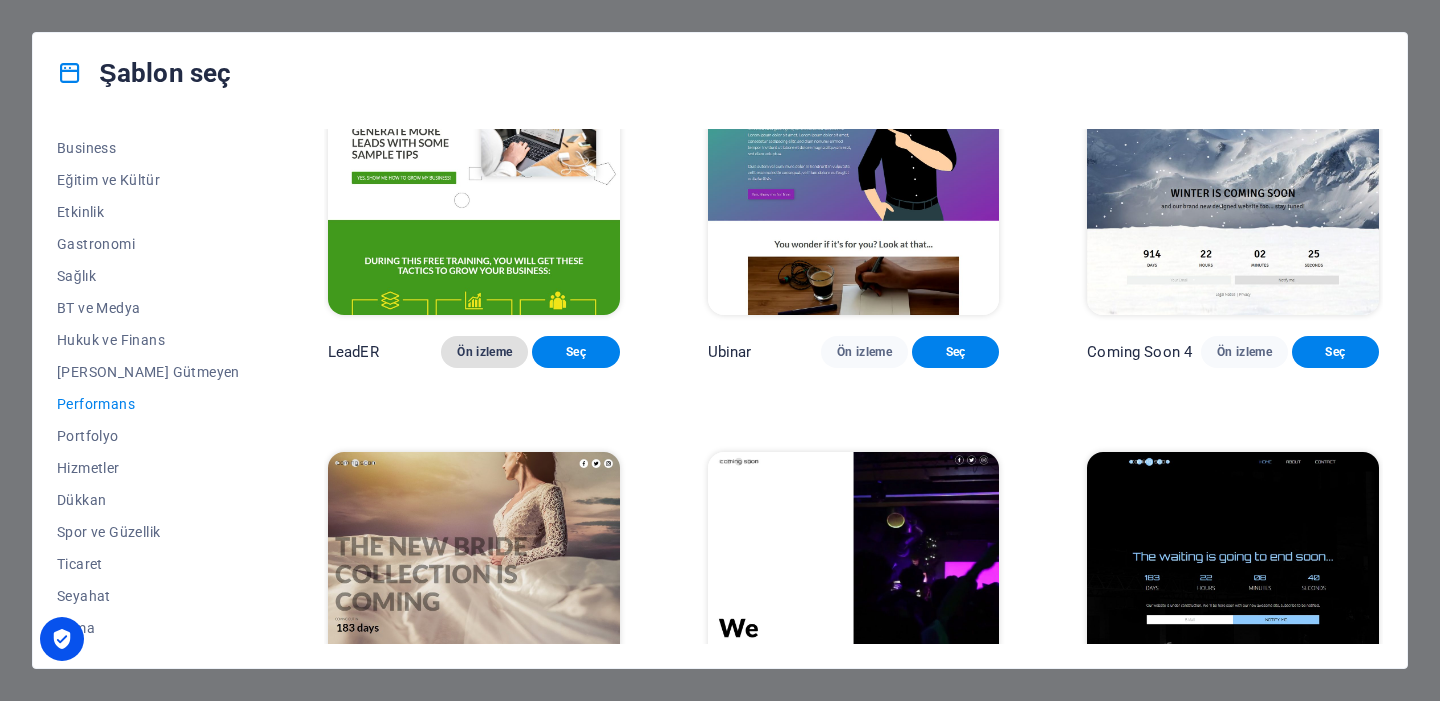 click on "Ön izleme" at bounding box center [484, 352] 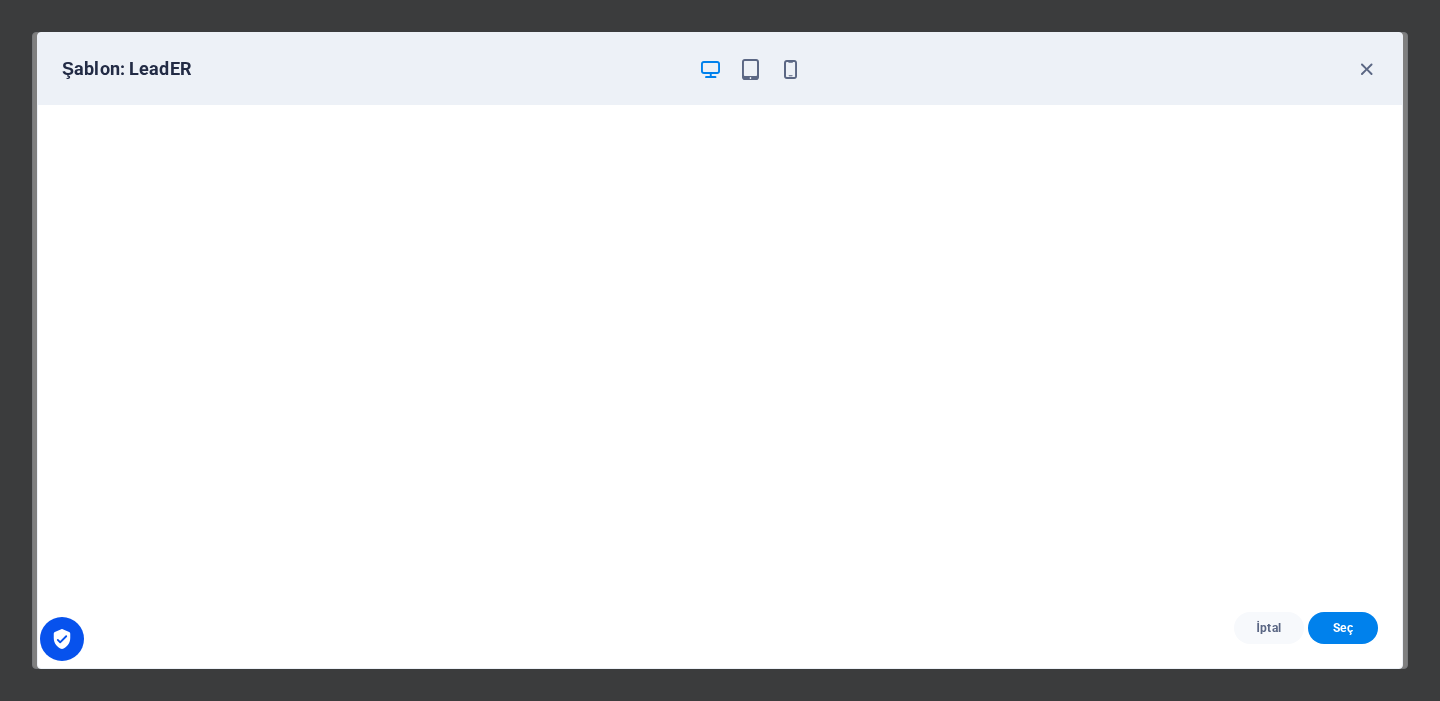 scroll, scrollTop: 5, scrollLeft: 0, axis: vertical 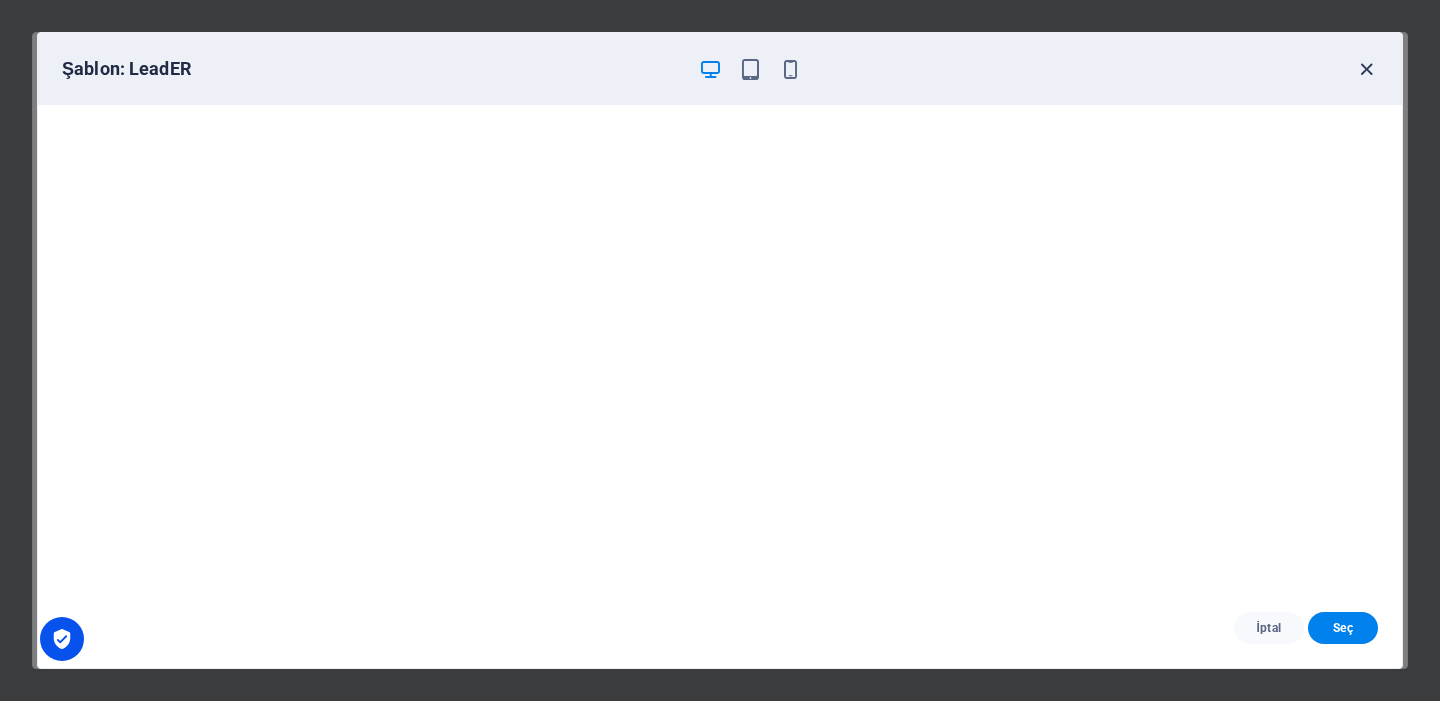 click at bounding box center (1366, 69) 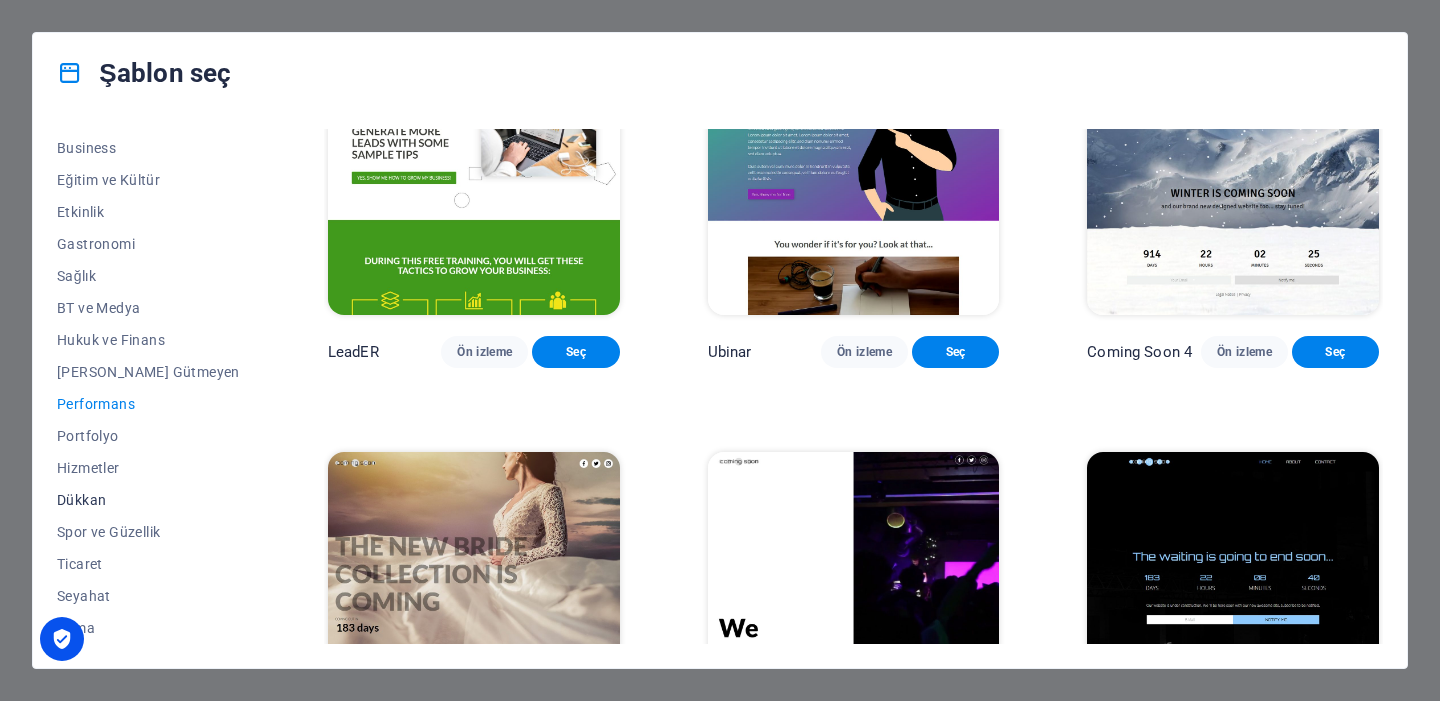 click on "Dükkan" at bounding box center [148, 500] 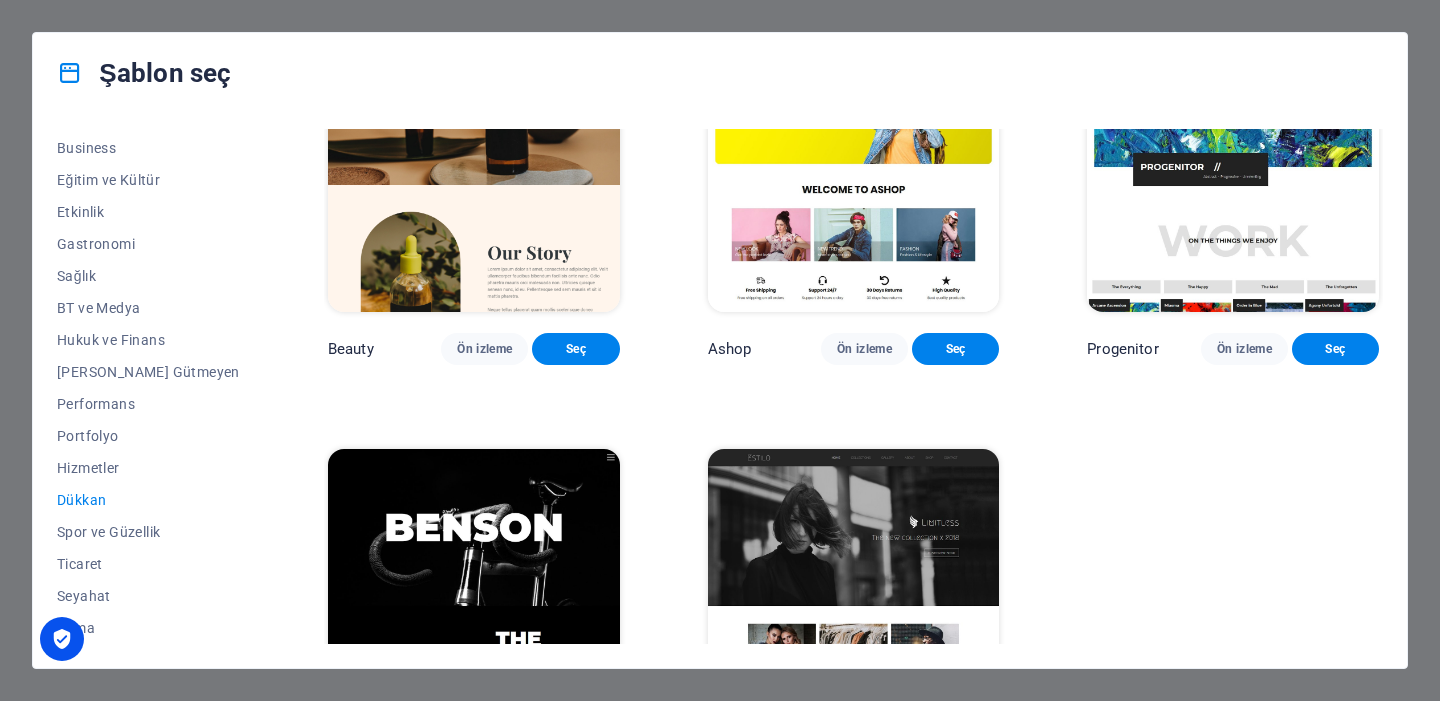 scroll, scrollTop: 922, scrollLeft: 0, axis: vertical 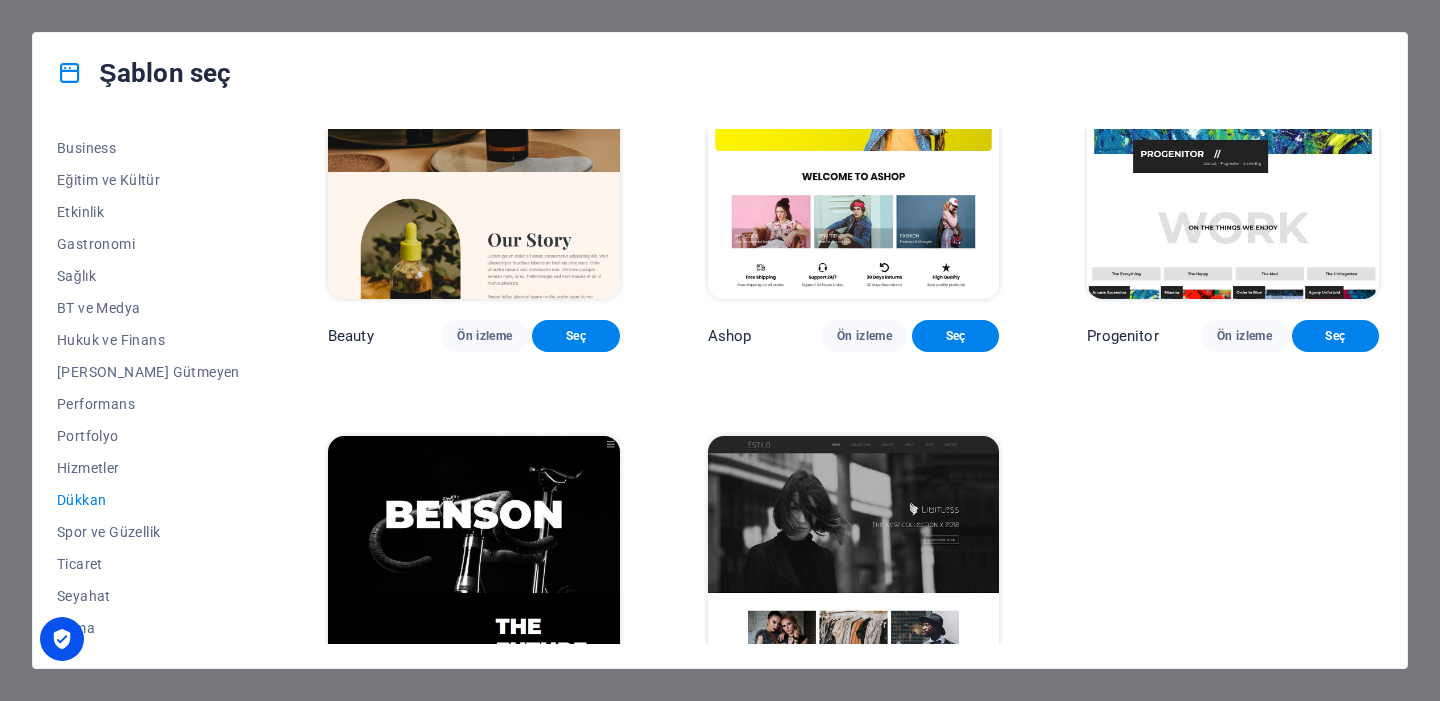 click at bounding box center (474, 570) 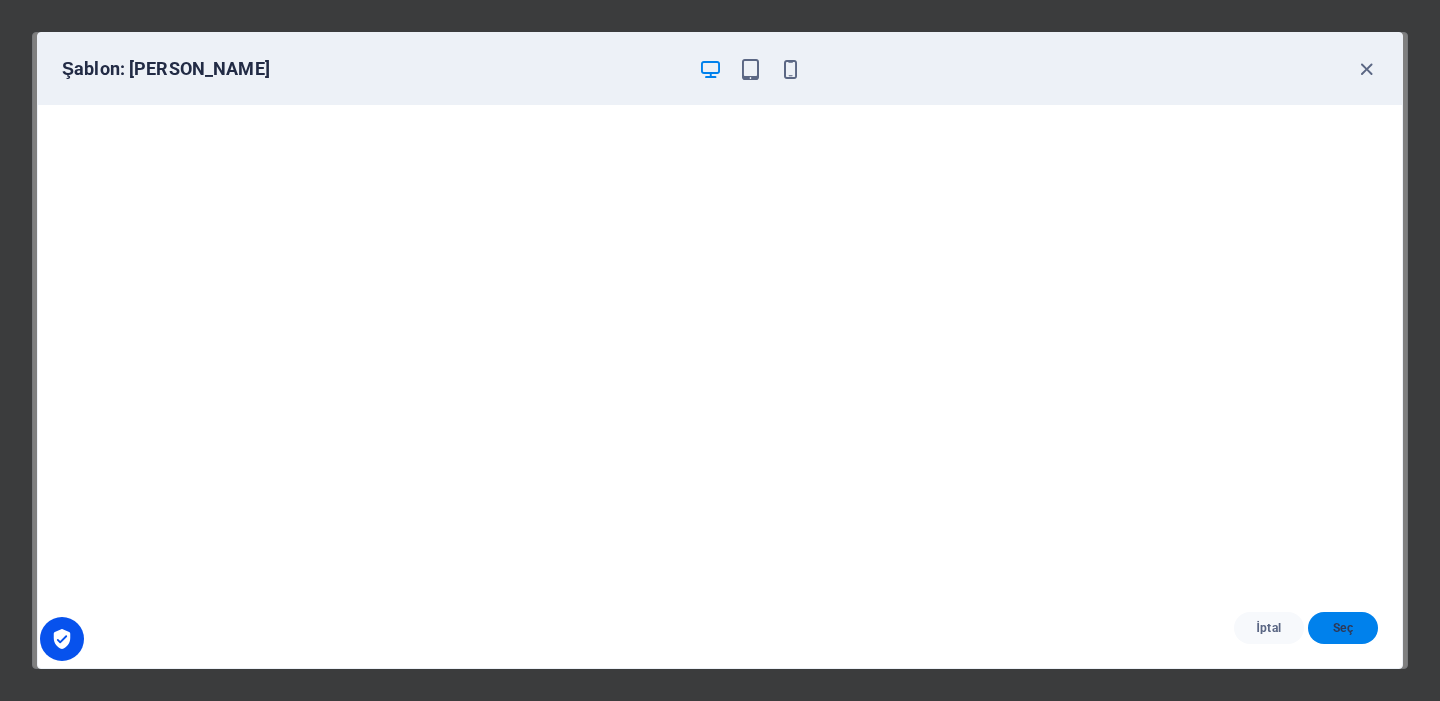 click on "Seç" at bounding box center [1343, 628] 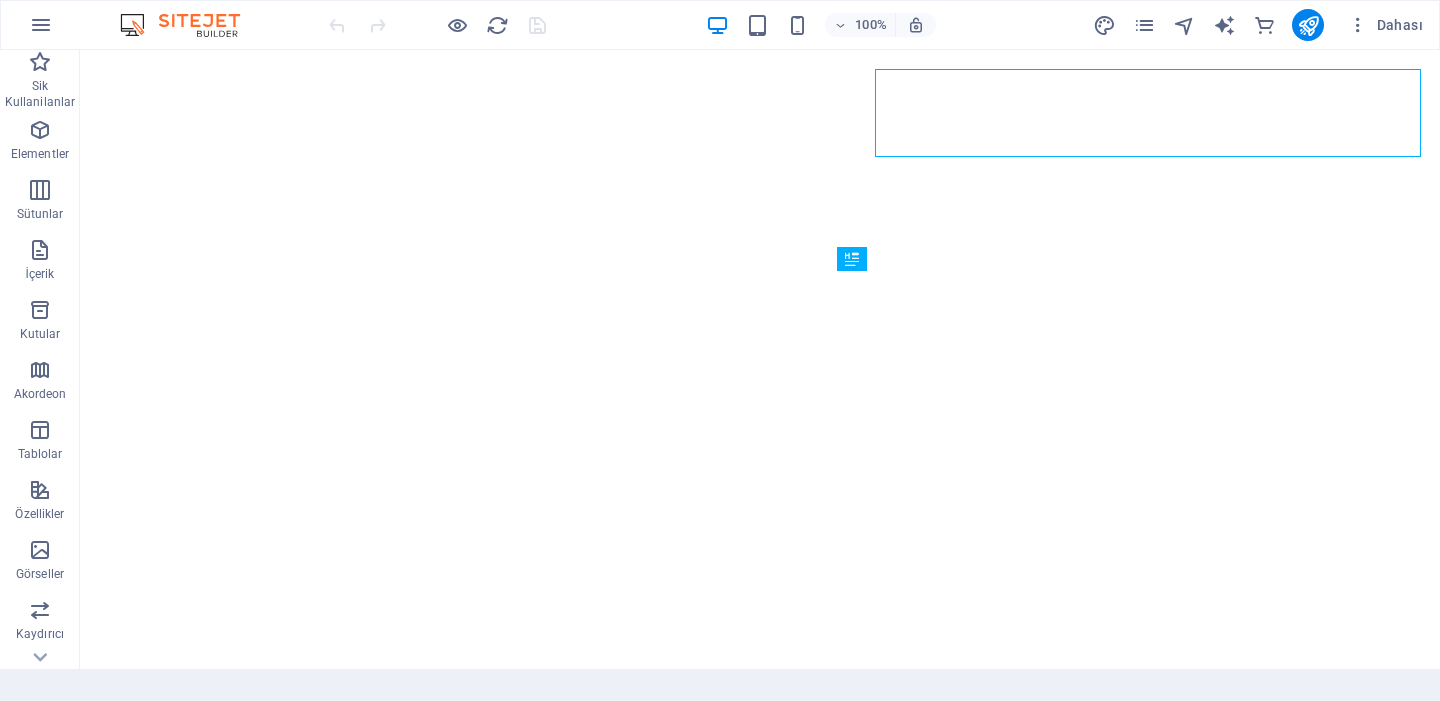 scroll, scrollTop: 0, scrollLeft: 0, axis: both 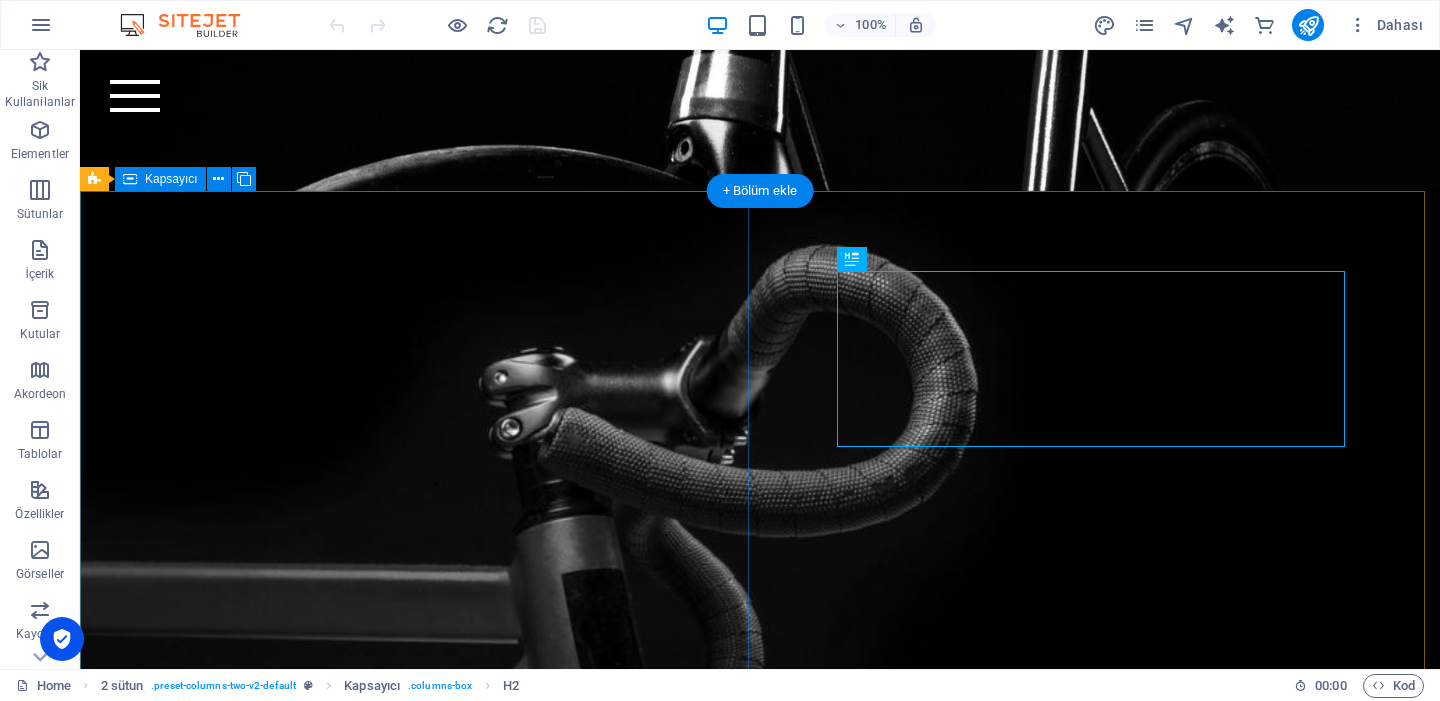 click at bounding box center (760, 651) 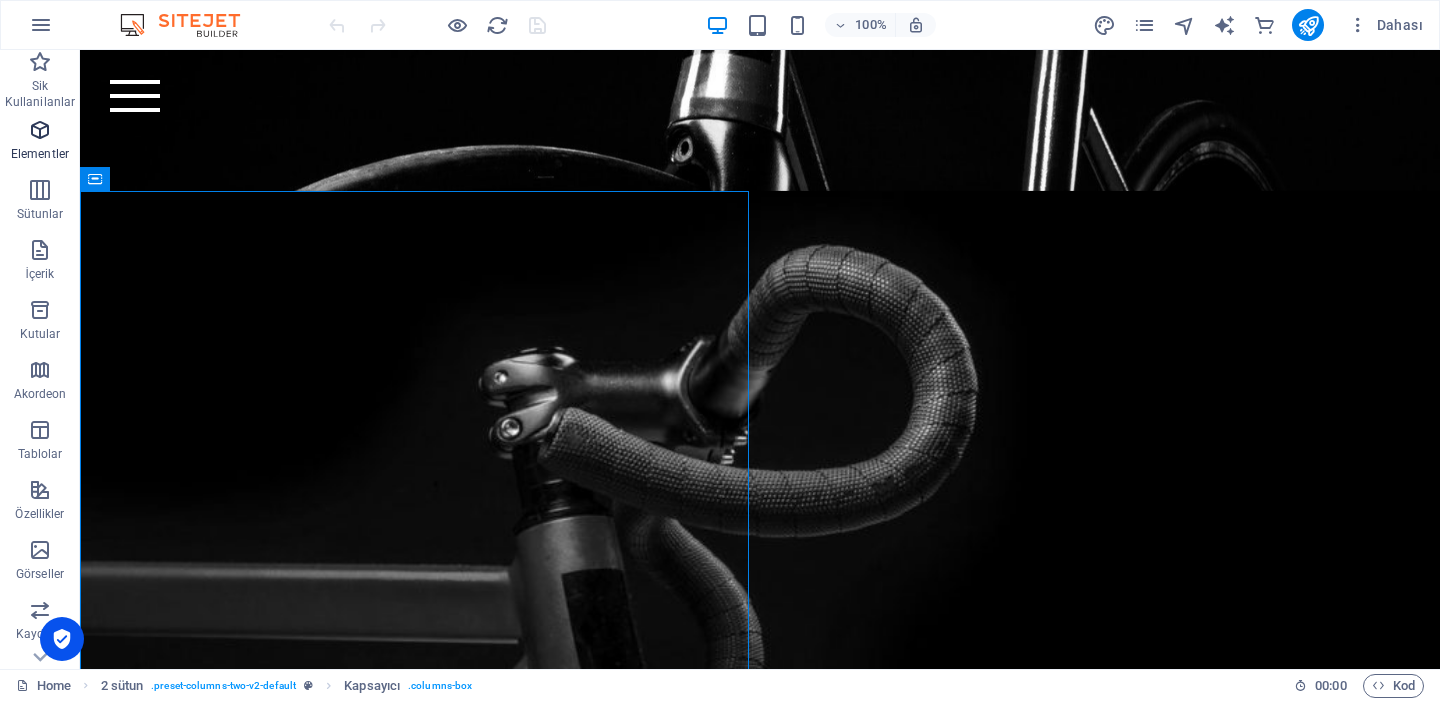 click at bounding box center (40, 130) 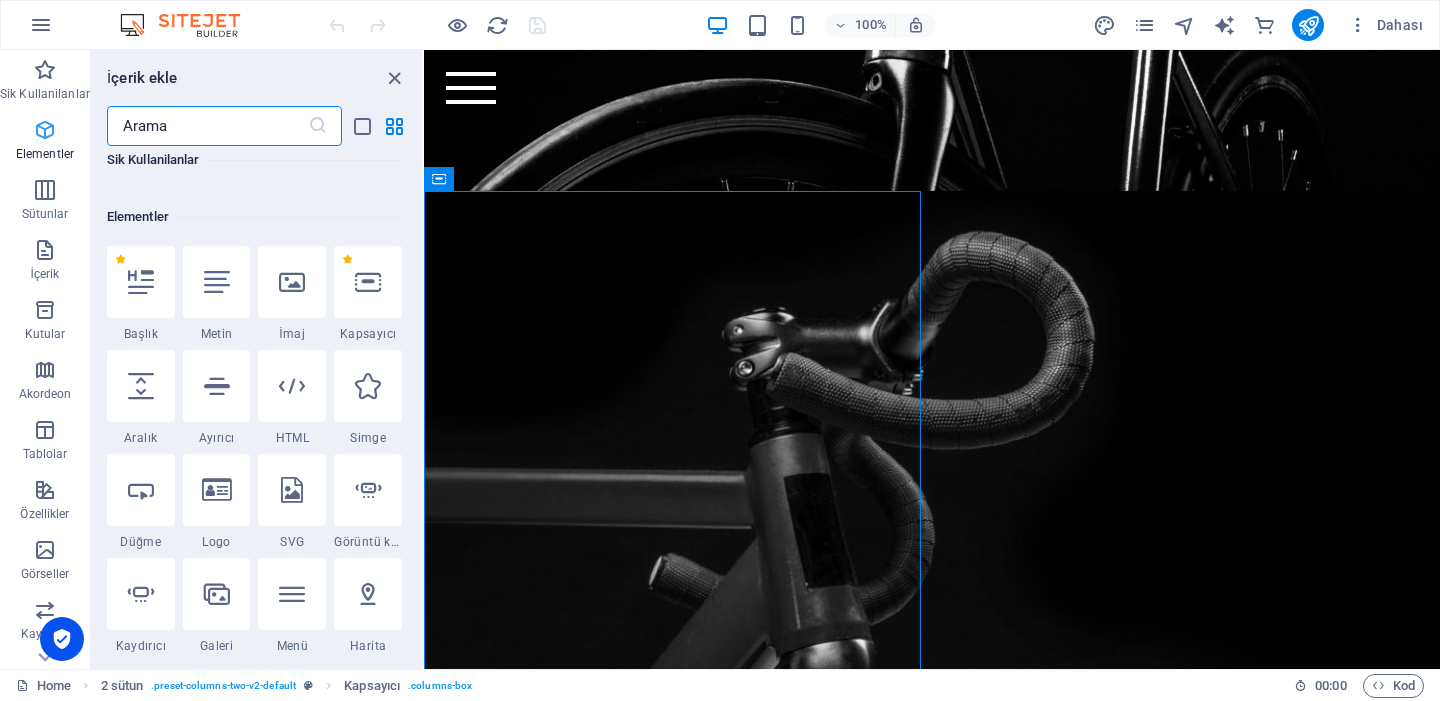 scroll, scrollTop: 213, scrollLeft: 0, axis: vertical 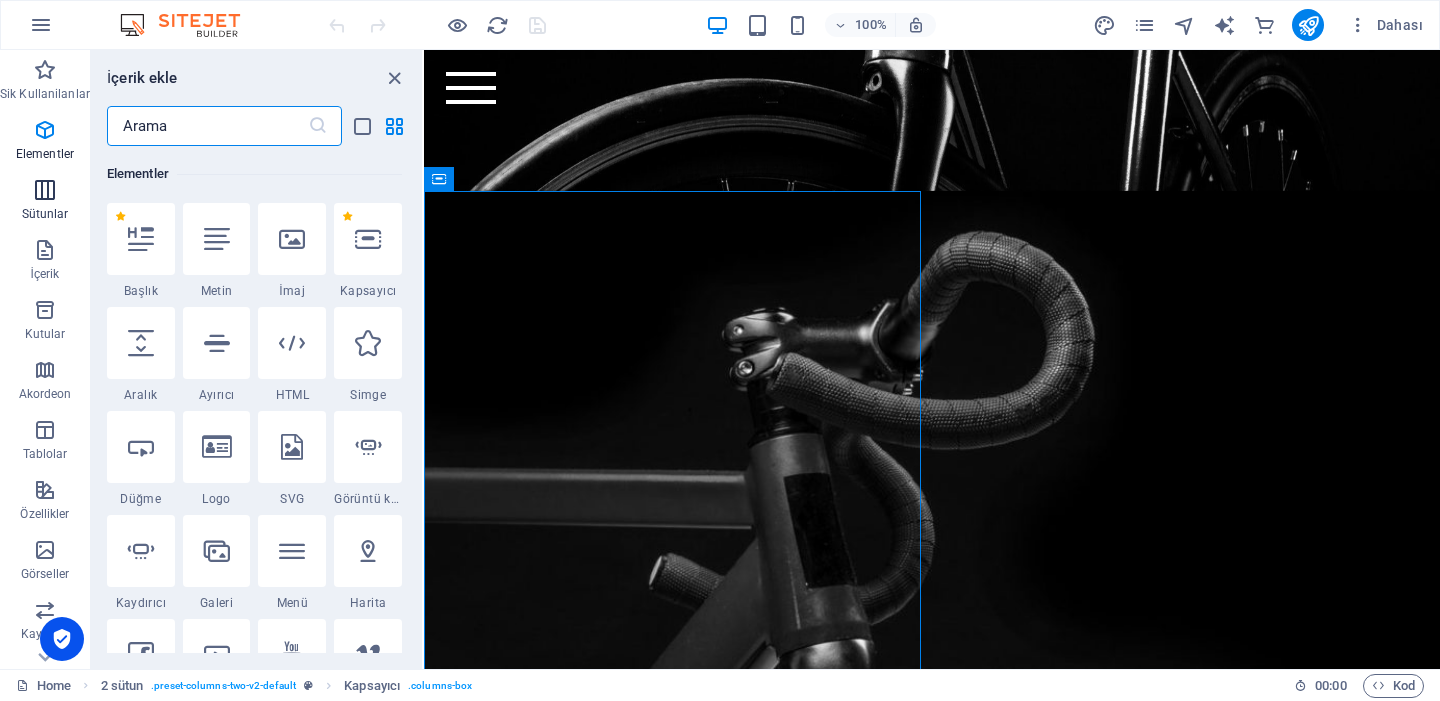 click at bounding box center [45, 190] 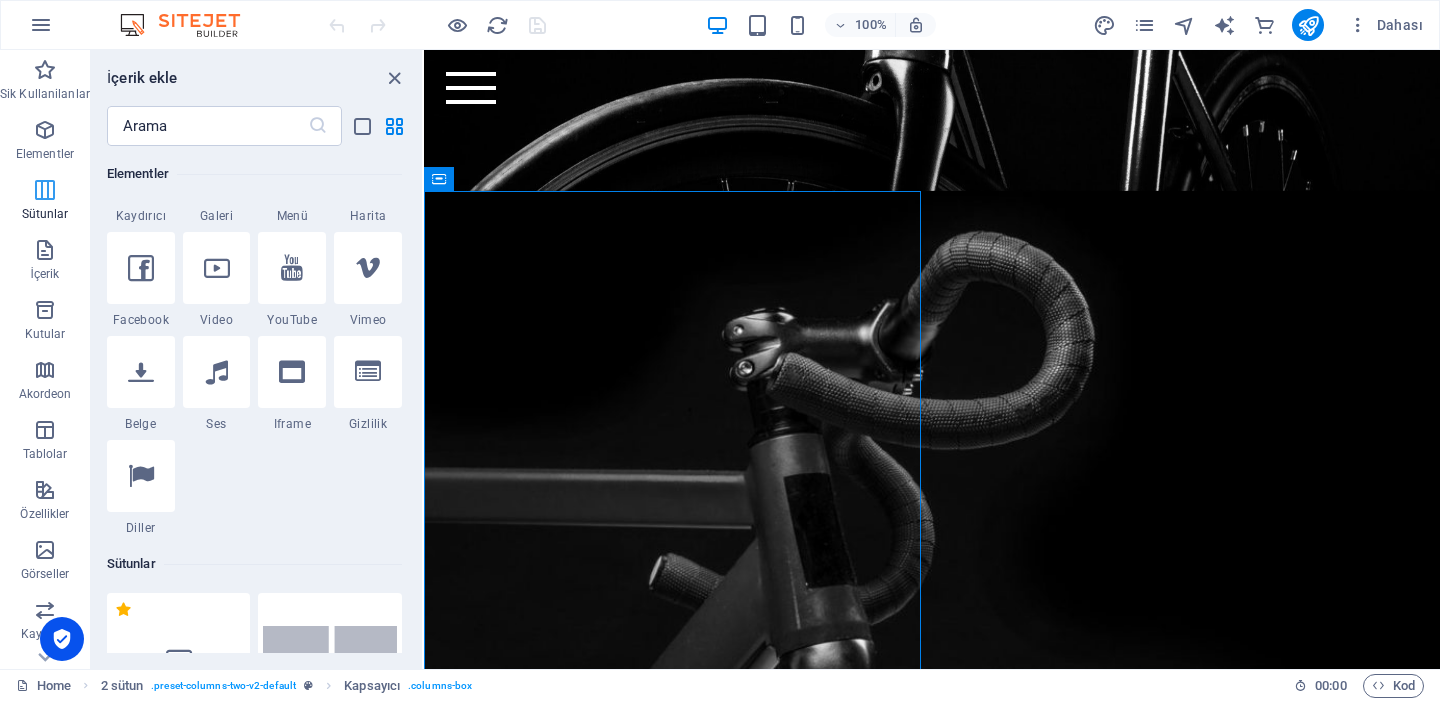 scroll, scrollTop: 990, scrollLeft: 0, axis: vertical 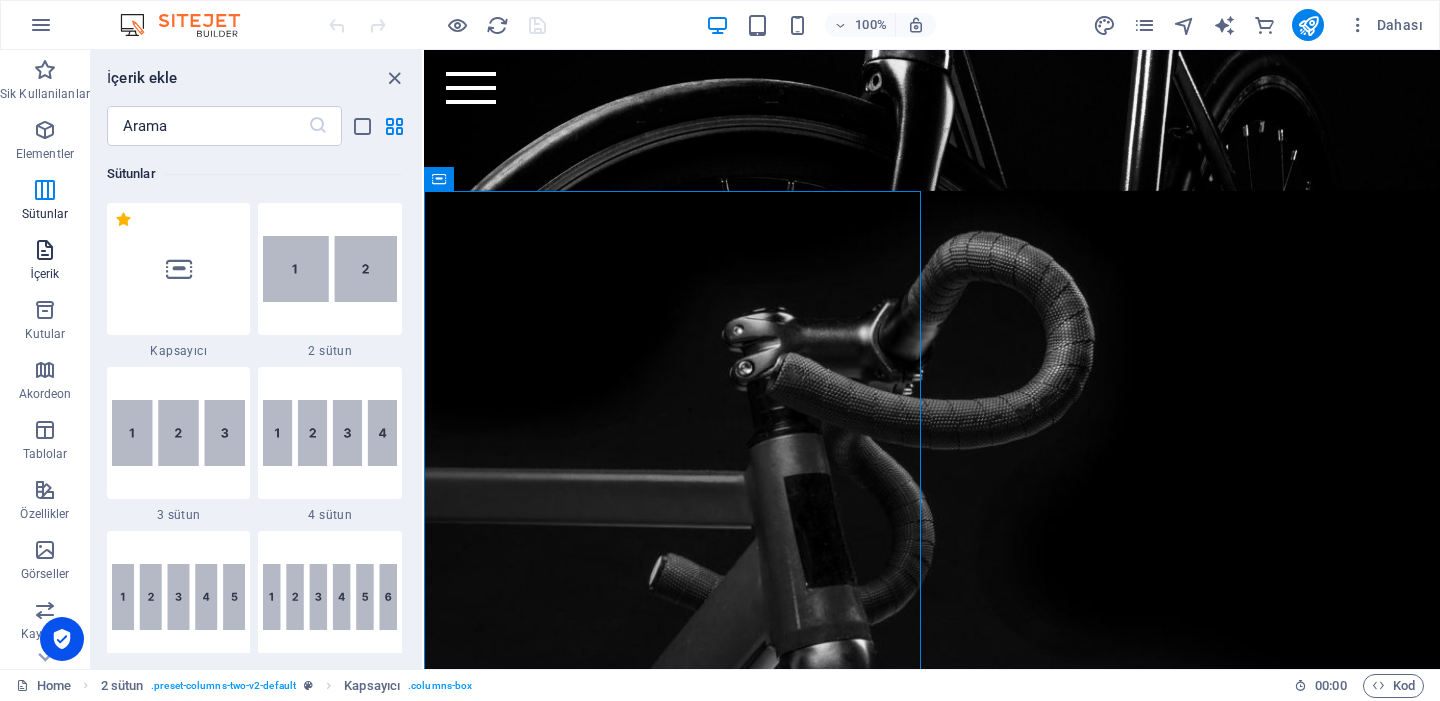 click at bounding box center (45, 250) 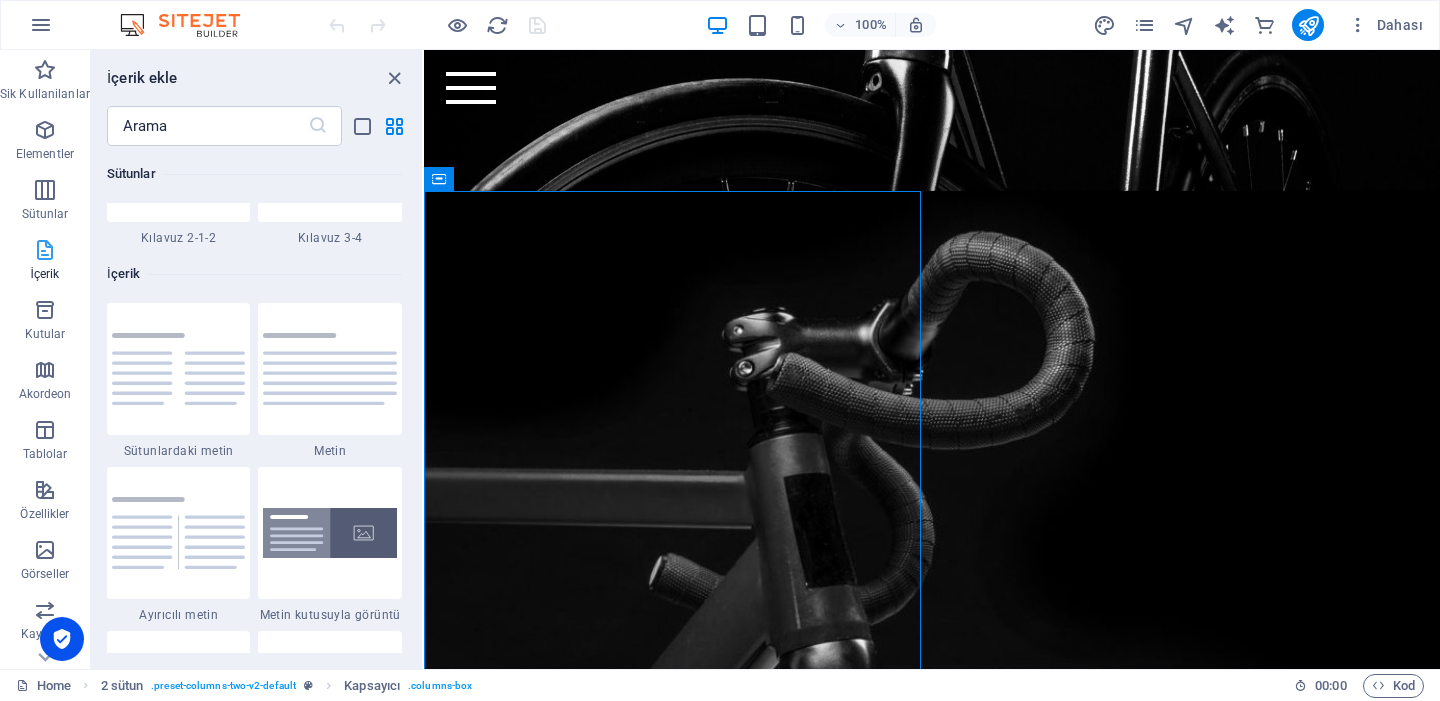 scroll, scrollTop: 3499, scrollLeft: 0, axis: vertical 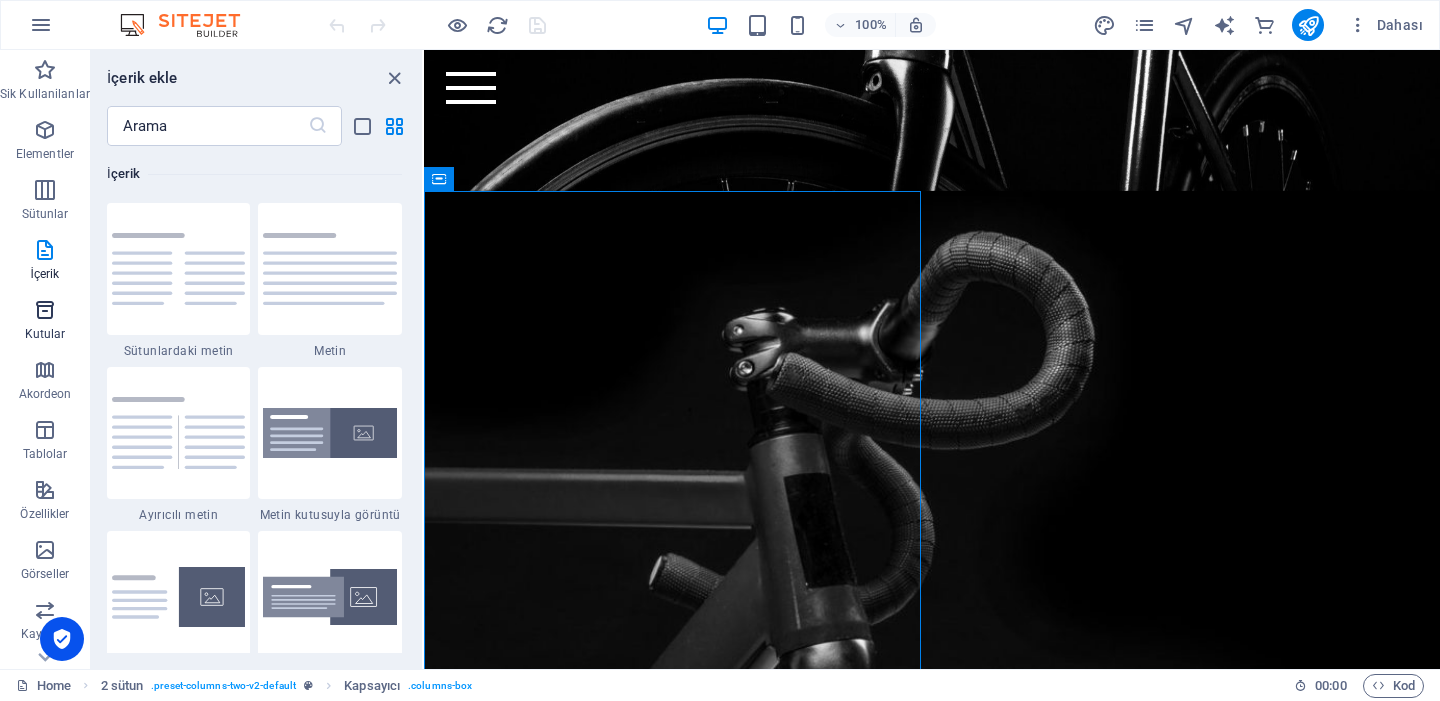 click at bounding box center (45, 310) 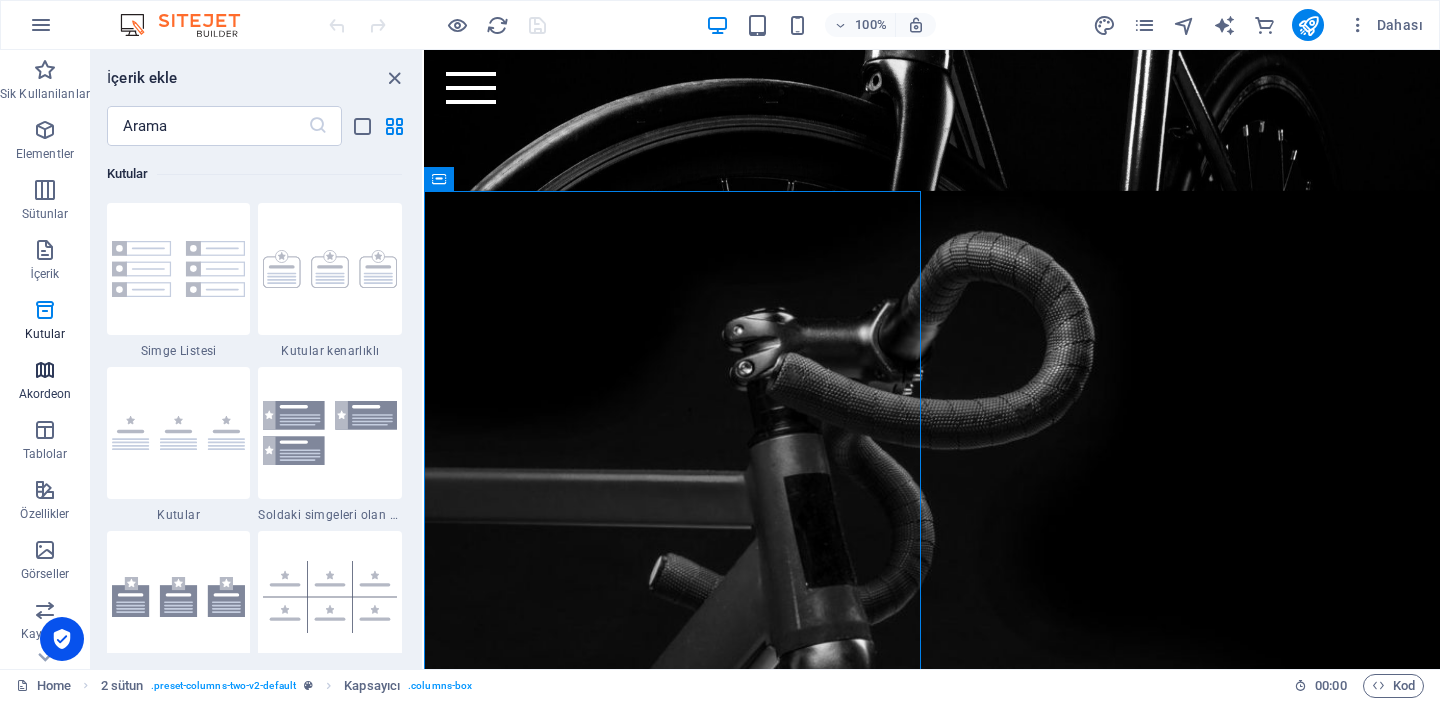 click at bounding box center [45, 370] 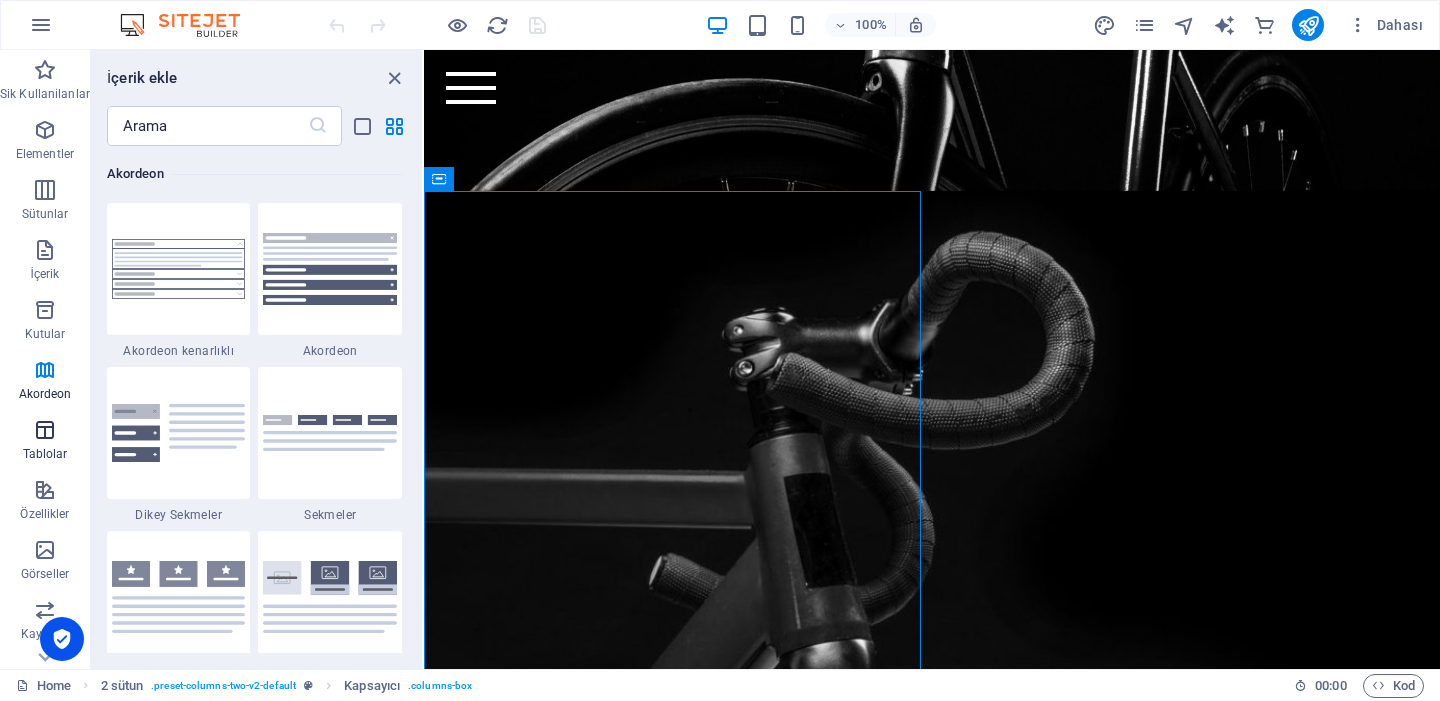 click at bounding box center (45, 430) 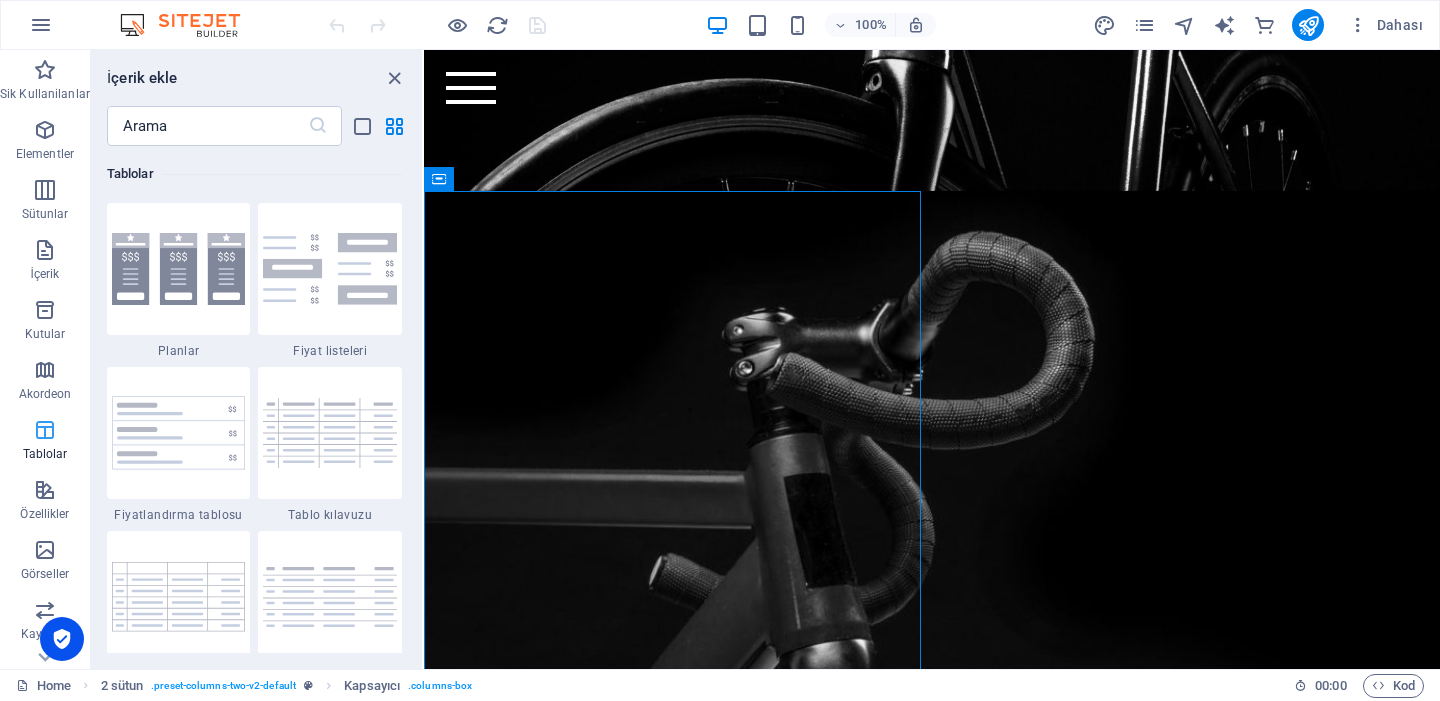 scroll, scrollTop: 6762, scrollLeft: 0, axis: vertical 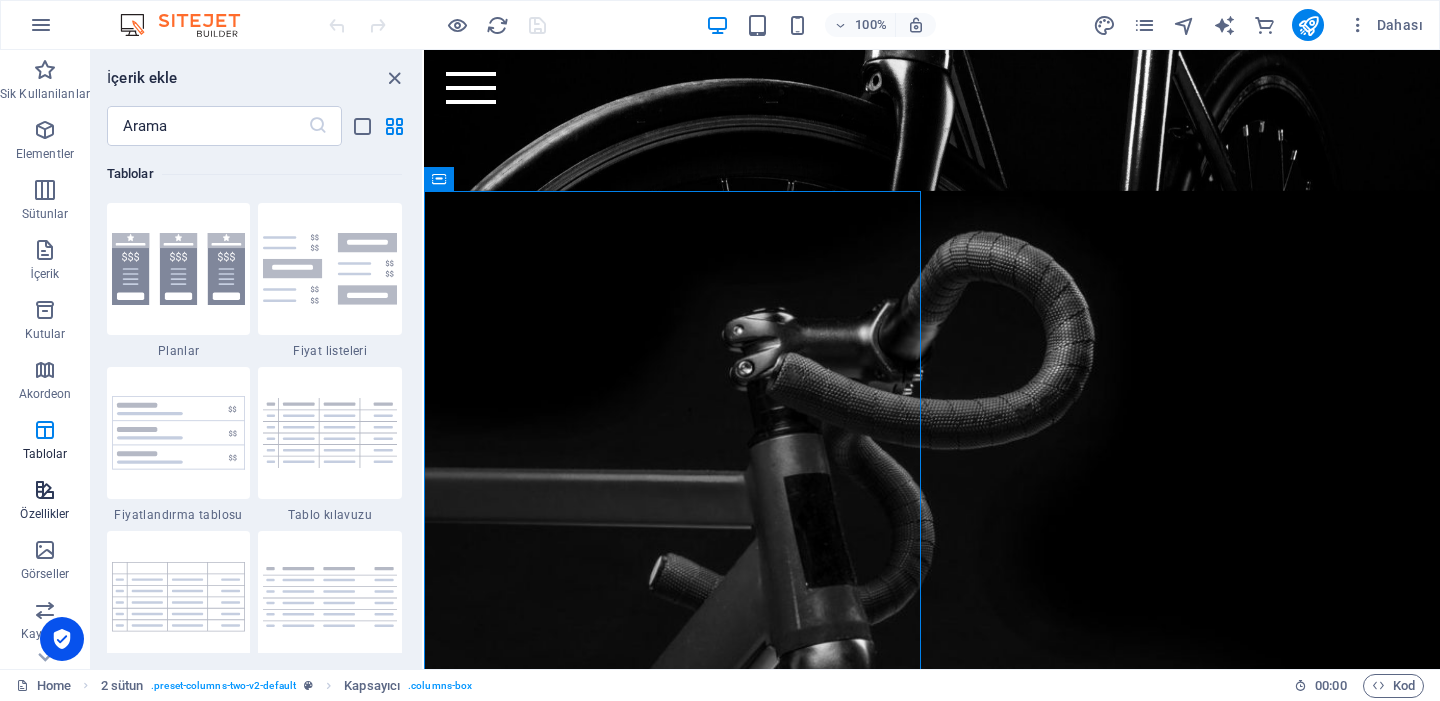 click at bounding box center (45, 490) 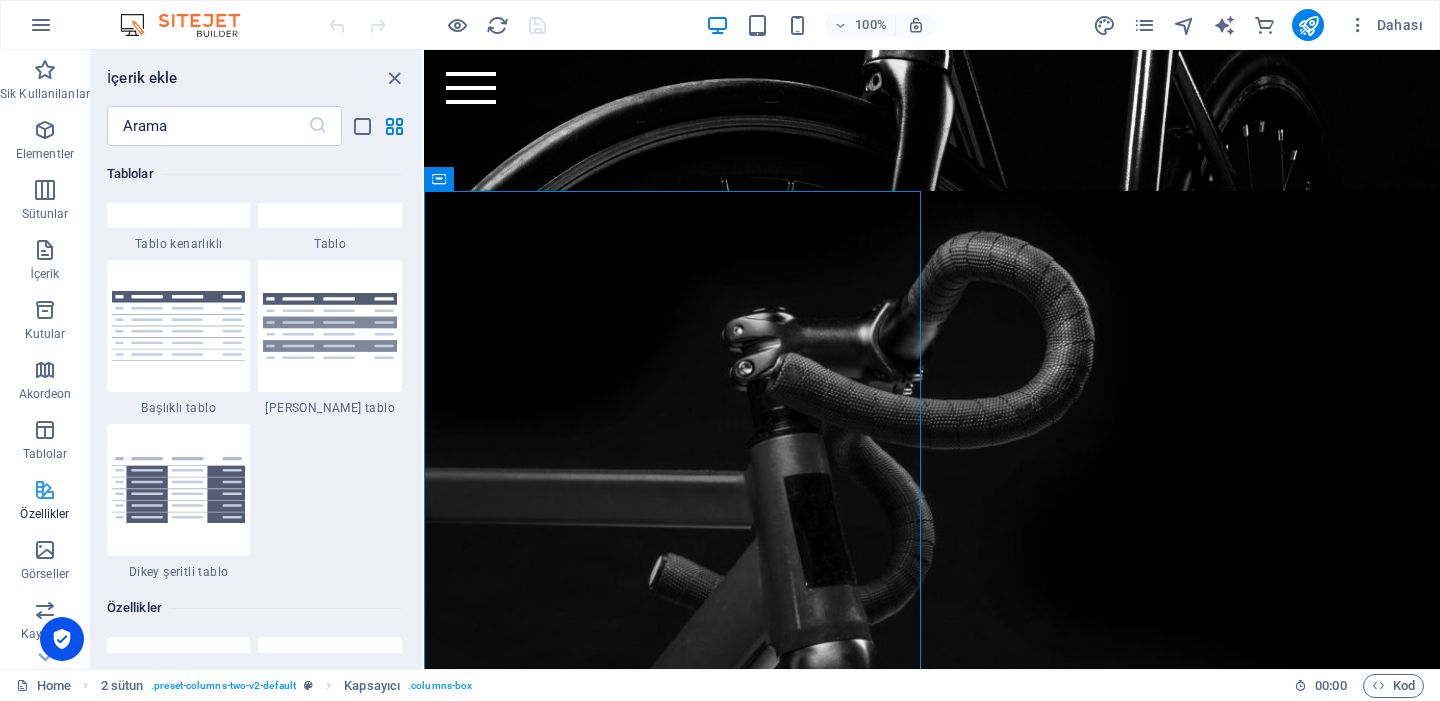 scroll, scrollTop: 7631, scrollLeft: 0, axis: vertical 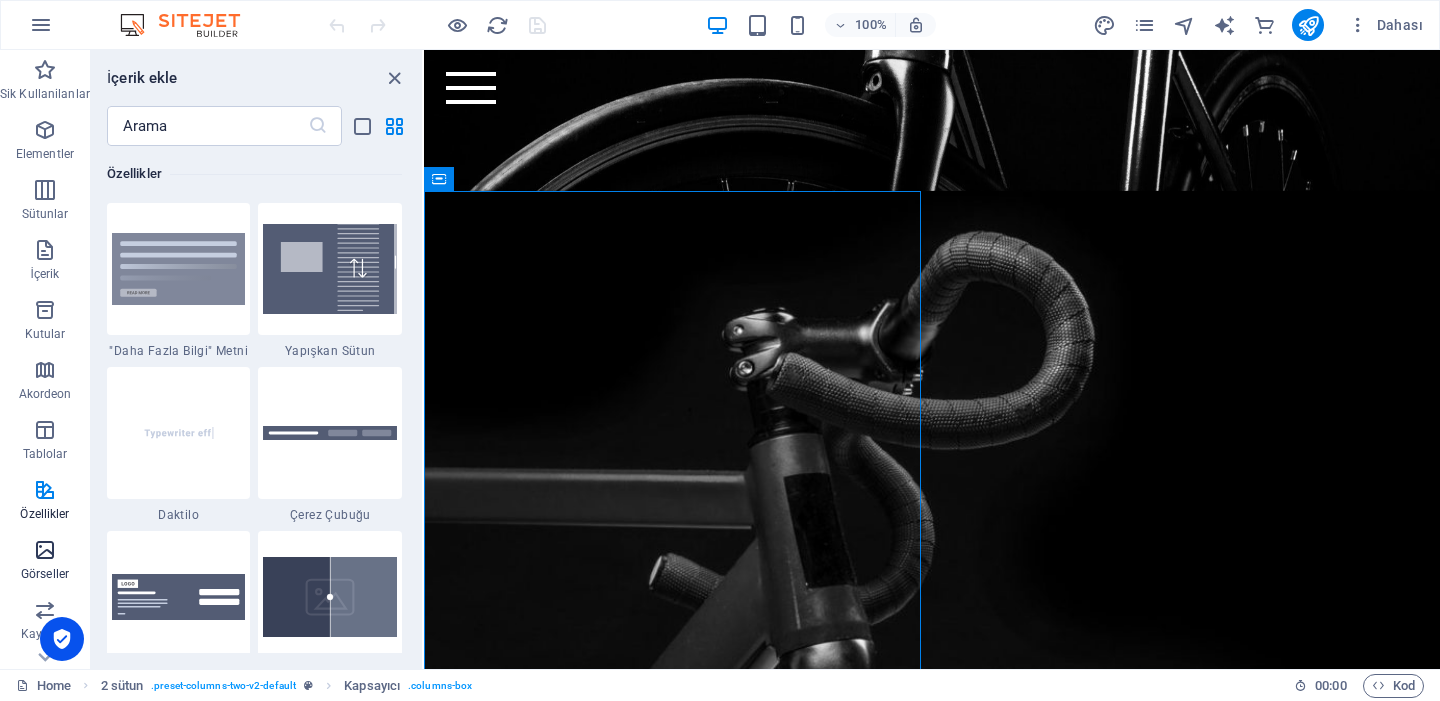 click at bounding box center (45, 550) 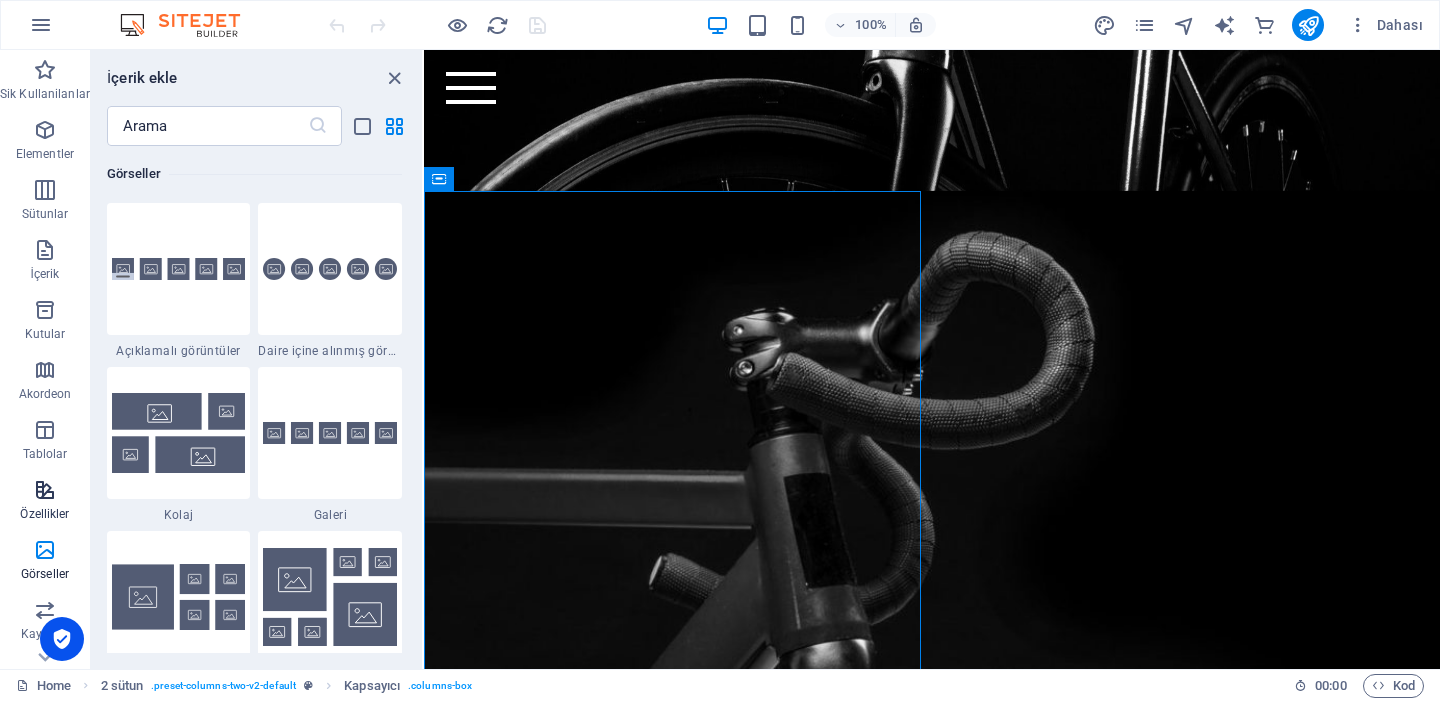 scroll, scrollTop: 9976, scrollLeft: 0, axis: vertical 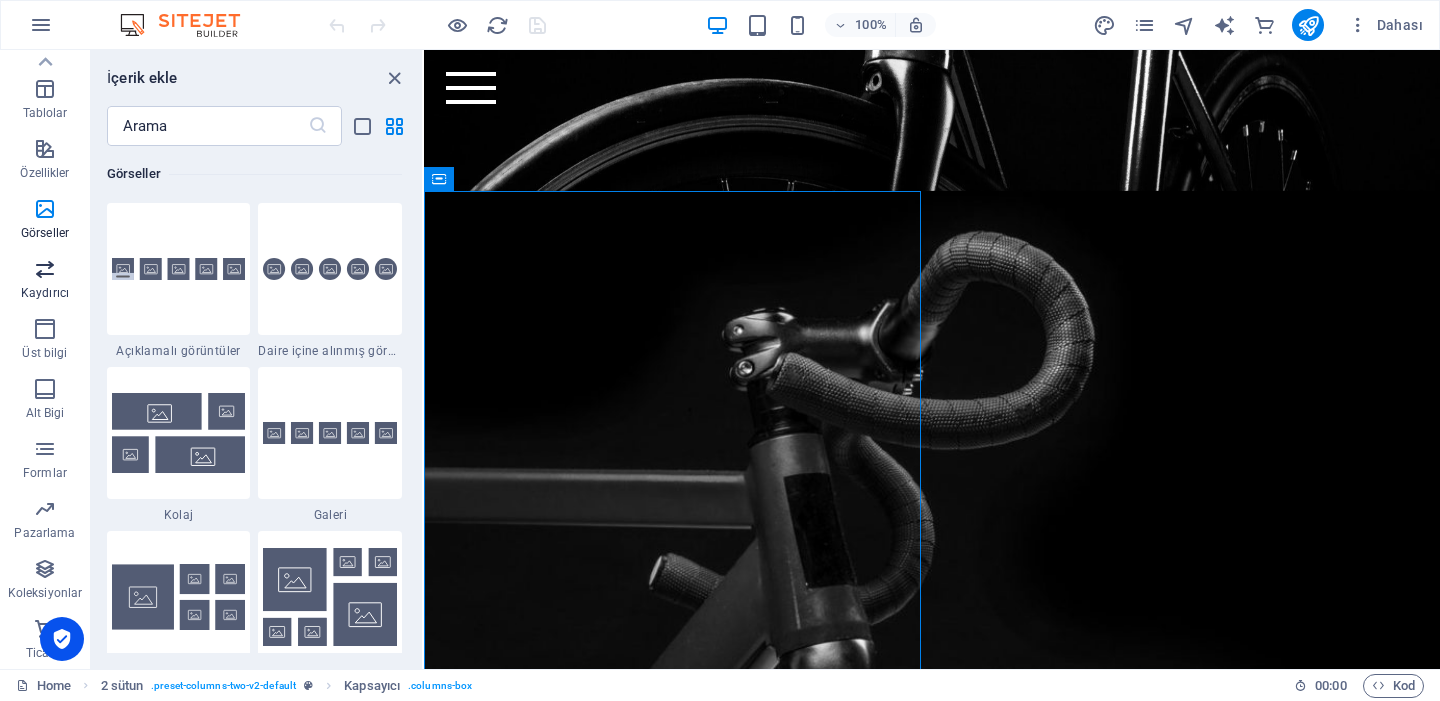 click on "Kaydırıcı" at bounding box center (45, 293) 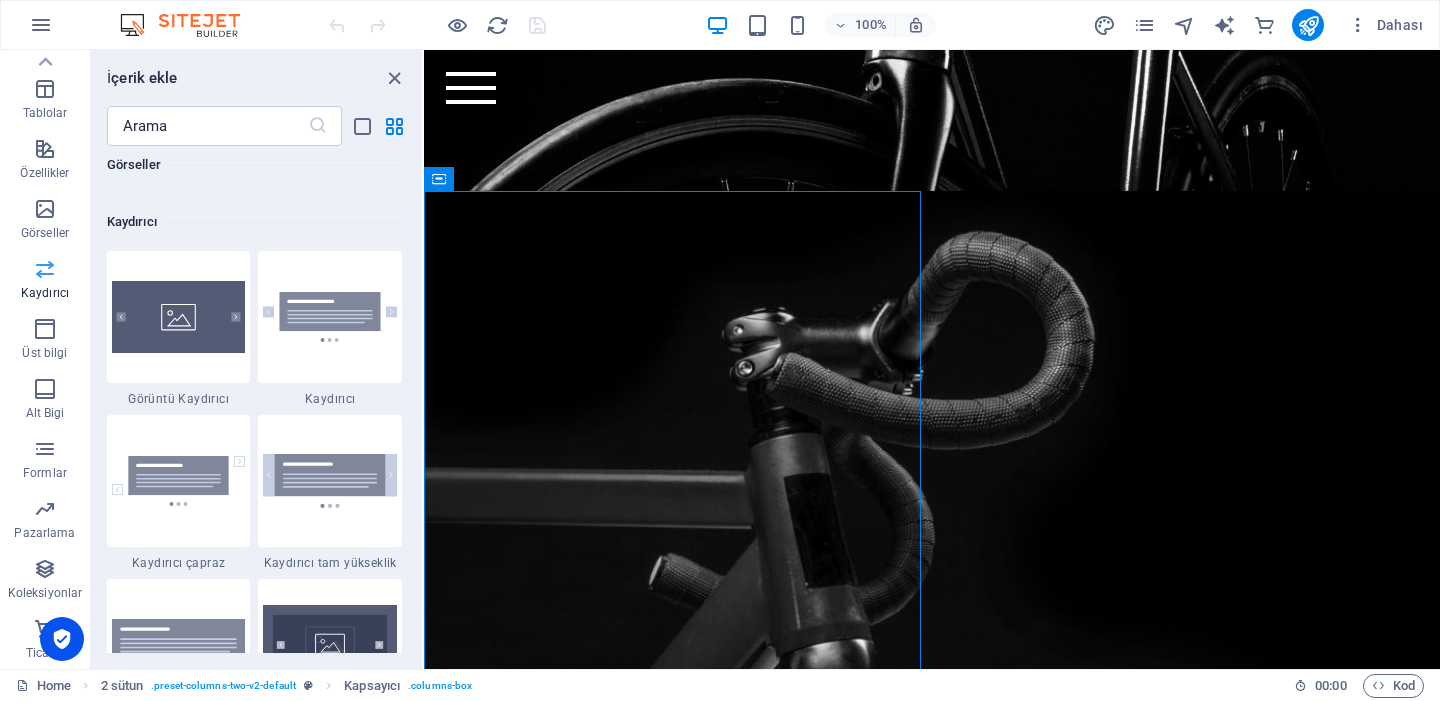 scroll, scrollTop: 11173, scrollLeft: 0, axis: vertical 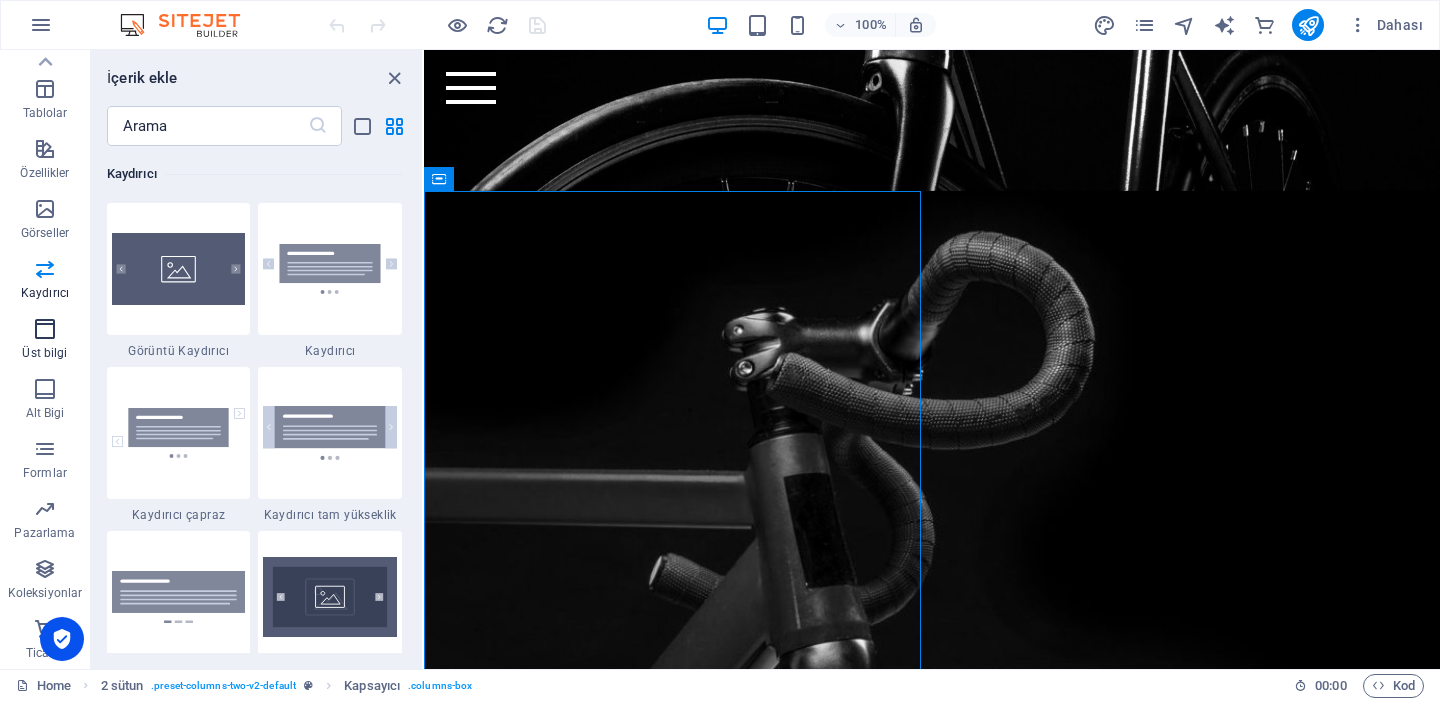 click at bounding box center (45, 329) 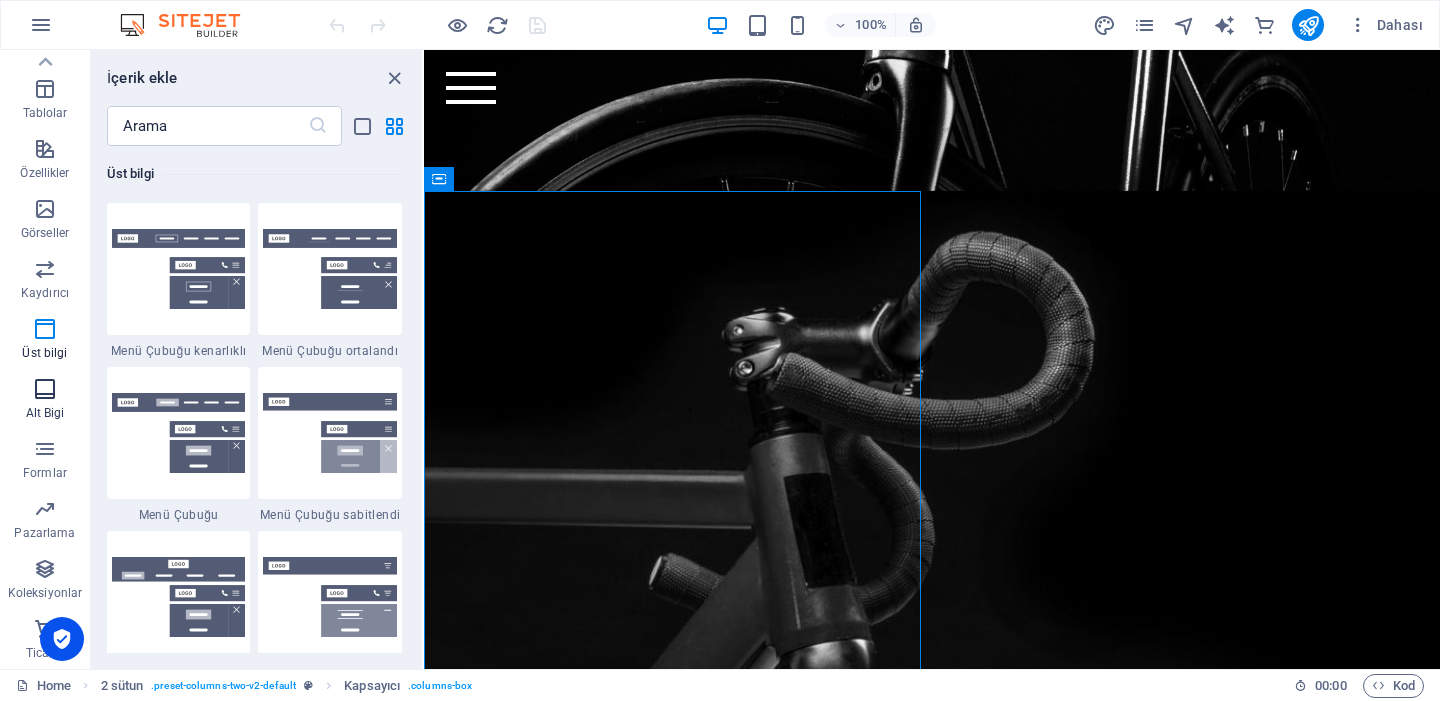 click at bounding box center (45, 389) 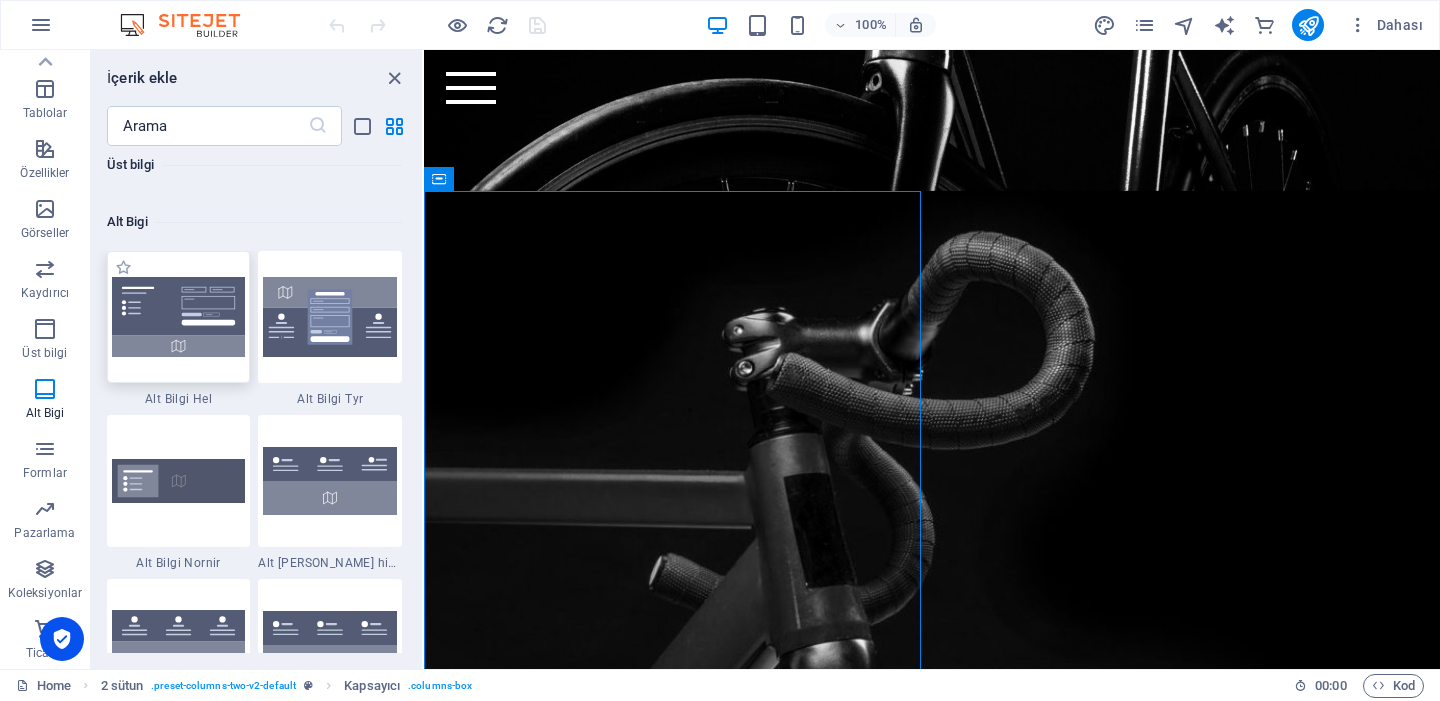 scroll, scrollTop: 13075, scrollLeft: 0, axis: vertical 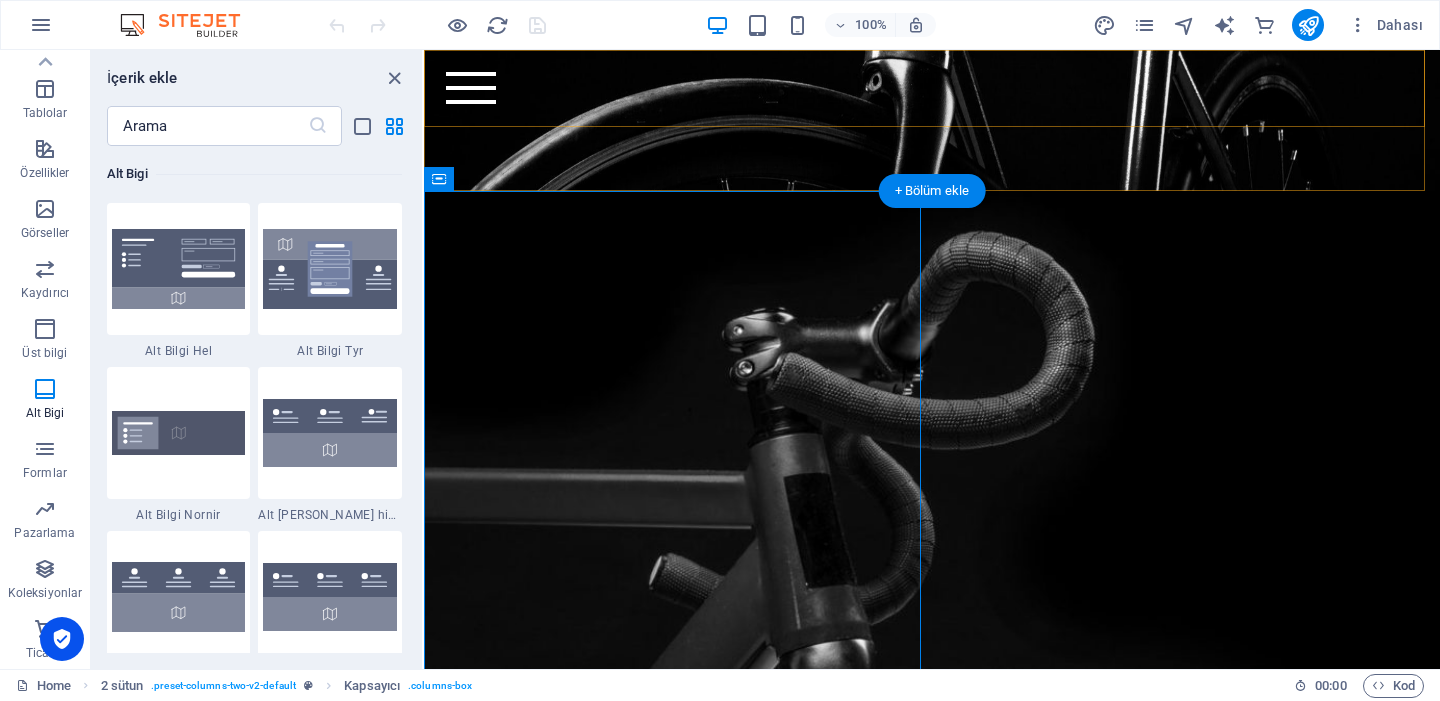 click on "Home Bicycle Details About us Pricing Shop Contact" at bounding box center [932, 88] 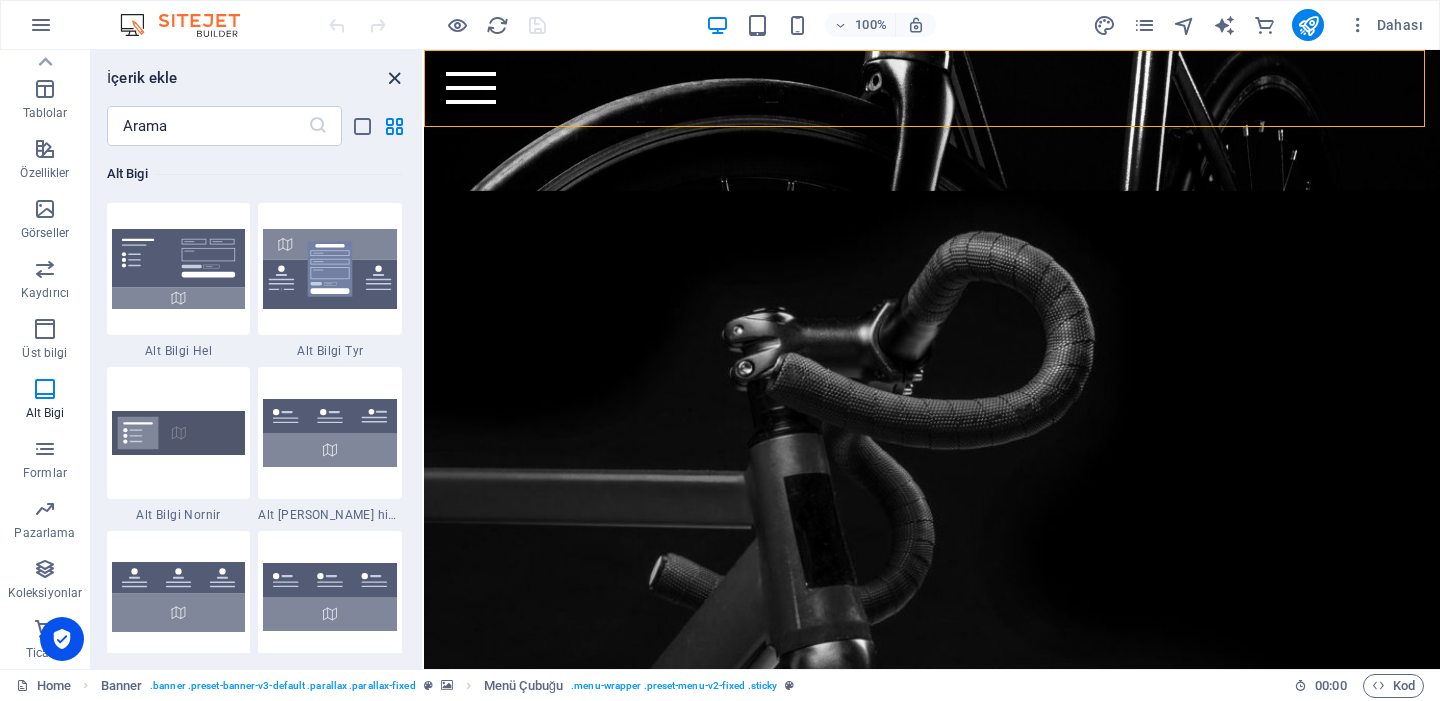 drag, startPoint x: 393, startPoint y: 77, endPoint x: 301, endPoint y: 33, distance: 101.98039 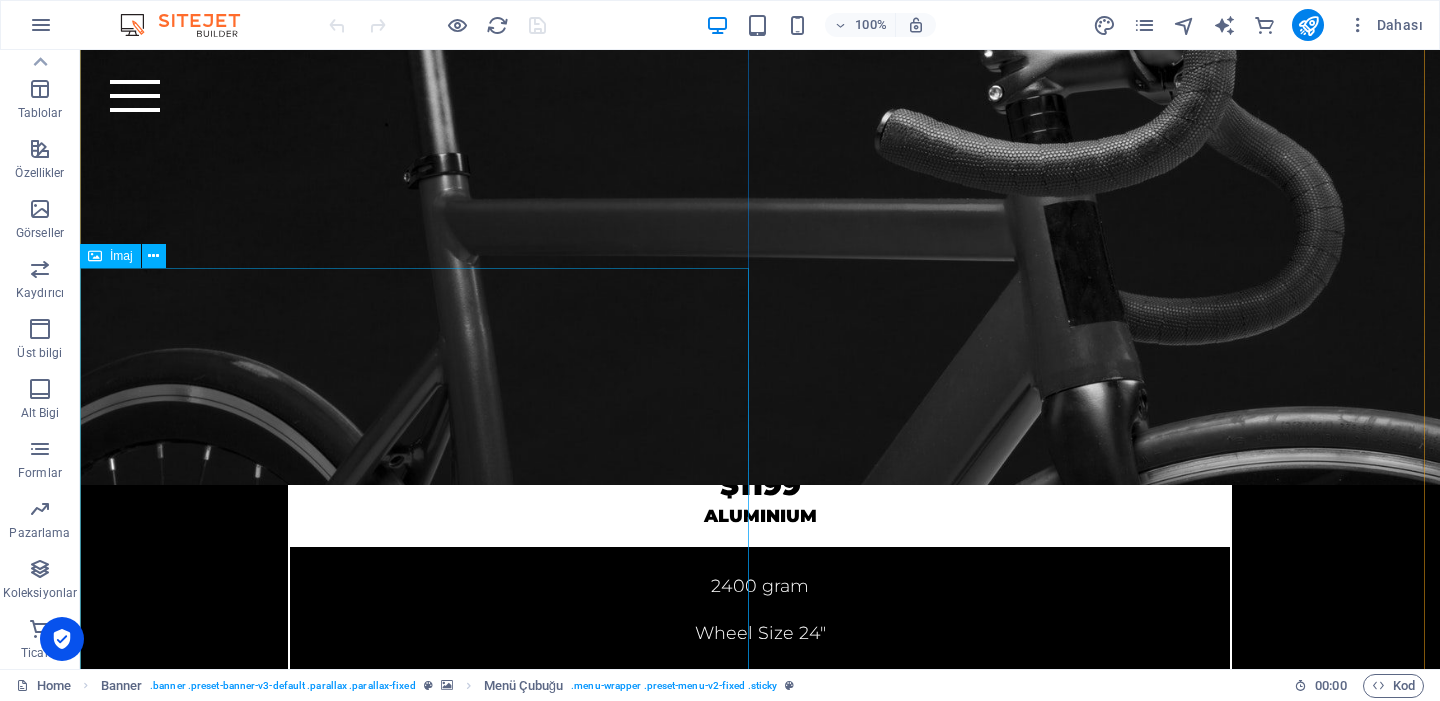 scroll, scrollTop: 6212, scrollLeft: 0, axis: vertical 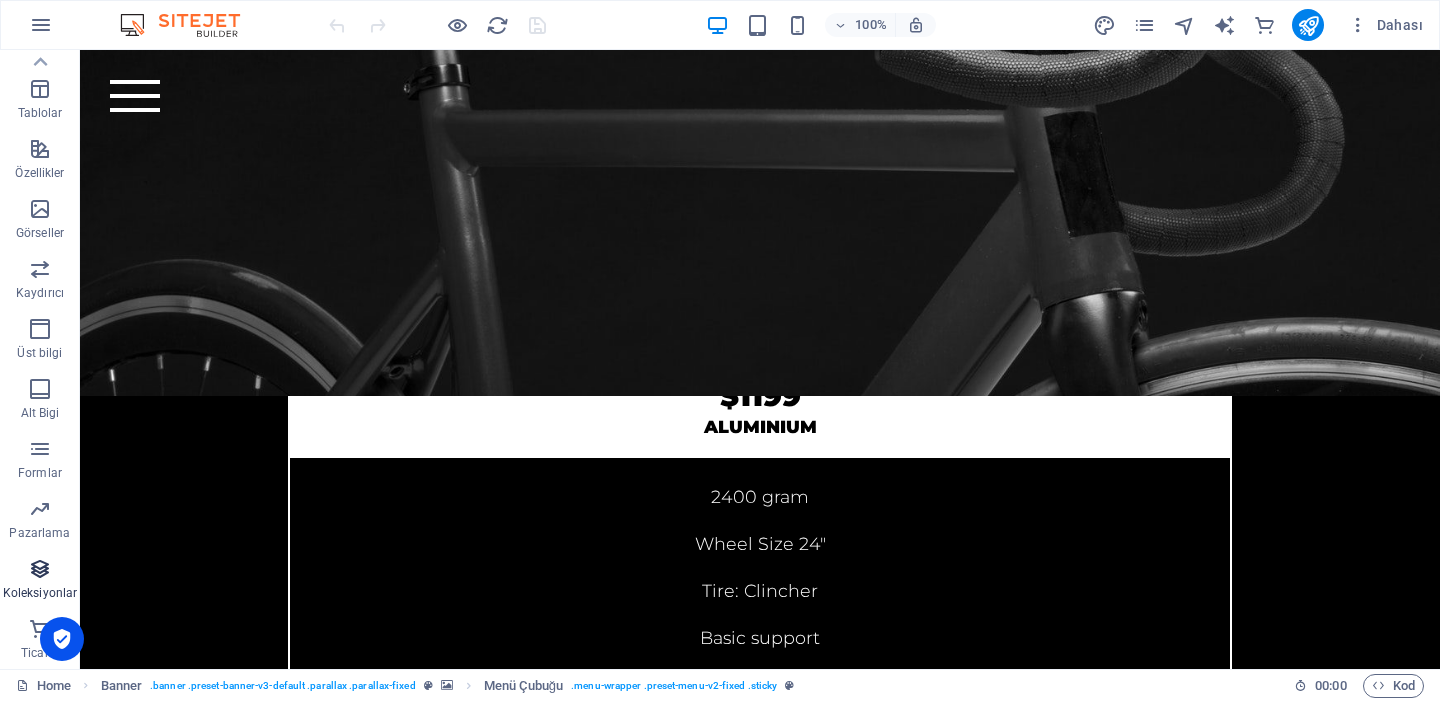 click at bounding box center (40, 569) 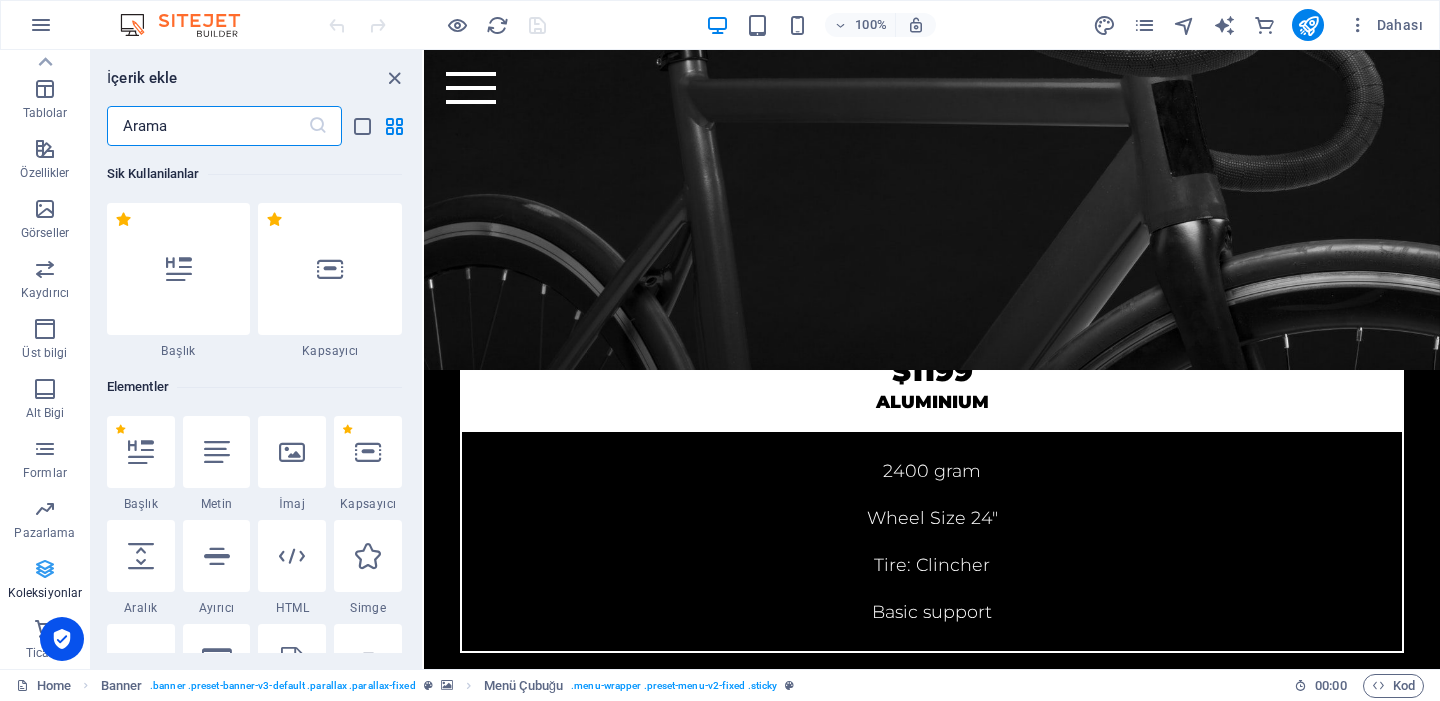 scroll, scrollTop: 6751, scrollLeft: 0, axis: vertical 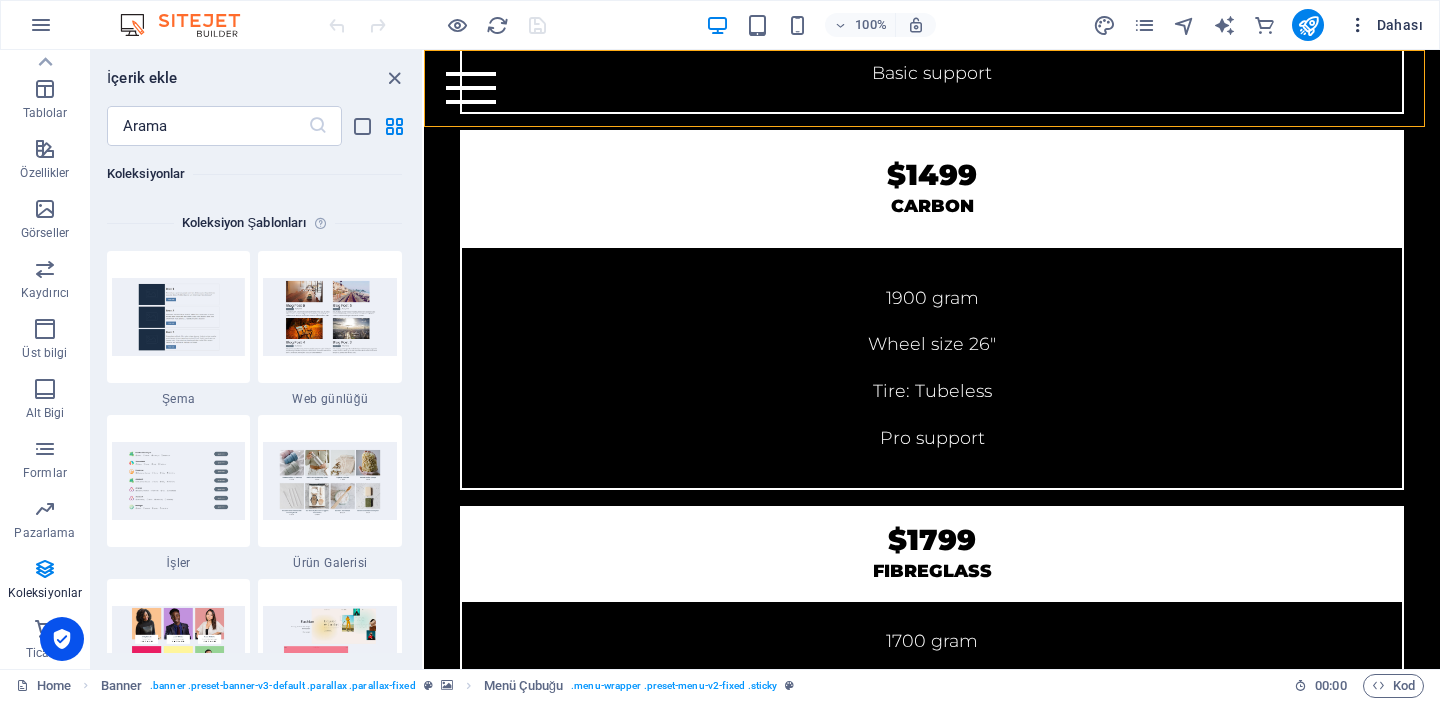 click on "Dahası" at bounding box center (1385, 25) 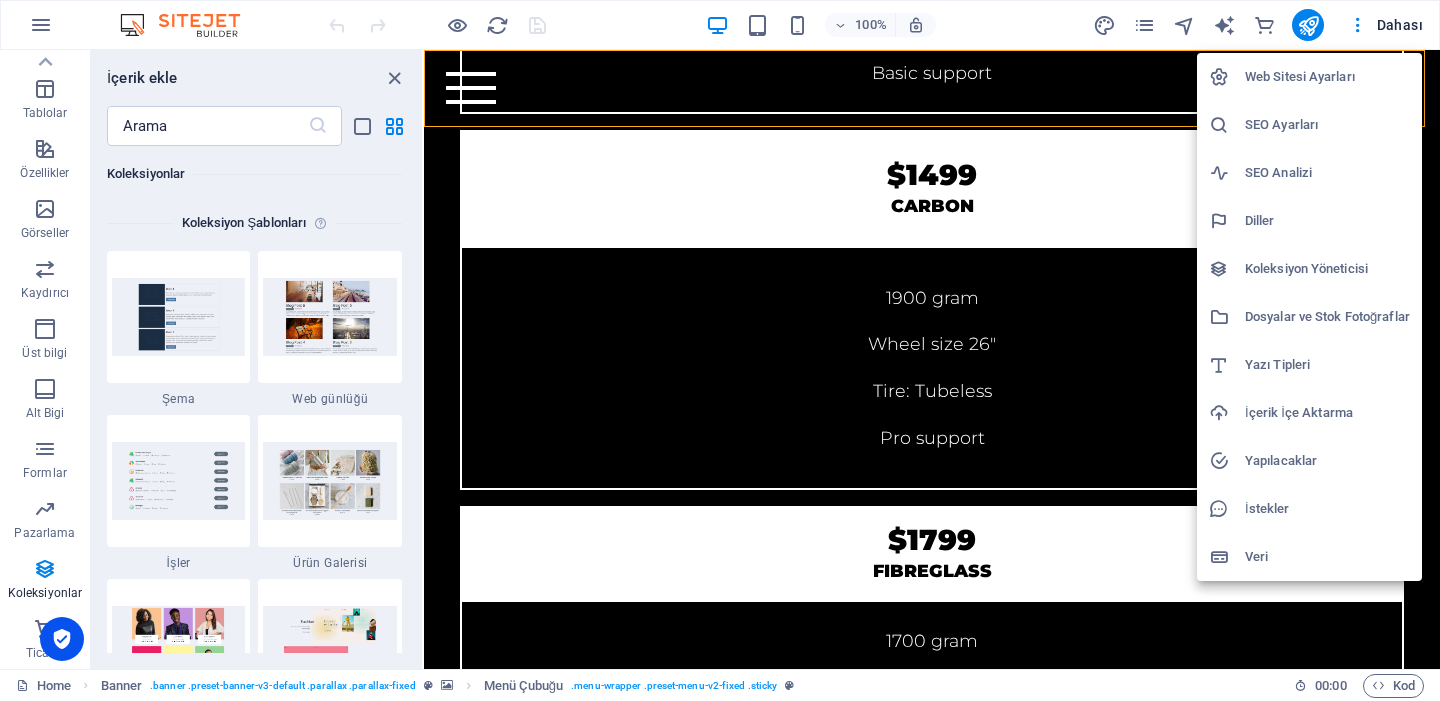 click on "Web Sitesi Ayarları" at bounding box center [1327, 77] 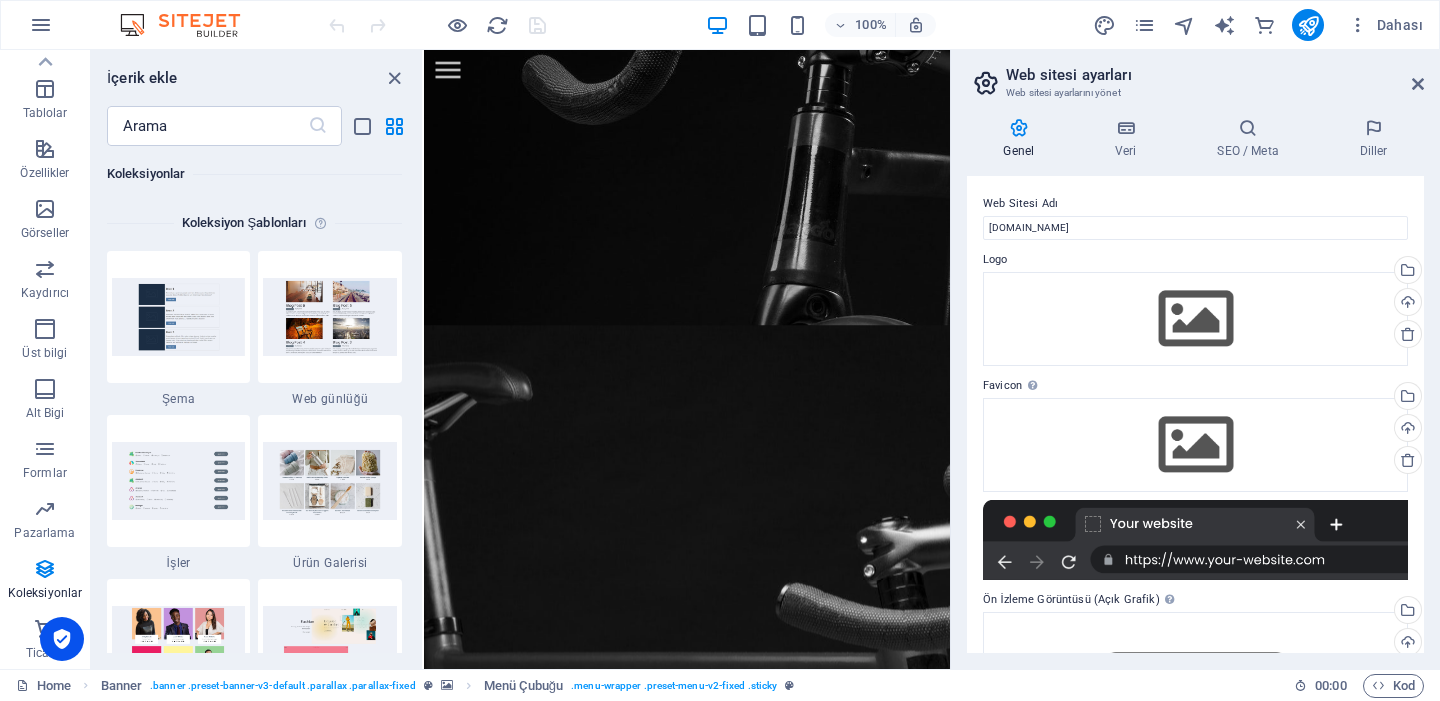 scroll, scrollTop: 8752, scrollLeft: 0, axis: vertical 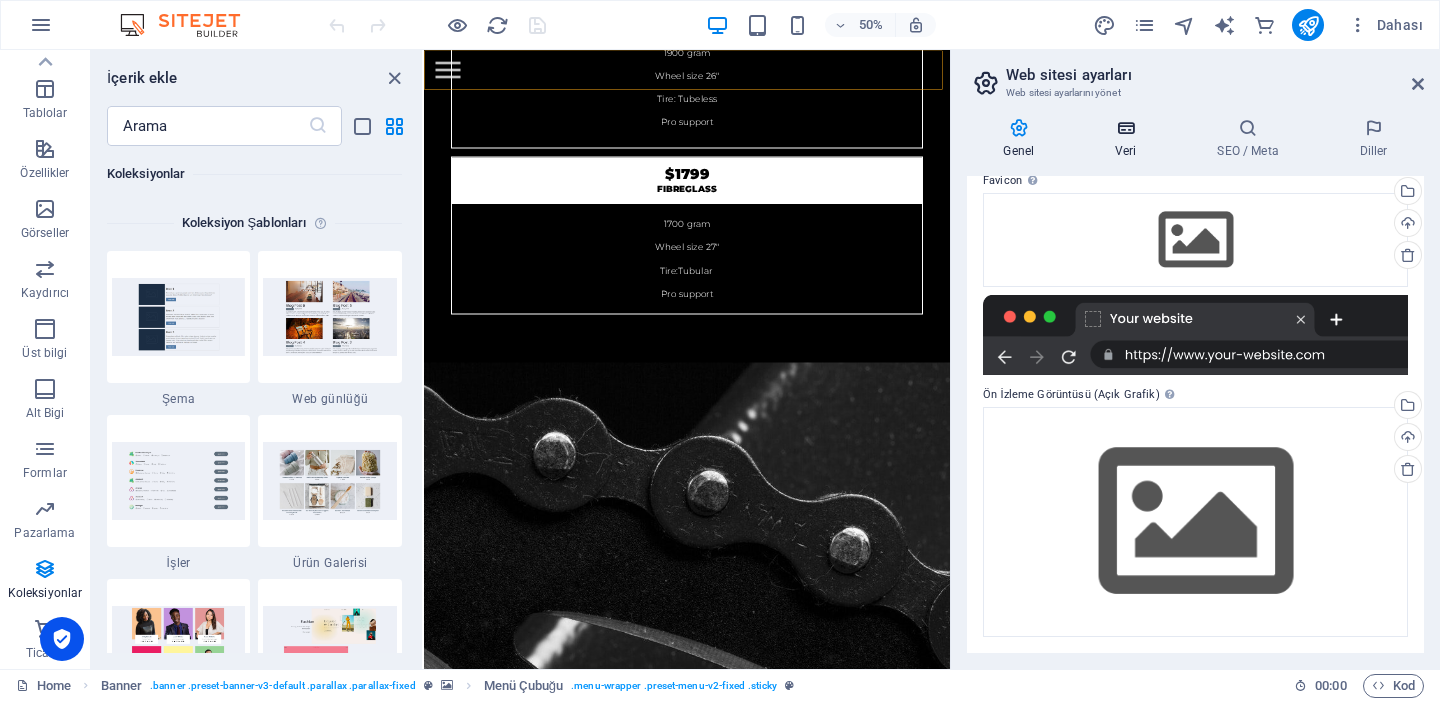 click on "Veri" at bounding box center (1130, 139) 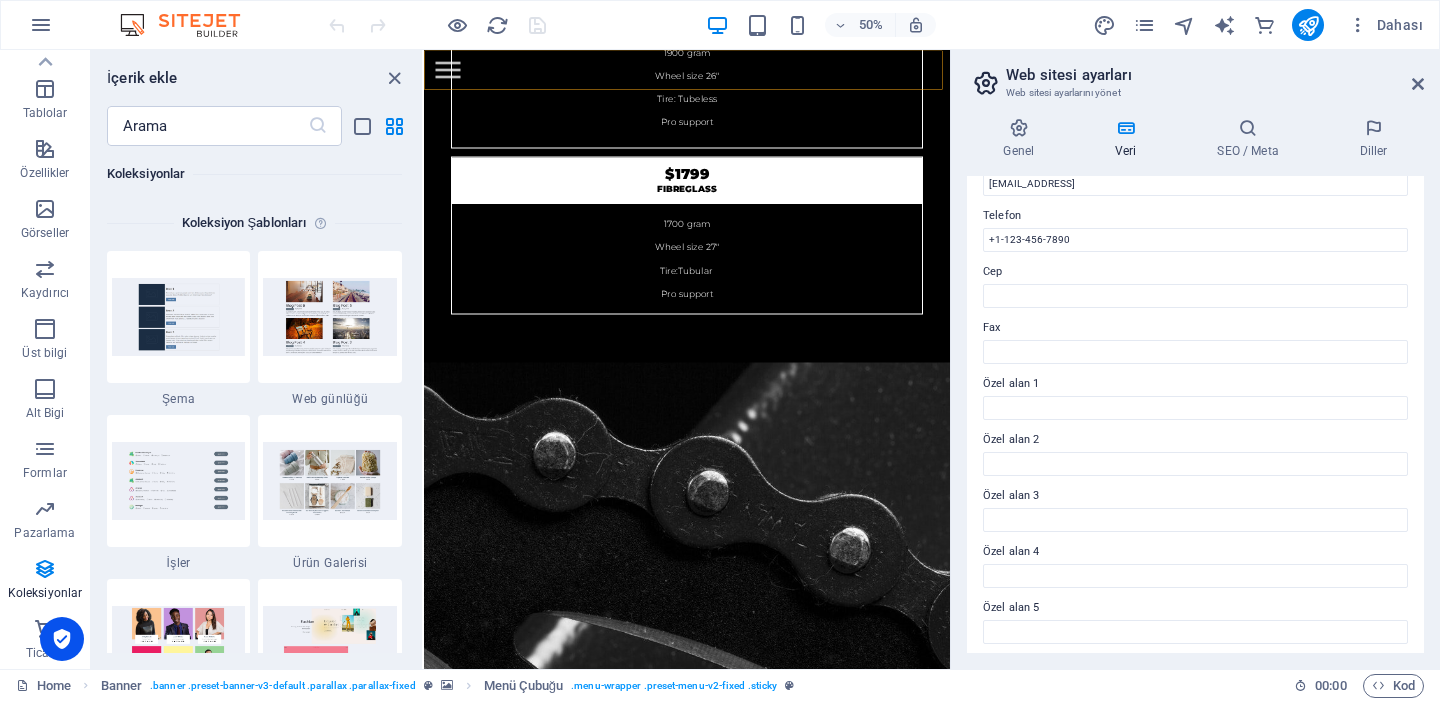 scroll, scrollTop: 484, scrollLeft: 0, axis: vertical 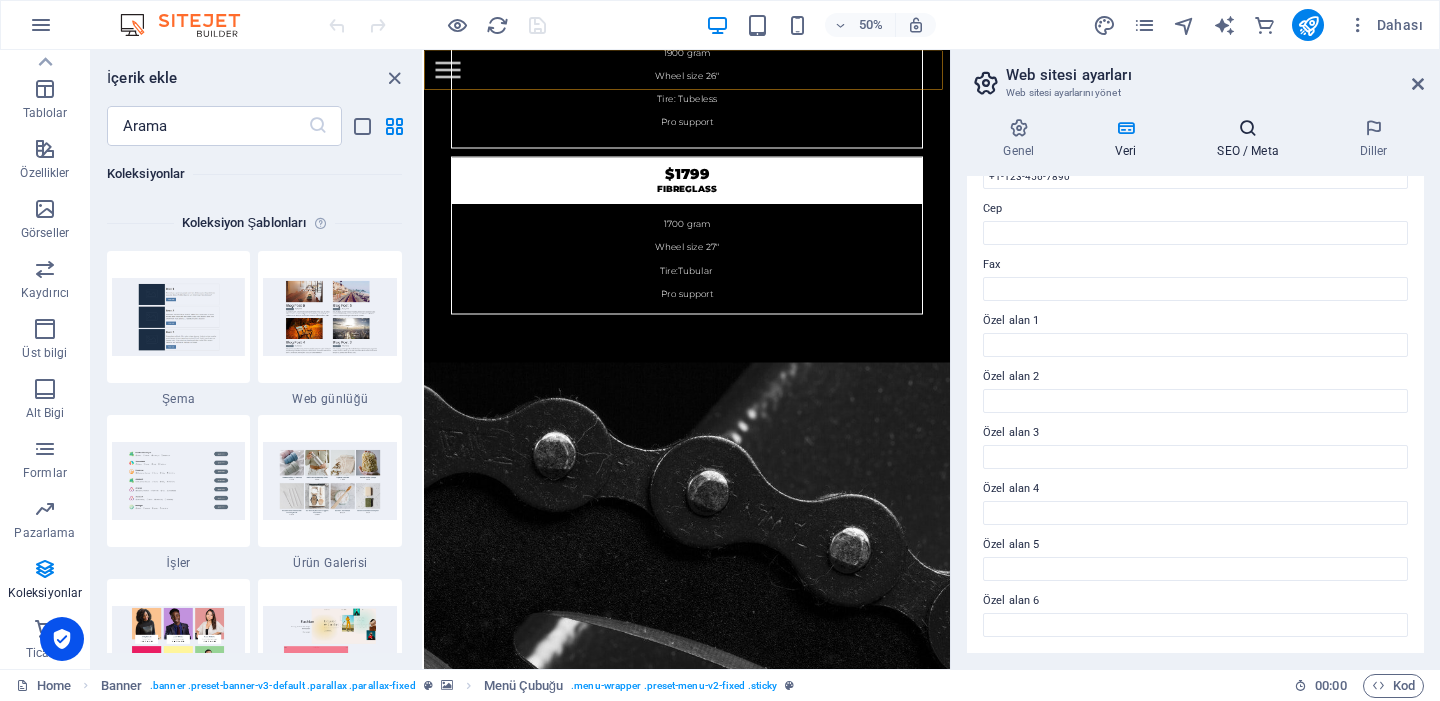 click at bounding box center [1248, 128] 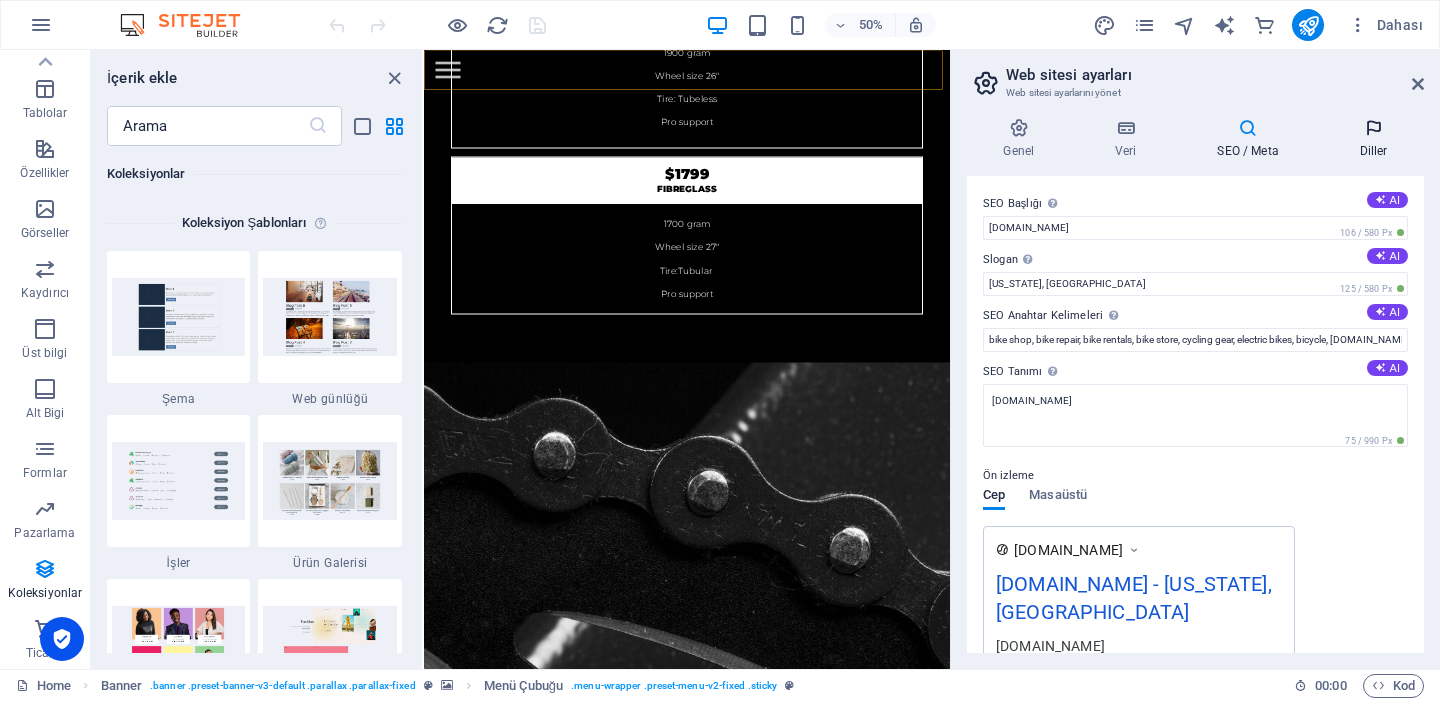 click on "Diller" at bounding box center (1373, 139) 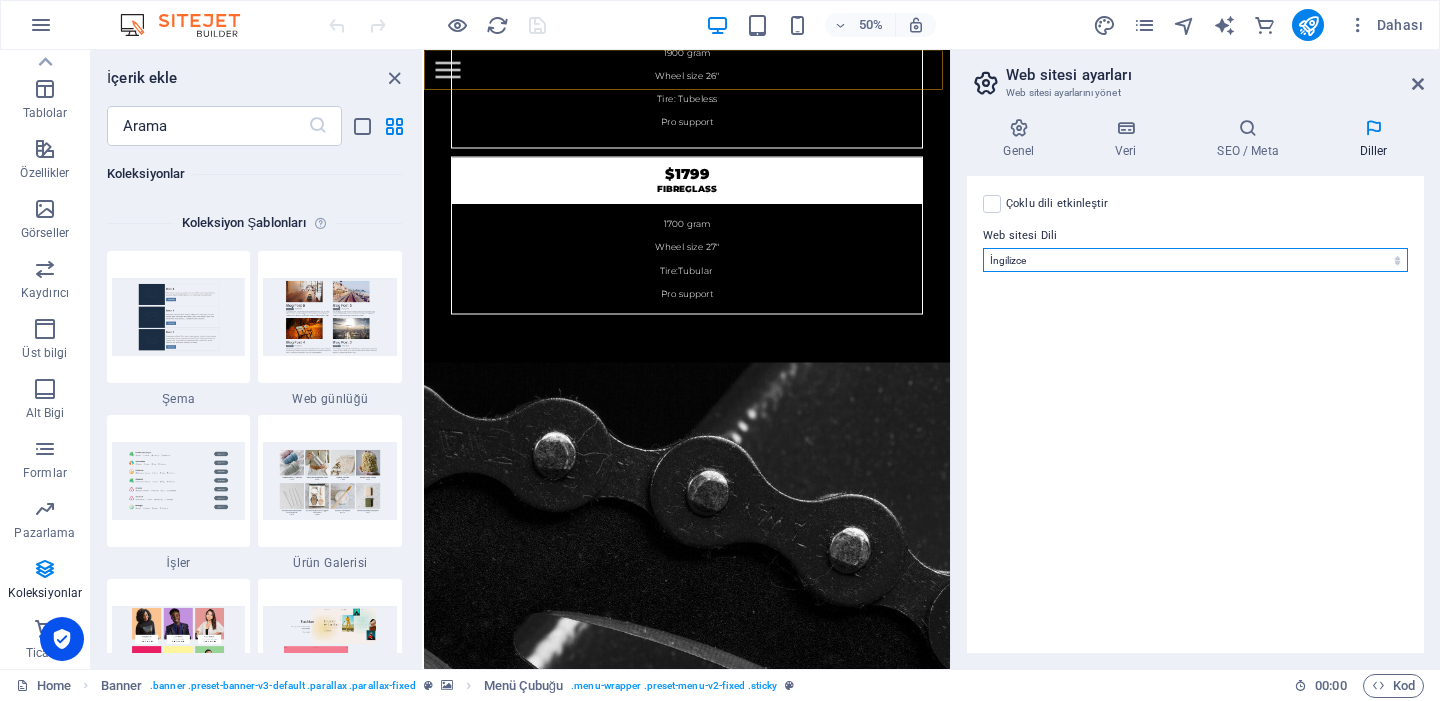 click on "Abkhazian Afar Afrikaans Akan Albanian Almanca Amharic Aragonese Arapça Armenian Assamese Avaric Avestan Aymara [GEOGRAPHIC_DATA] Bambara Bashkir Basque Belarusian Bengalce Bihari languages Bislama Bokmål Bosnian Breton [GEOGRAPHIC_DATA] Burmese Central Khmer Chamorro Chechen Church Slavic Chuvash Cornish Corsican Cree Çekçe Çince Danca Dzongkha Endonezce Esperanto Estonian Ewe Faroese Farsça Felemenkçe Fijian Fince Fransızca Fulah Gaelic Galician Ganda Georgian Greenlandic Guaraní Gujarati Haitian Creole Hausa Herero Hırvatça Hintçe Hiri Motu Icelandic Ido Igbo Interlingua Interlingue Inuktitut Inupiaq Irish İbranice İngilizce İspanyolca İtalyanca Japonca Javanese Kannada Kanurice Kashmiri Katalanca Kazakh Kikuyu Kinyarwanda Komi Kongo Korece Kurdish Kwanyama Kyrgyz Lao Latin Lehçe Letonca Limburgish Lingala [GEOGRAPHIC_DATA] Luba-[GEOGRAPHIC_DATA] [GEOGRAPHIC_DATA] Macarca Makedonca Malagasy Malay Malayalam Maldivian Maltaca Manx Maori Marathi [GEOGRAPHIC_DATA] Mongolian [GEOGRAPHIC_DATA] Navajo [GEOGRAPHIC_DATA] [GEOGRAPHIC_DATA] [GEOGRAPHIC_DATA] Northern Sami Nuosu" at bounding box center (1195, 260) 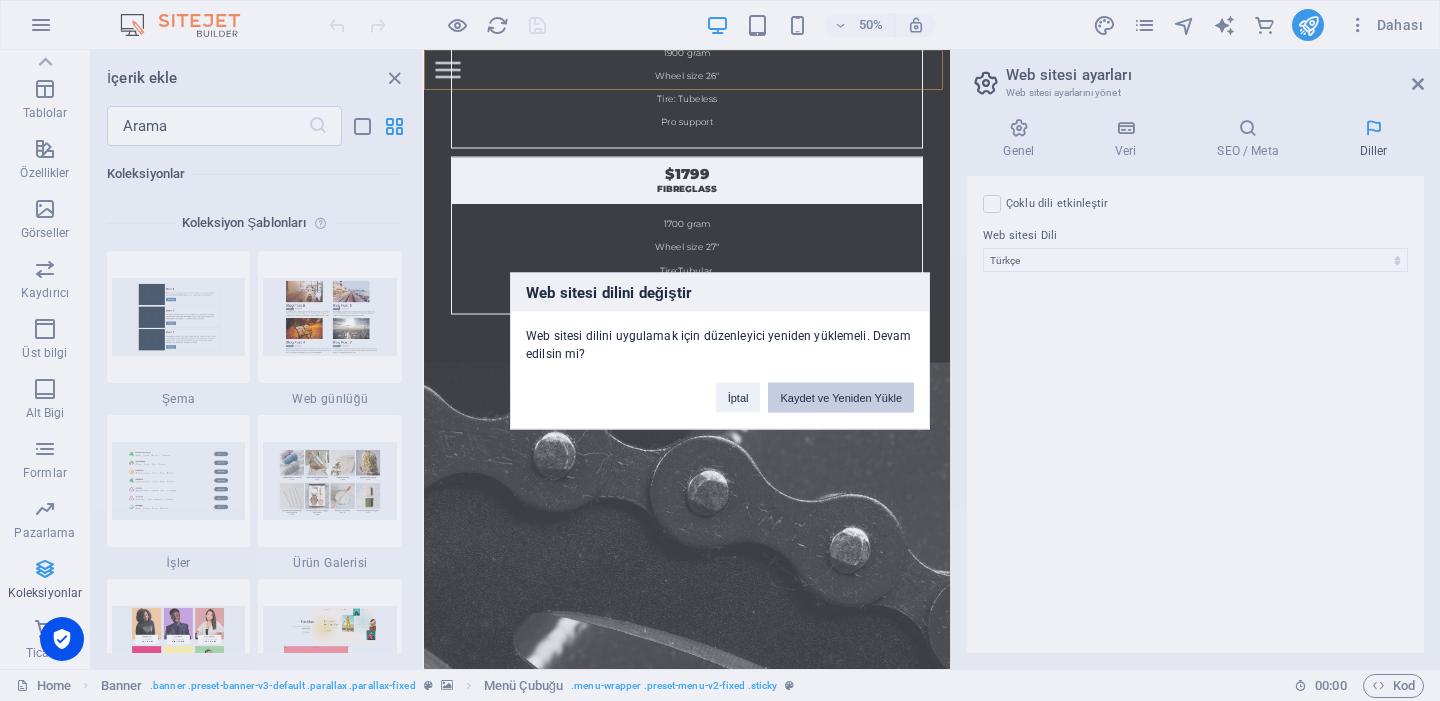 drag, startPoint x: 852, startPoint y: 398, endPoint x: 781, endPoint y: 345, distance: 88.60023 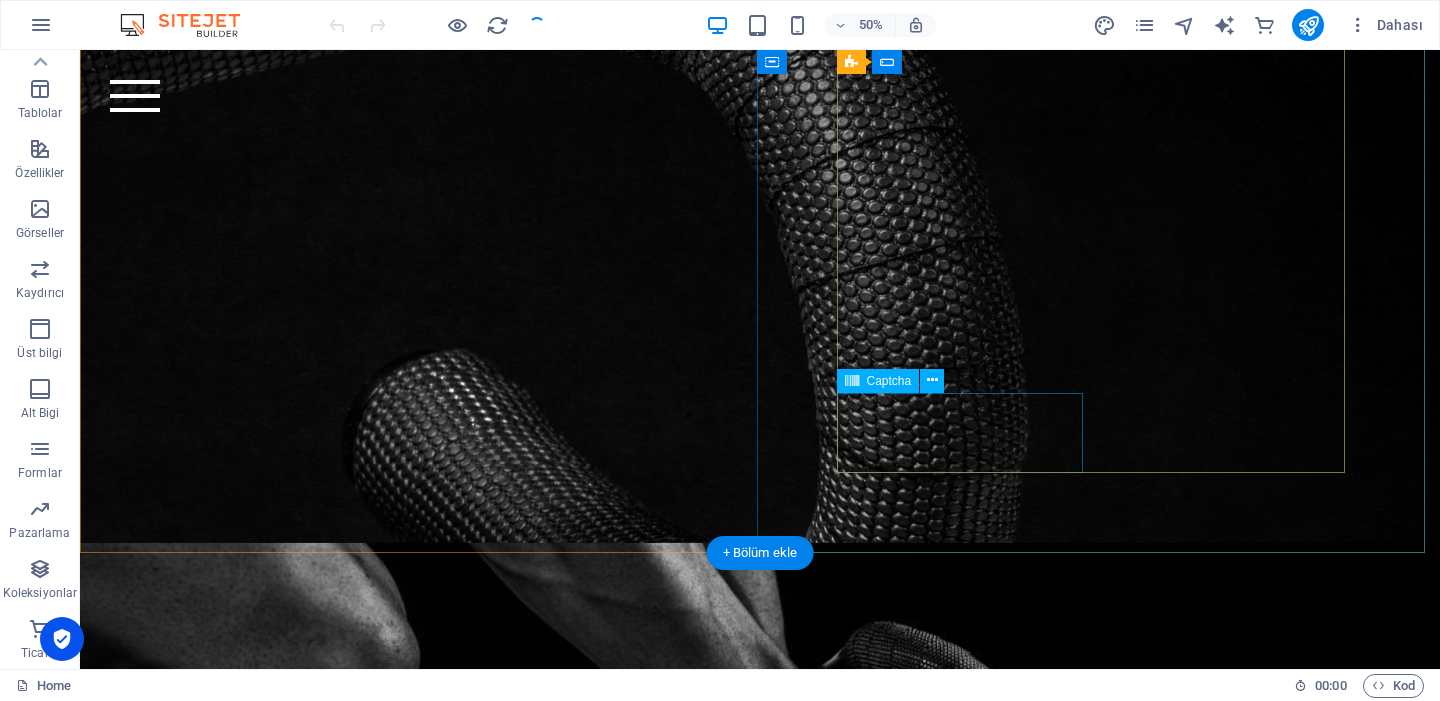 scroll, scrollTop: 6212, scrollLeft: 0, axis: vertical 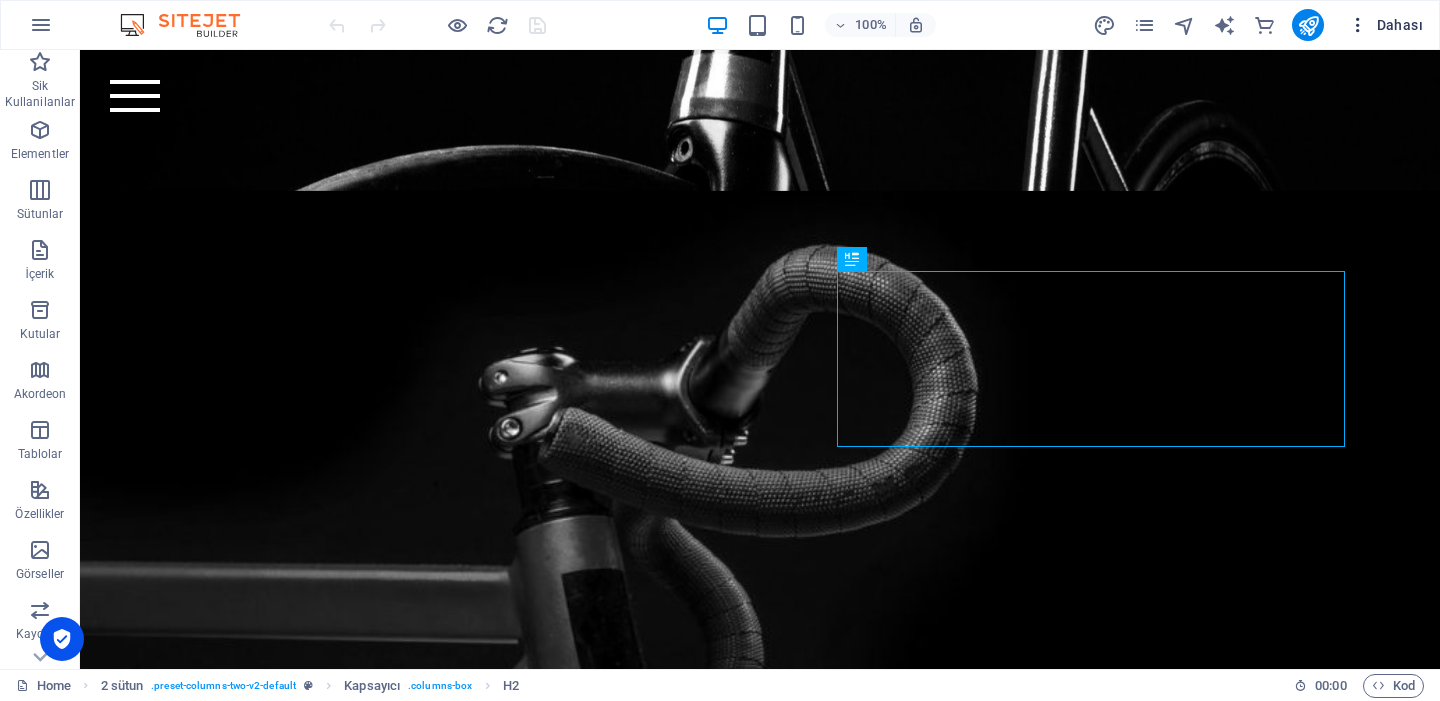 click on "Dahası" at bounding box center [1385, 25] 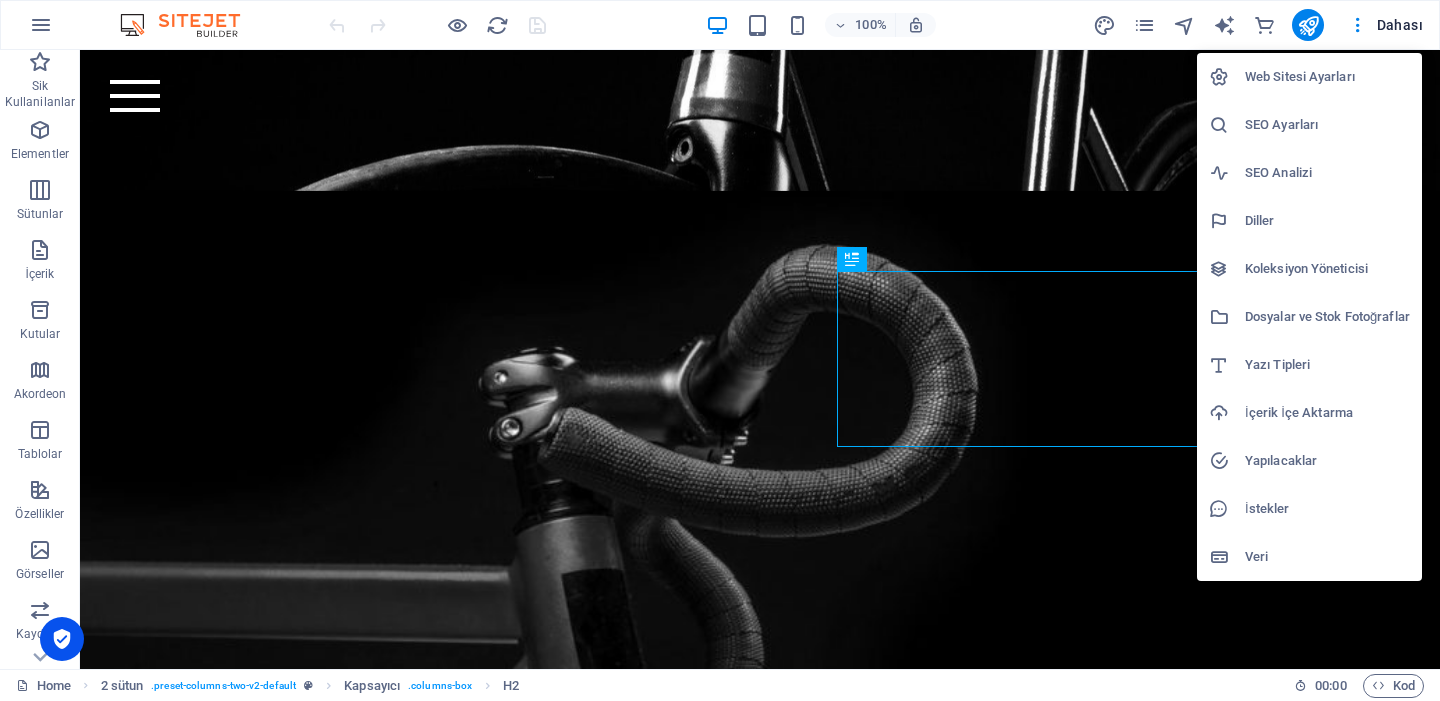 click on "Yazı Tipleri" at bounding box center (1327, 365) 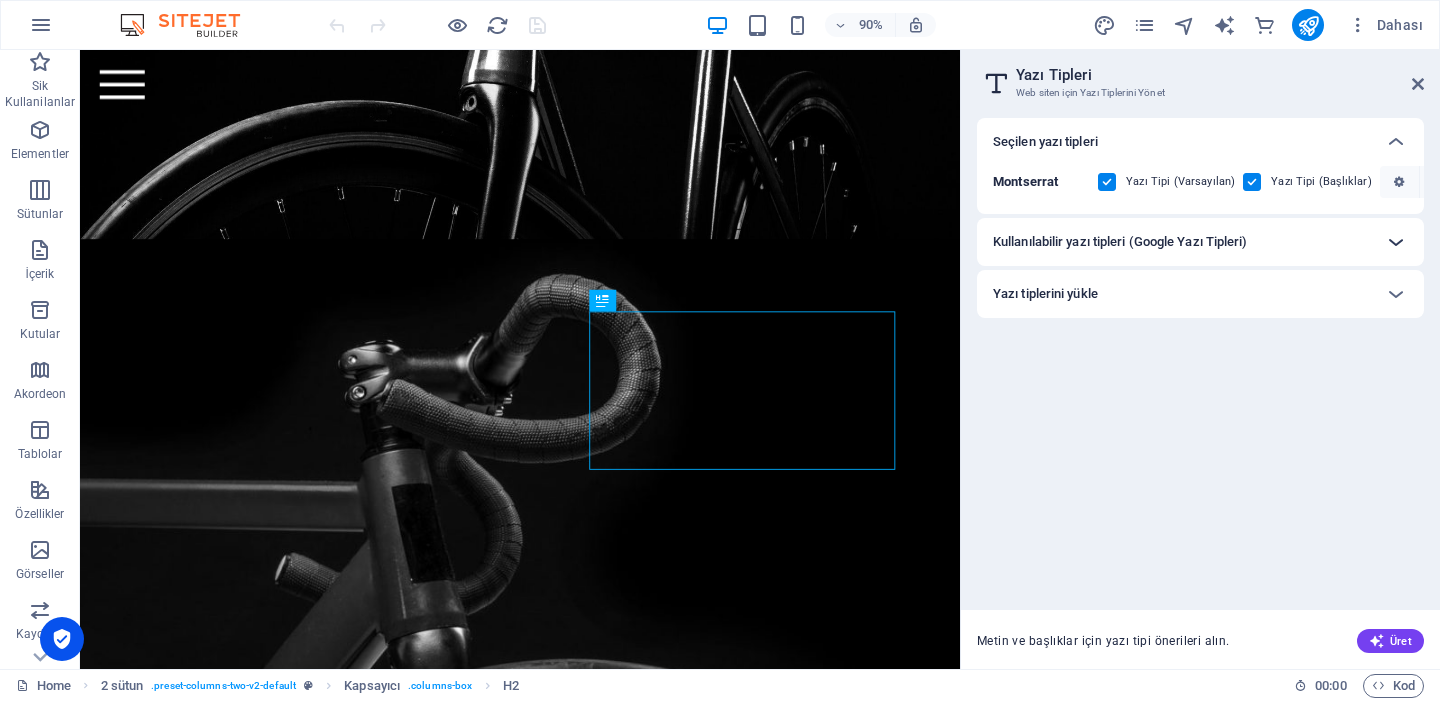 click at bounding box center [1396, 242] 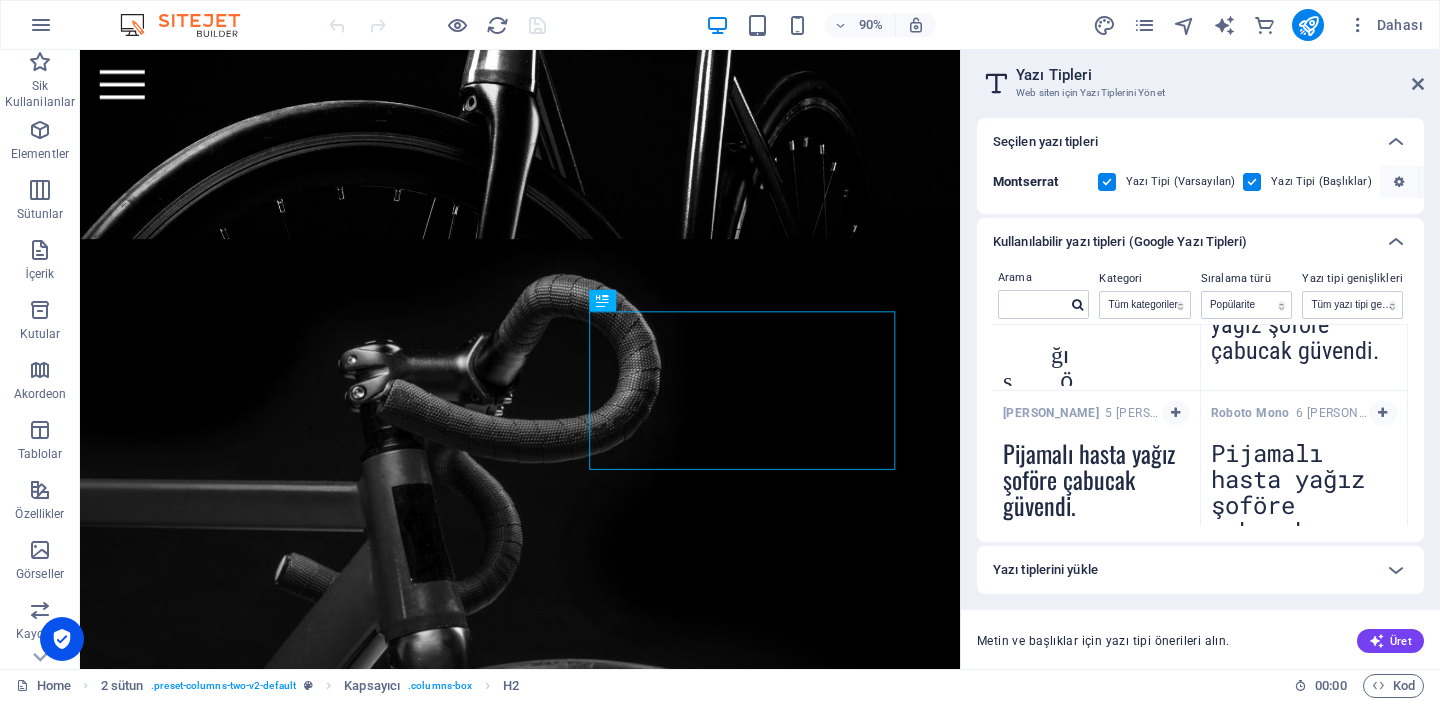 scroll, scrollTop: 552, scrollLeft: 0, axis: vertical 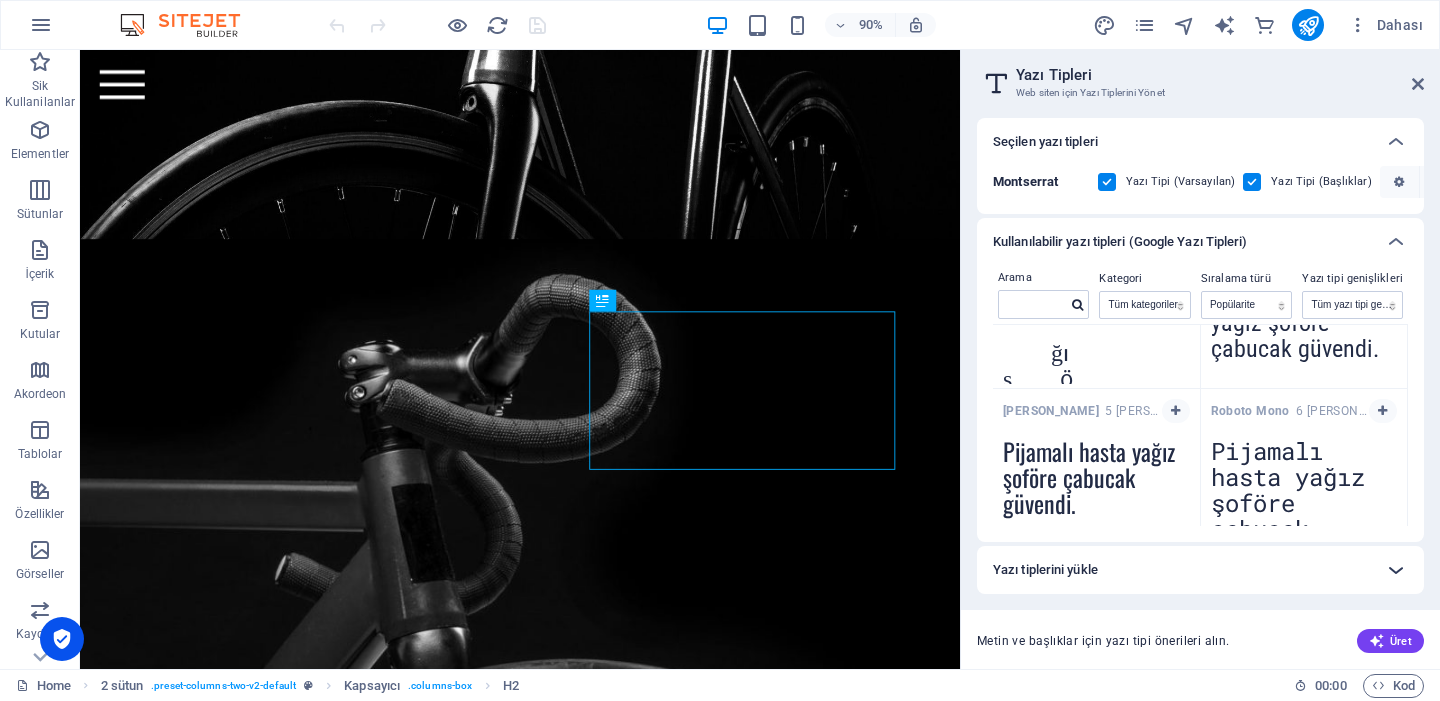 click at bounding box center (1396, 570) 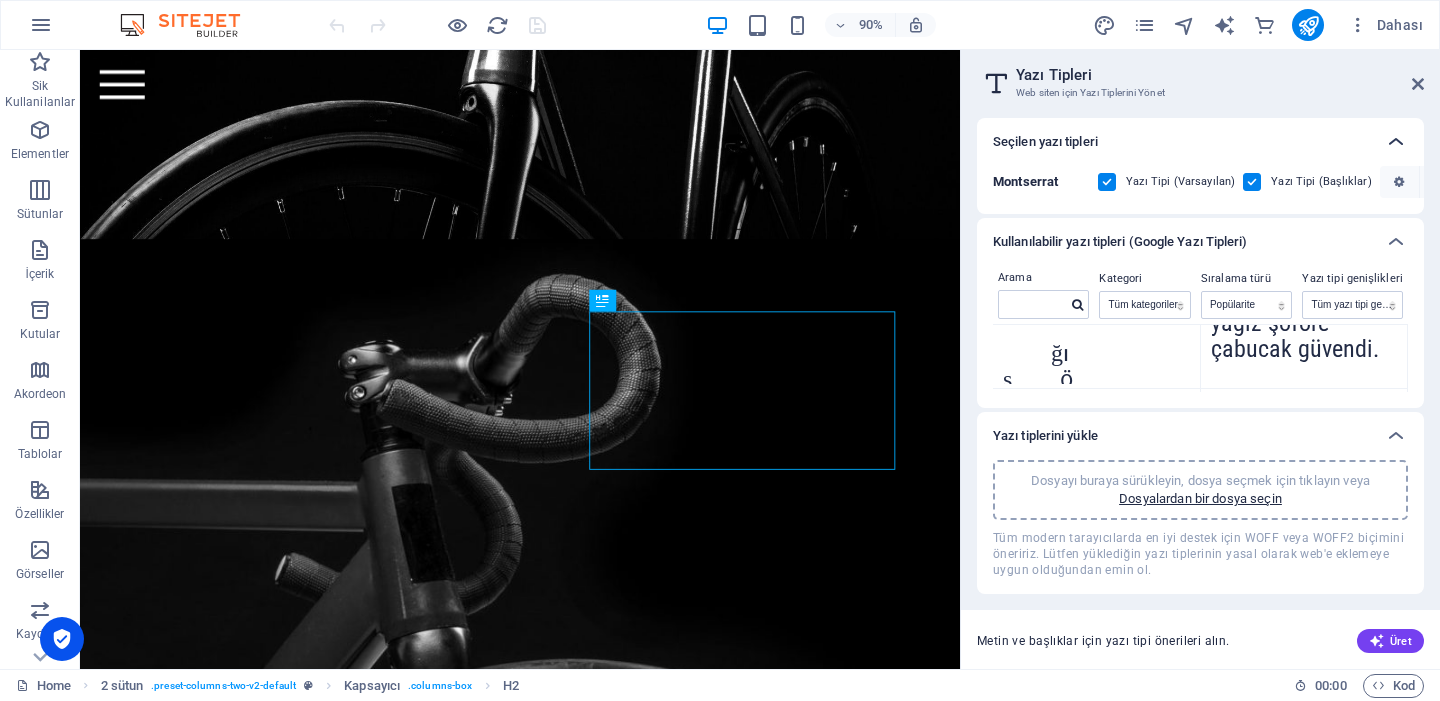 click at bounding box center [1396, 142] 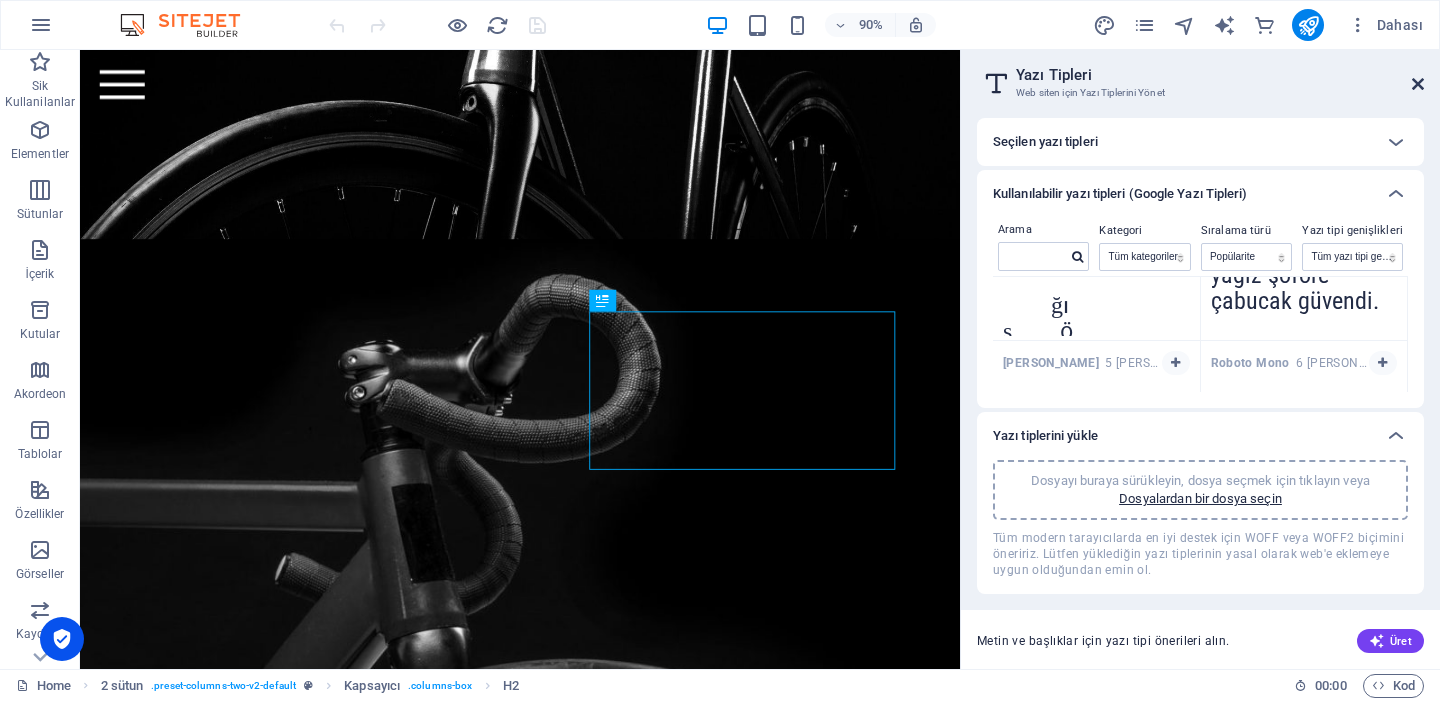 drag, startPoint x: 1418, startPoint y: 83, endPoint x: 1335, endPoint y: 35, distance: 95.880135 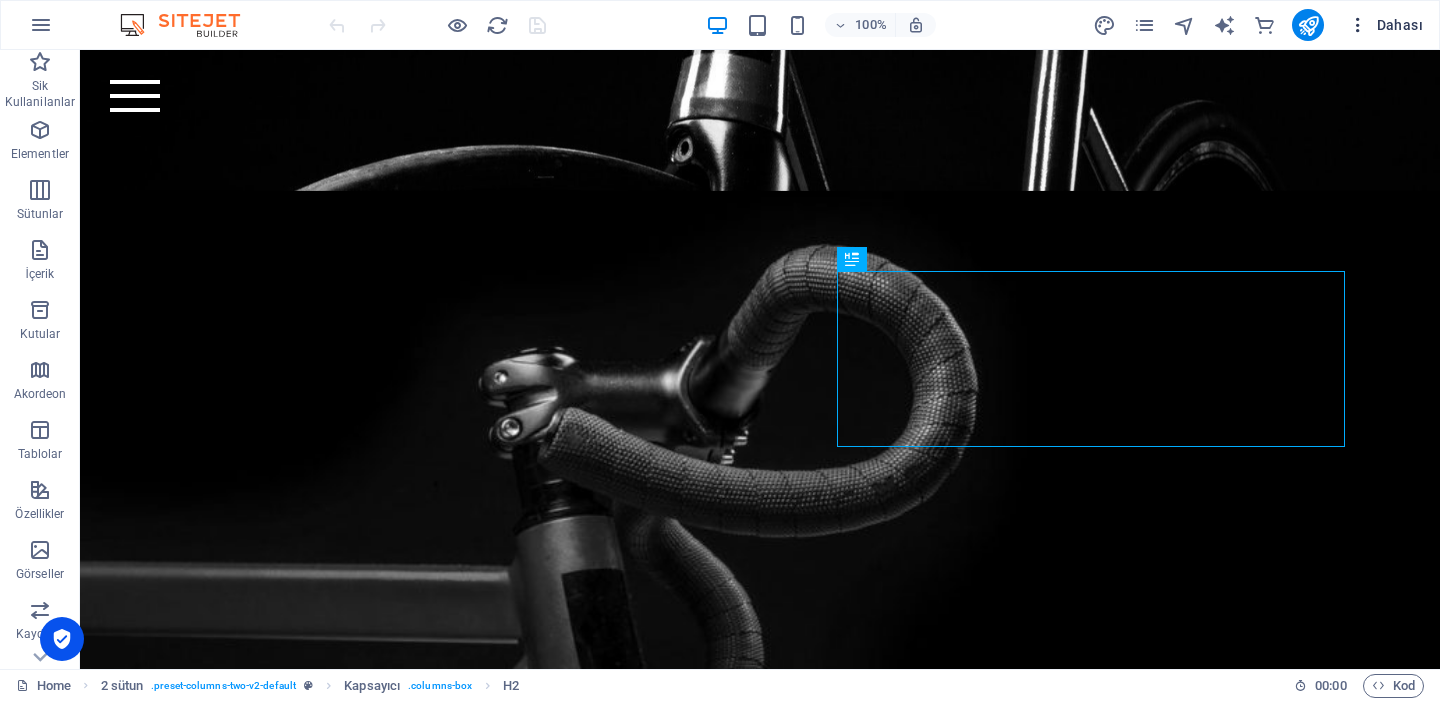 click on "Dahası" at bounding box center [1385, 25] 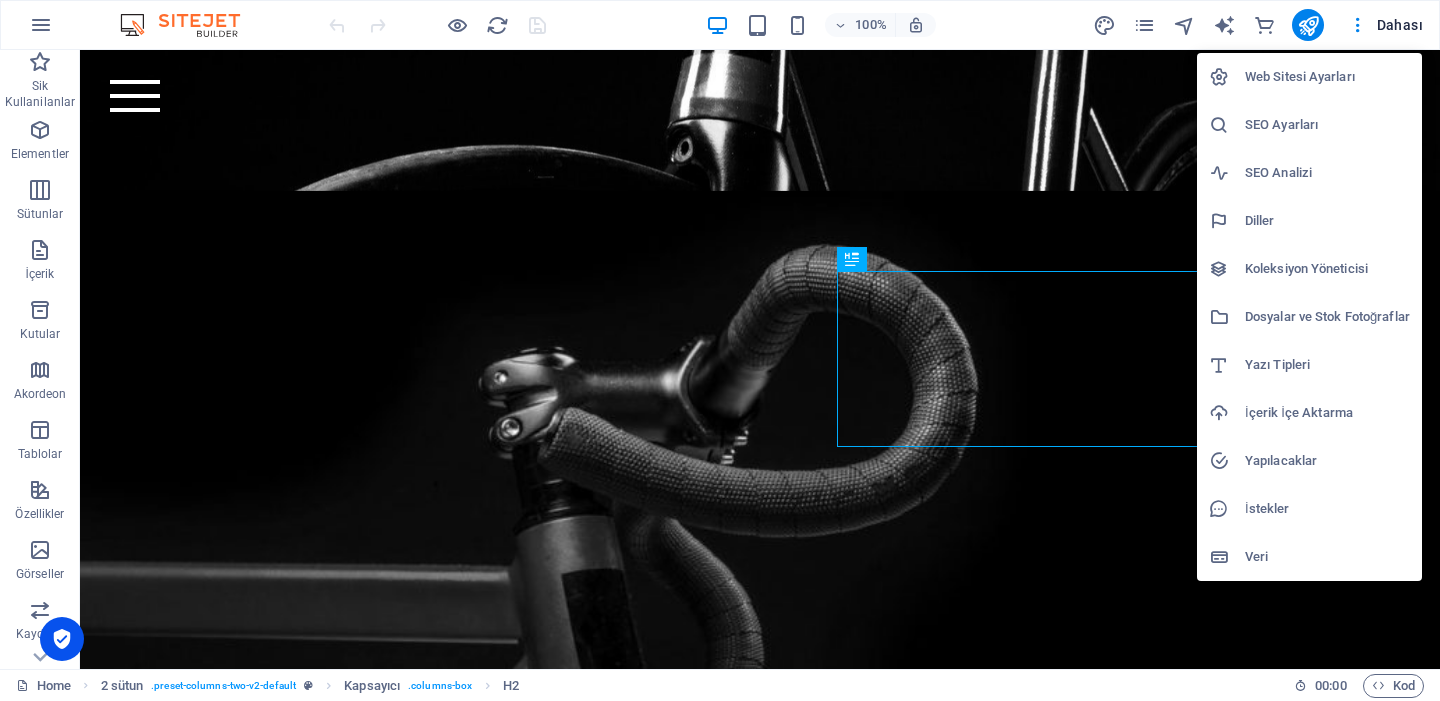 click on "Yapılacaklar" at bounding box center (1327, 461) 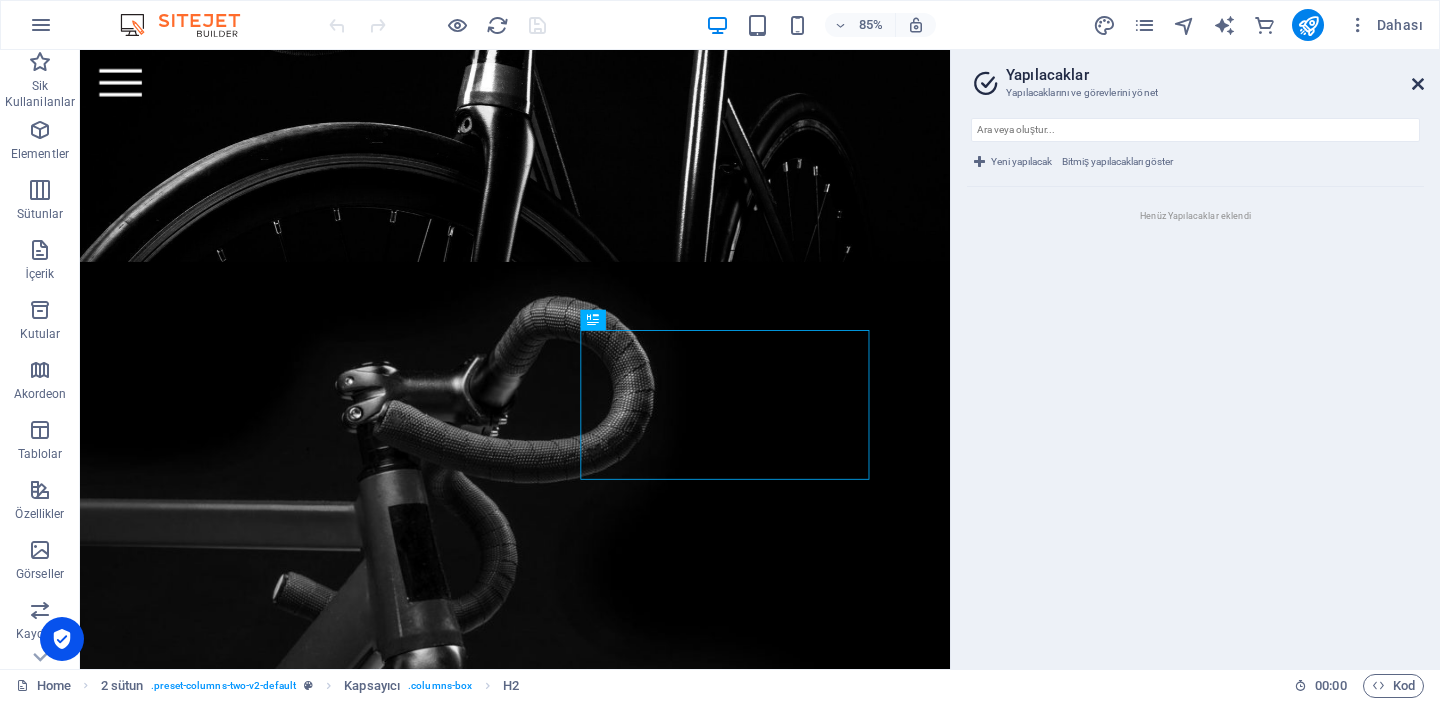 click at bounding box center (1418, 84) 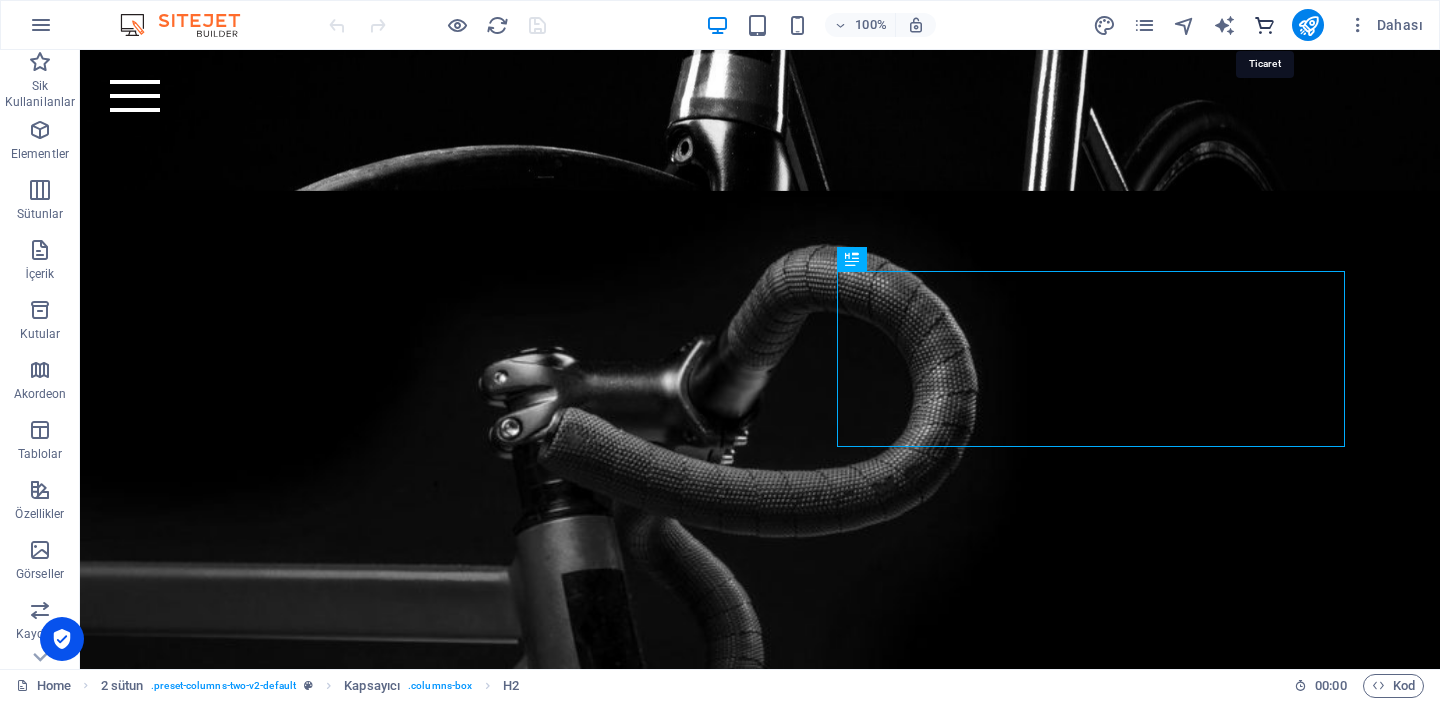 click at bounding box center (1264, 25) 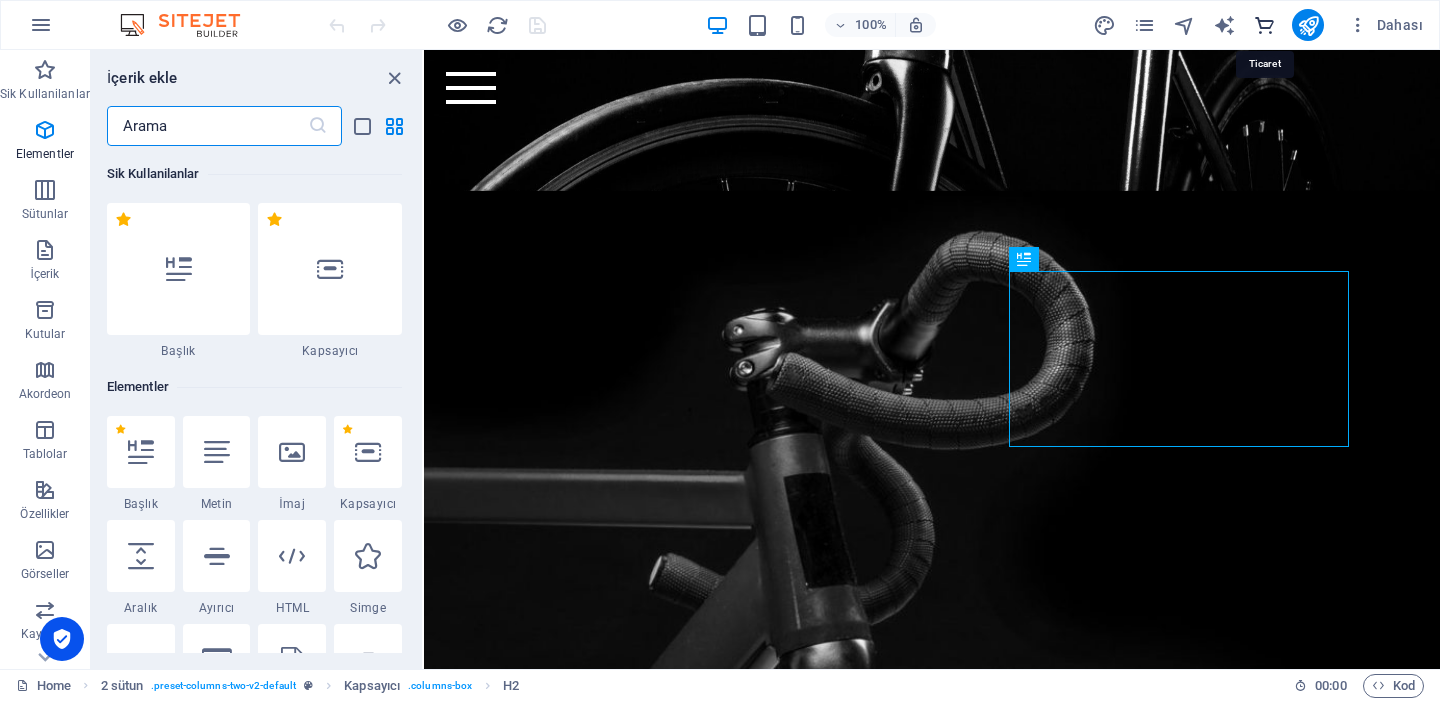 scroll, scrollTop: 19107, scrollLeft: 0, axis: vertical 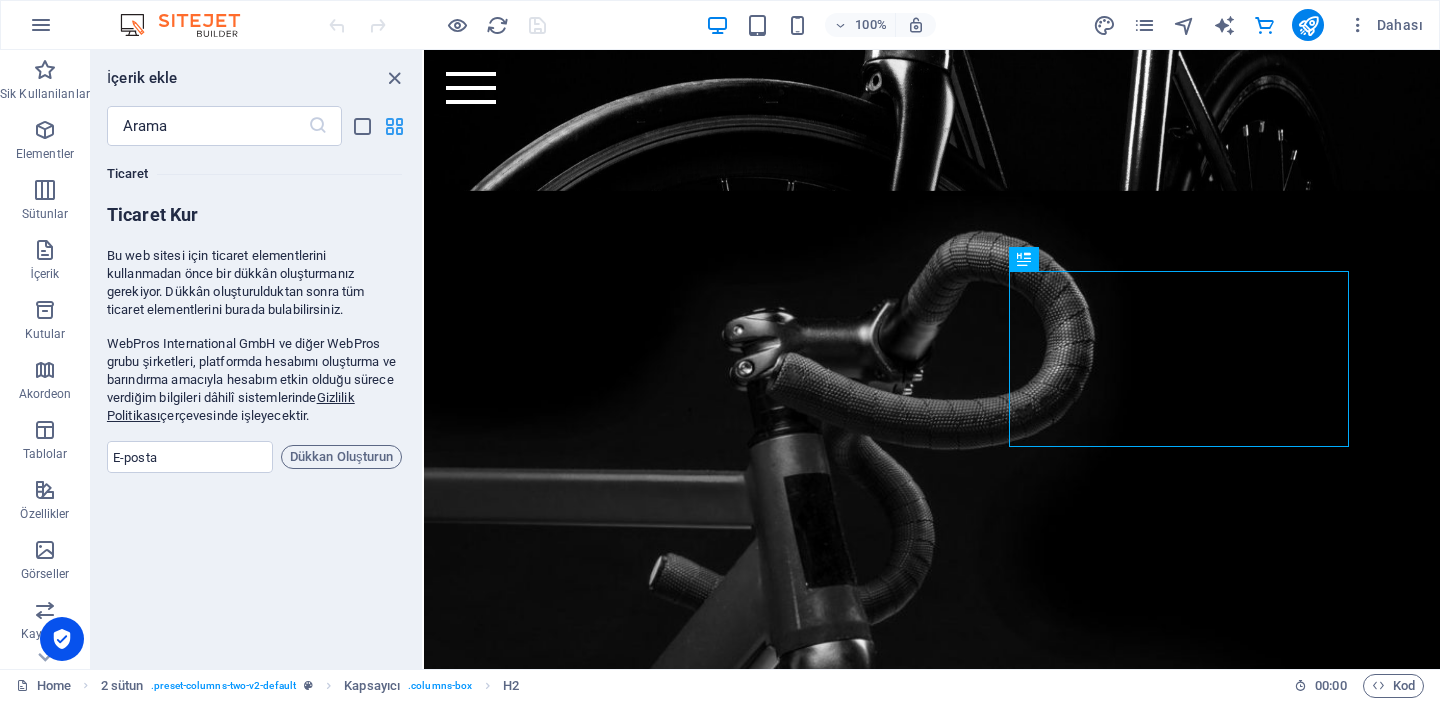 click at bounding box center [394, 126] 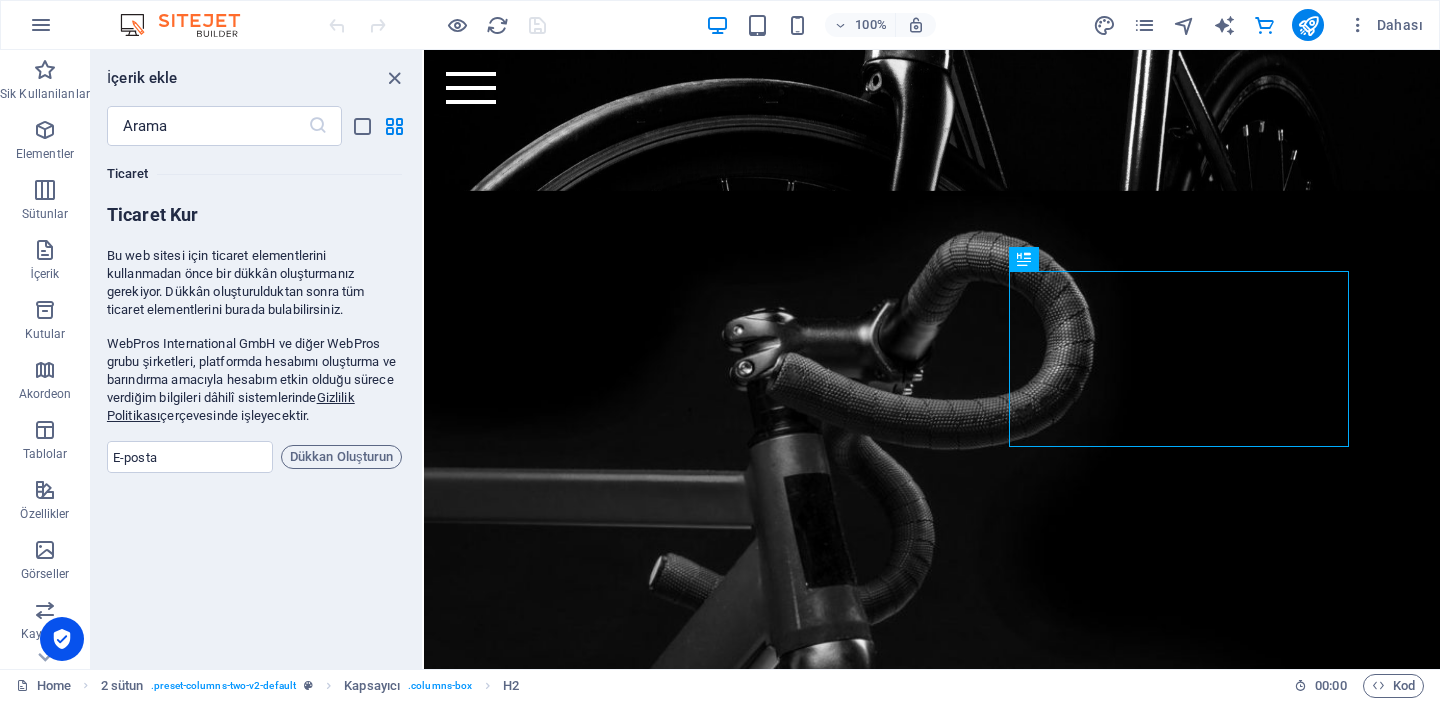 drag, startPoint x: 361, startPoint y: 131, endPoint x: 361, endPoint y: 144, distance: 13 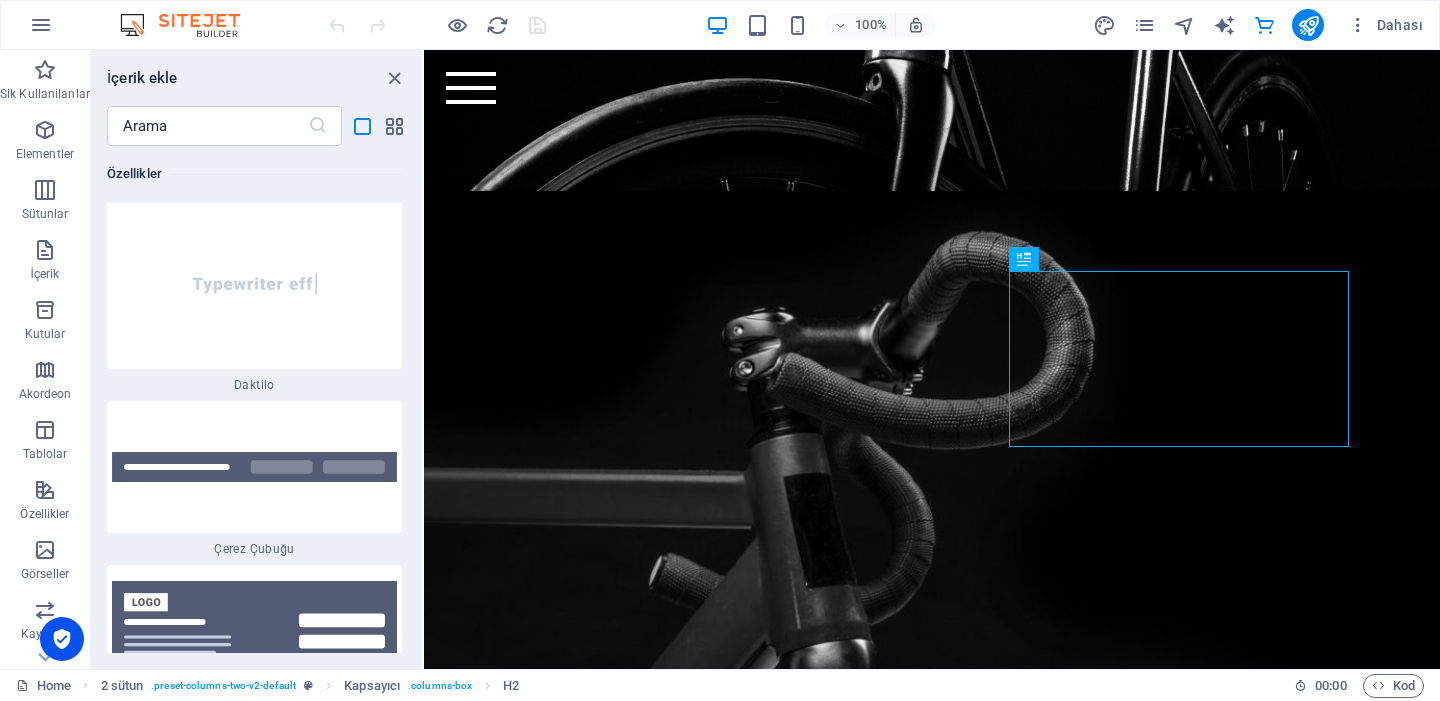 scroll, scrollTop: 42586, scrollLeft: 0, axis: vertical 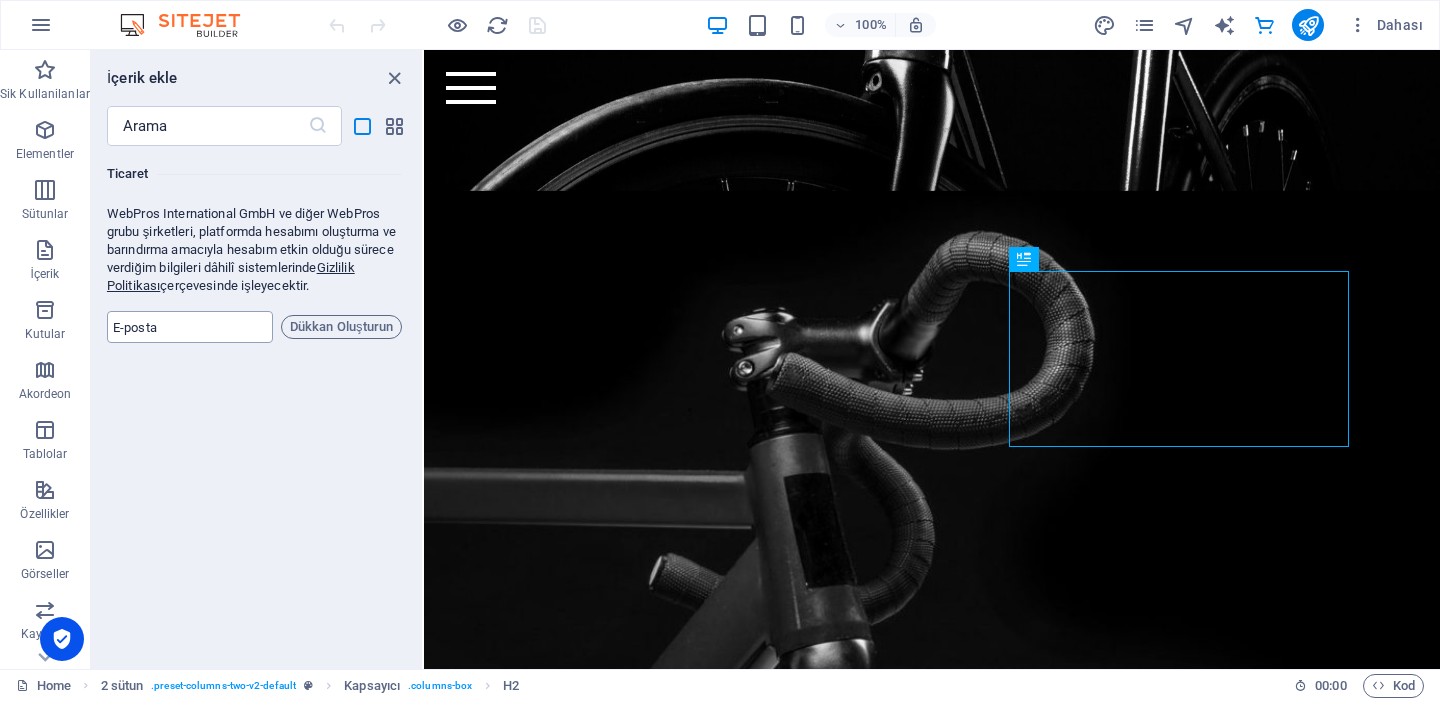 click at bounding box center [190, 327] 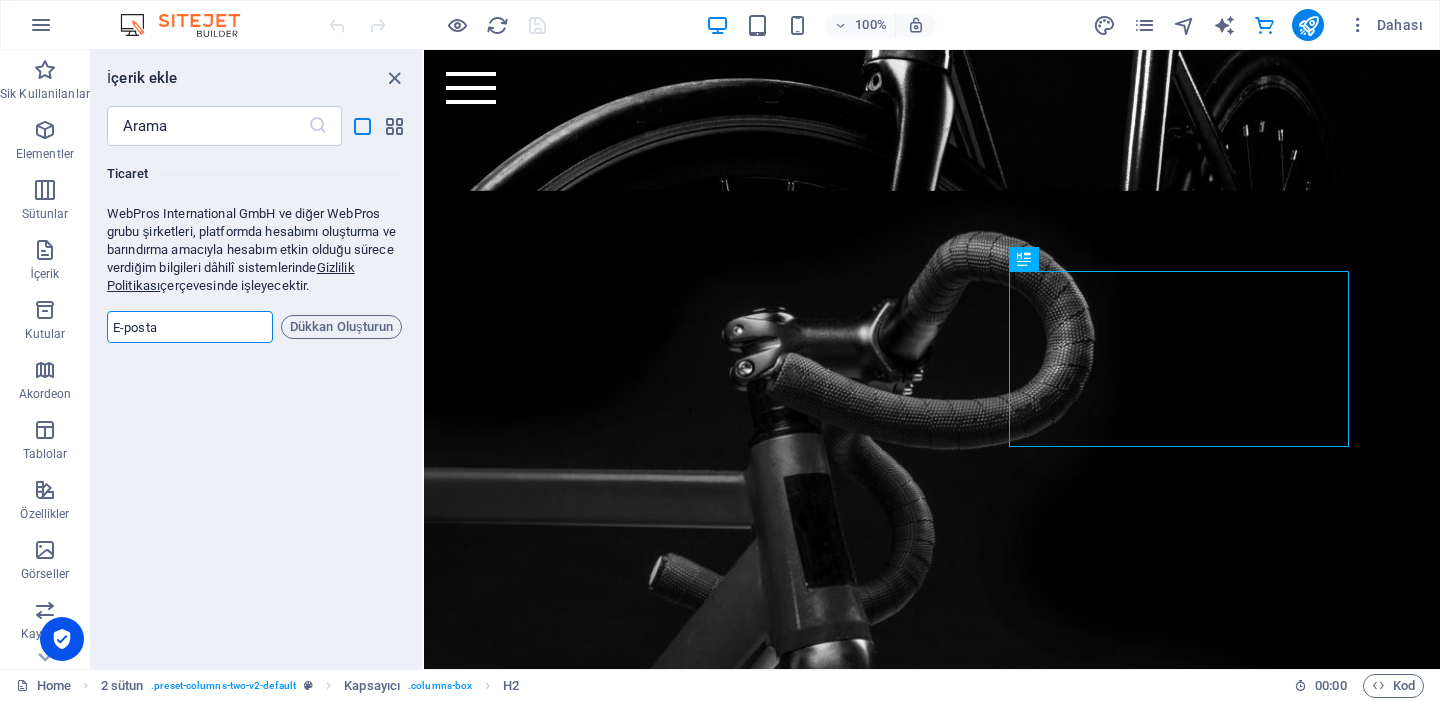 type on "birtan24@gmail.com" 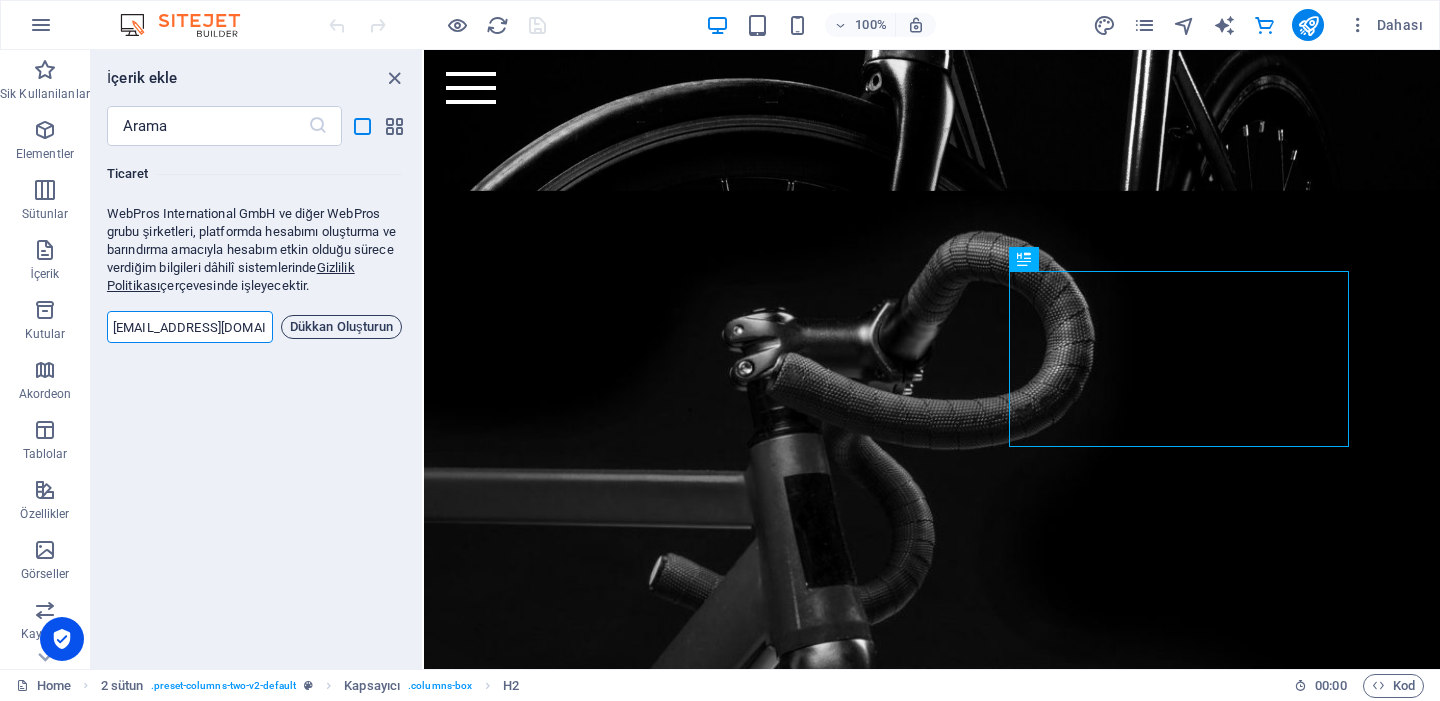 click on "Dükkan Oluşturun" at bounding box center (341, 327) 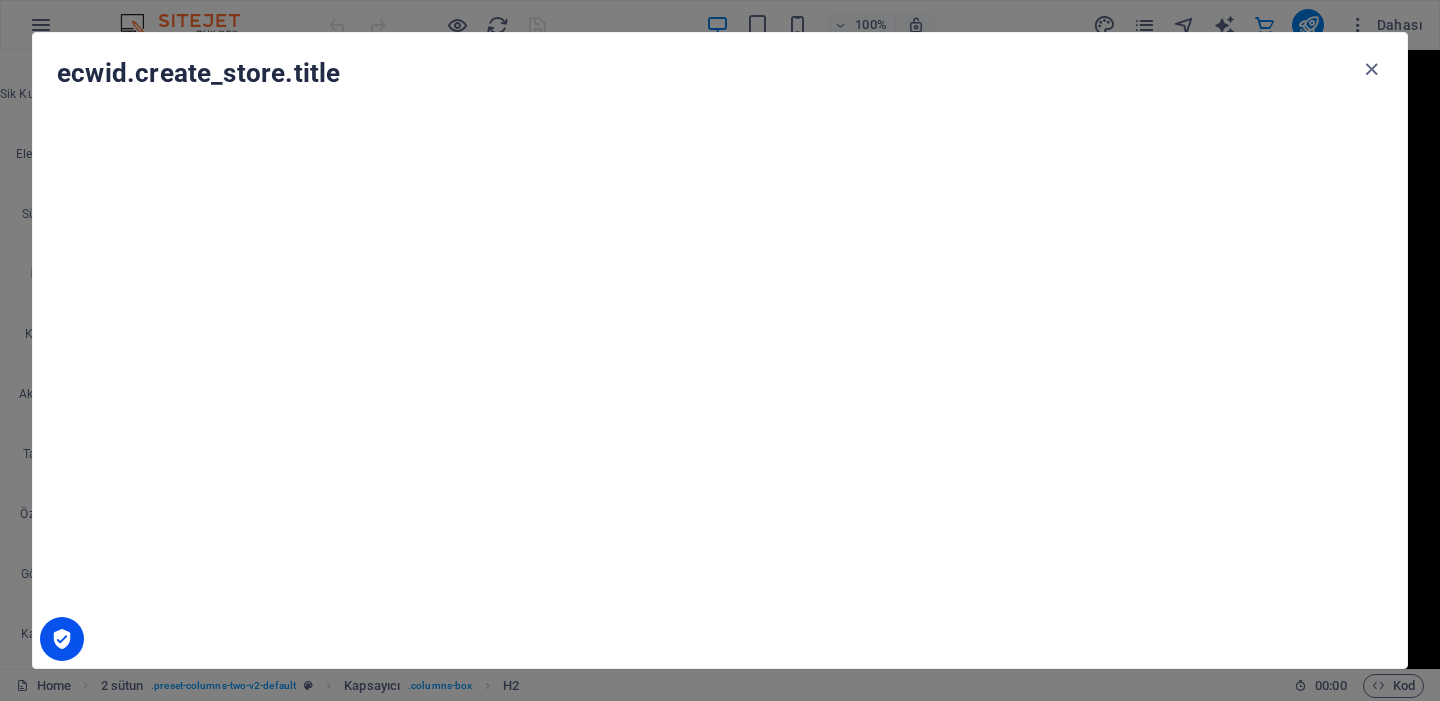 click at bounding box center (1371, 69) 